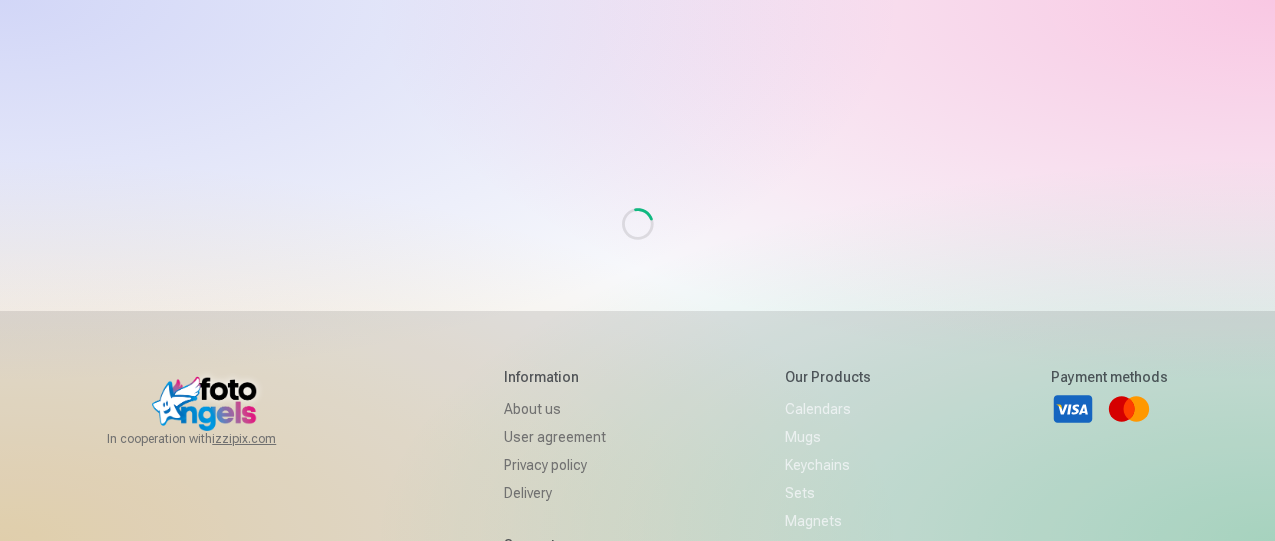 scroll, scrollTop: 0, scrollLeft: 0, axis: both 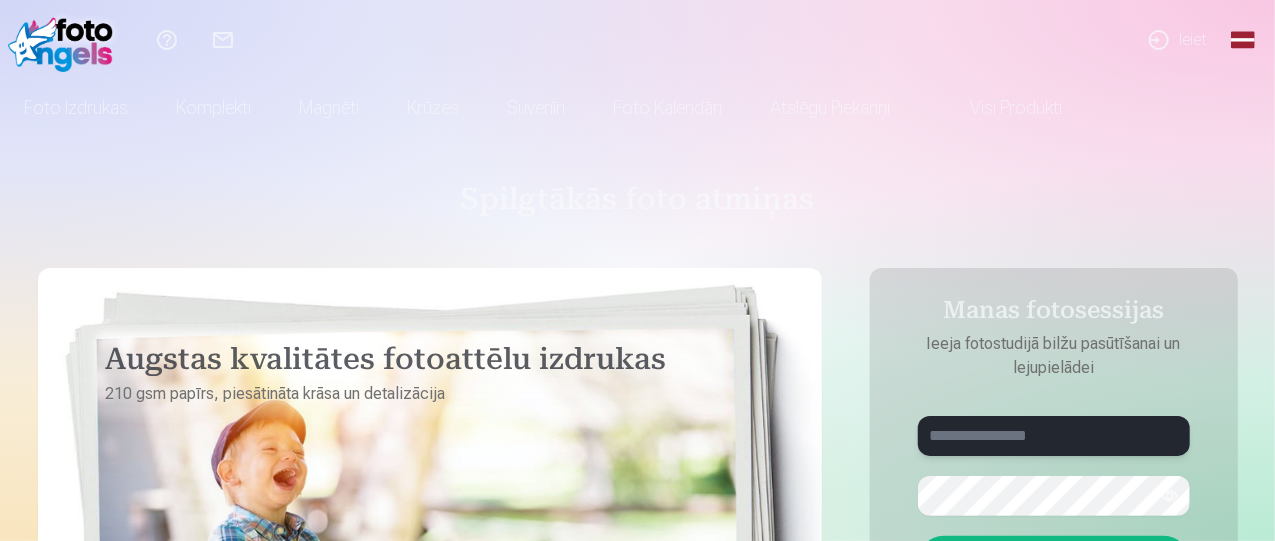 drag, startPoint x: 1010, startPoint y: 425, endPoint x: 980, endPoint y: 435, distance: 31.622776 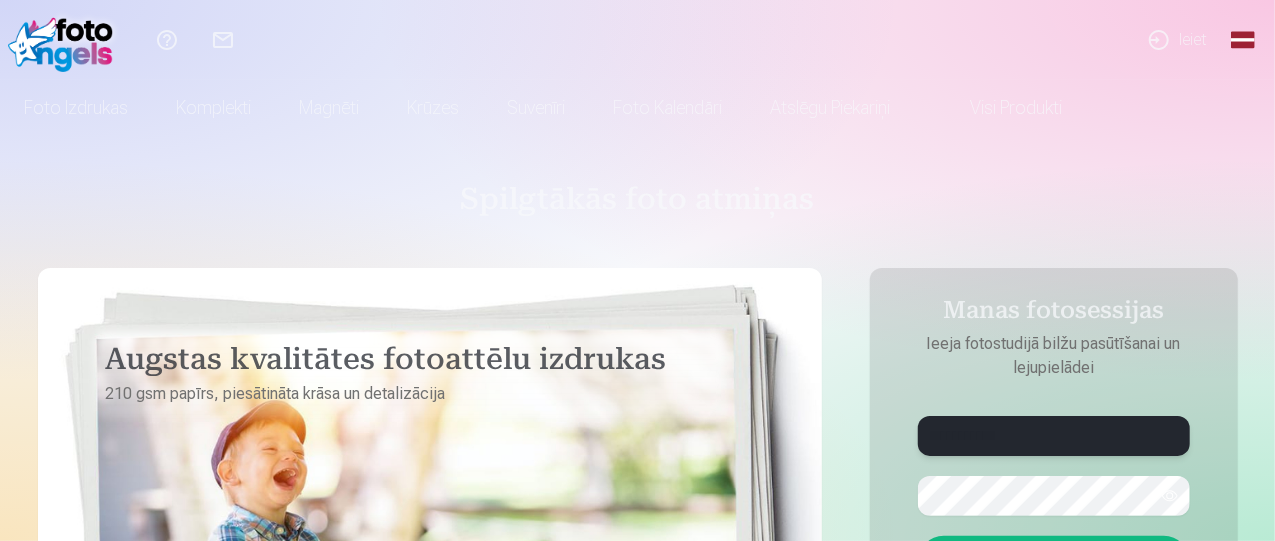 type on "**********" 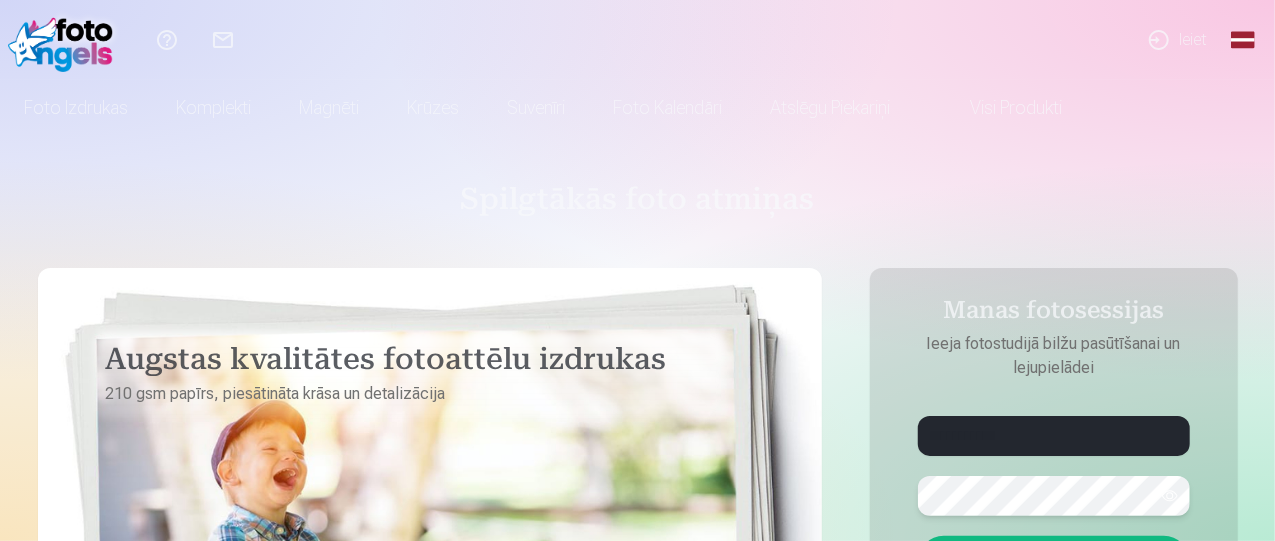 click on "Ieiet" at bounding box center [1054, 562] 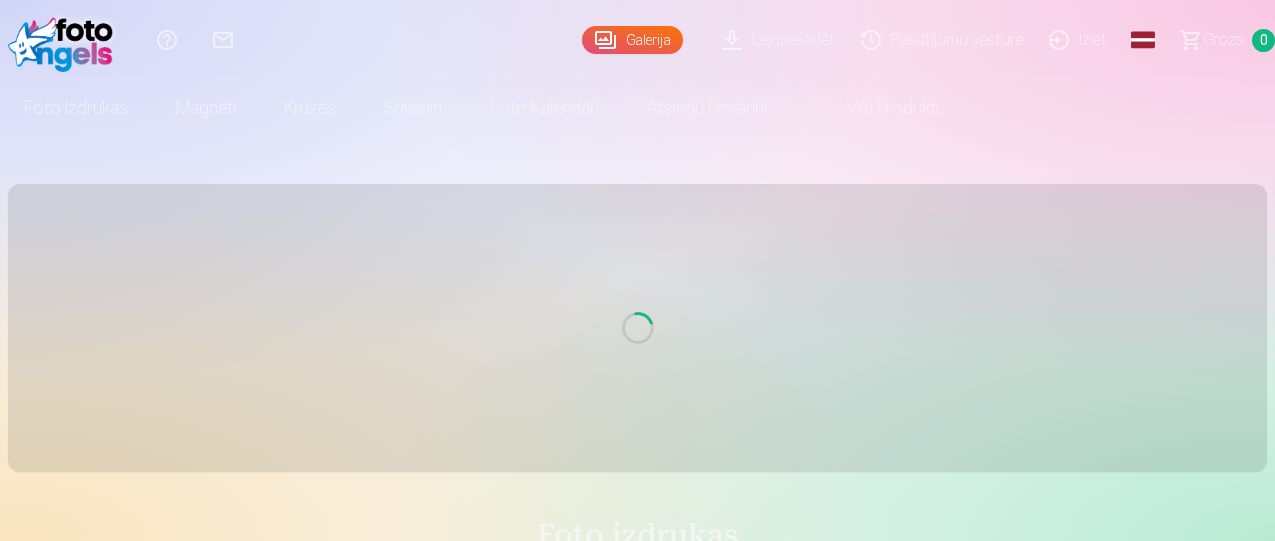 scroll, scrollTop: 0, scrollLeft: 0, axis: both 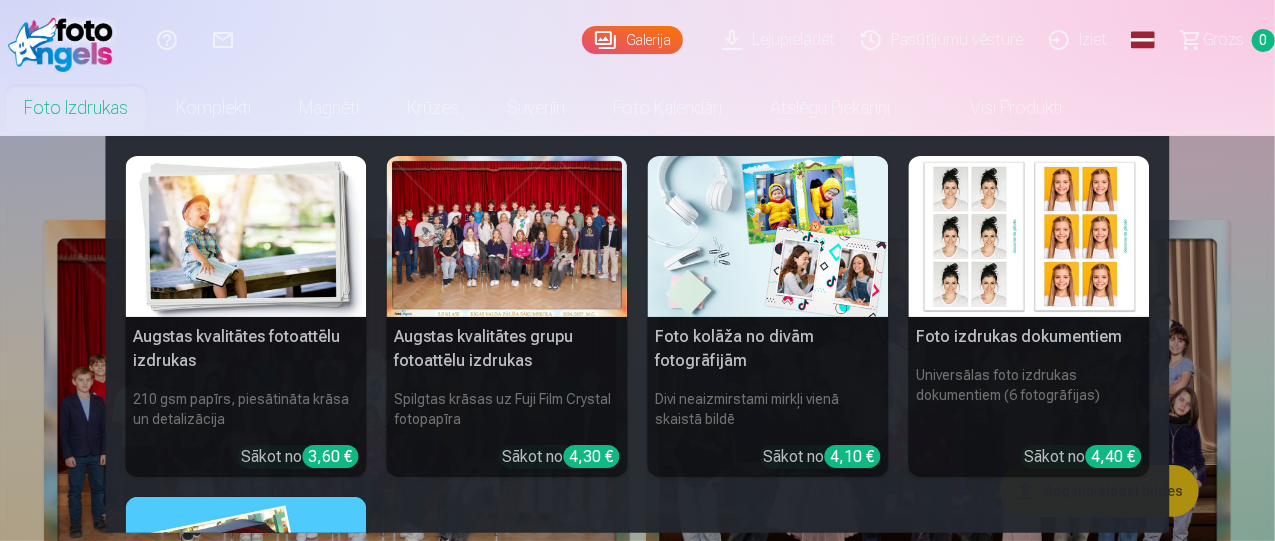 click on "Foto izdrukas" at bounding box center (76, 108) 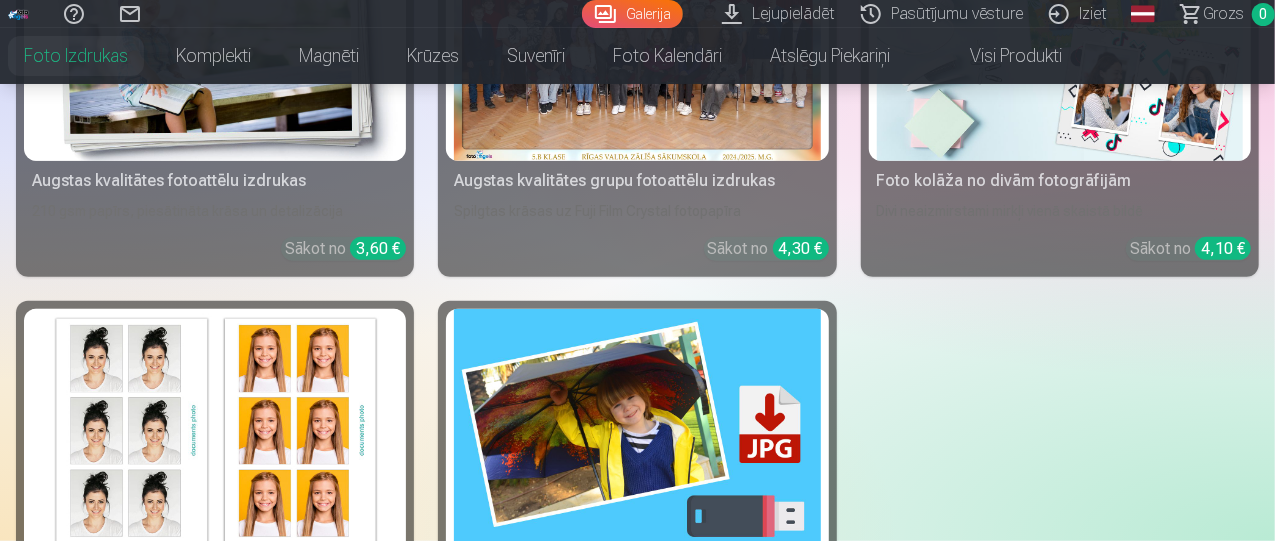 scroll, scrollTop: 489, scrollLeft: 0, axis: vertical 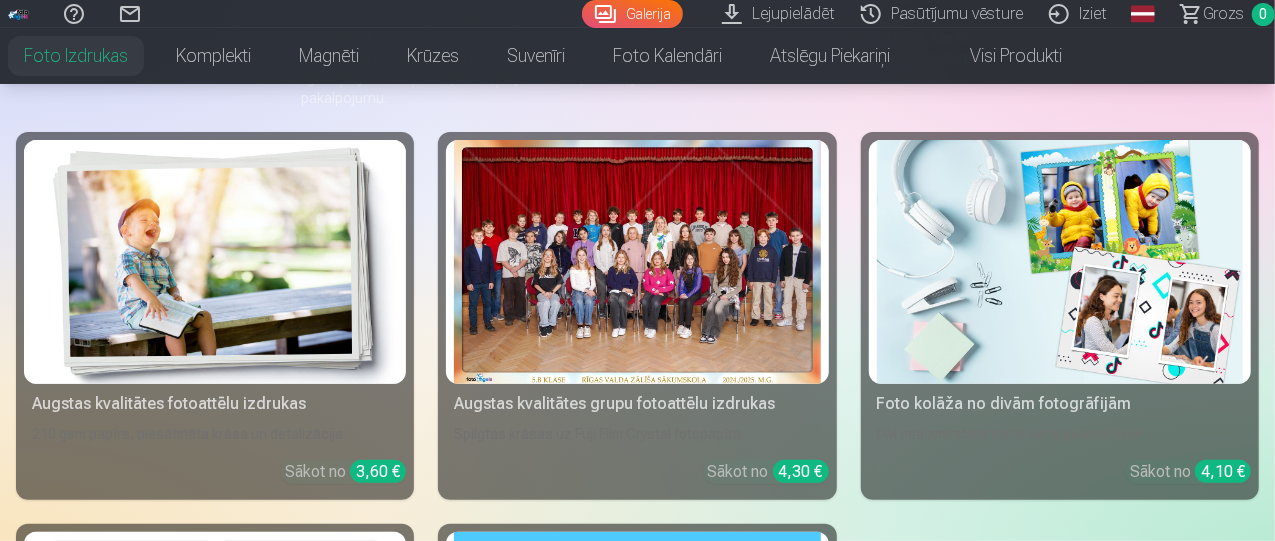 click at bounding box center [215, 262] 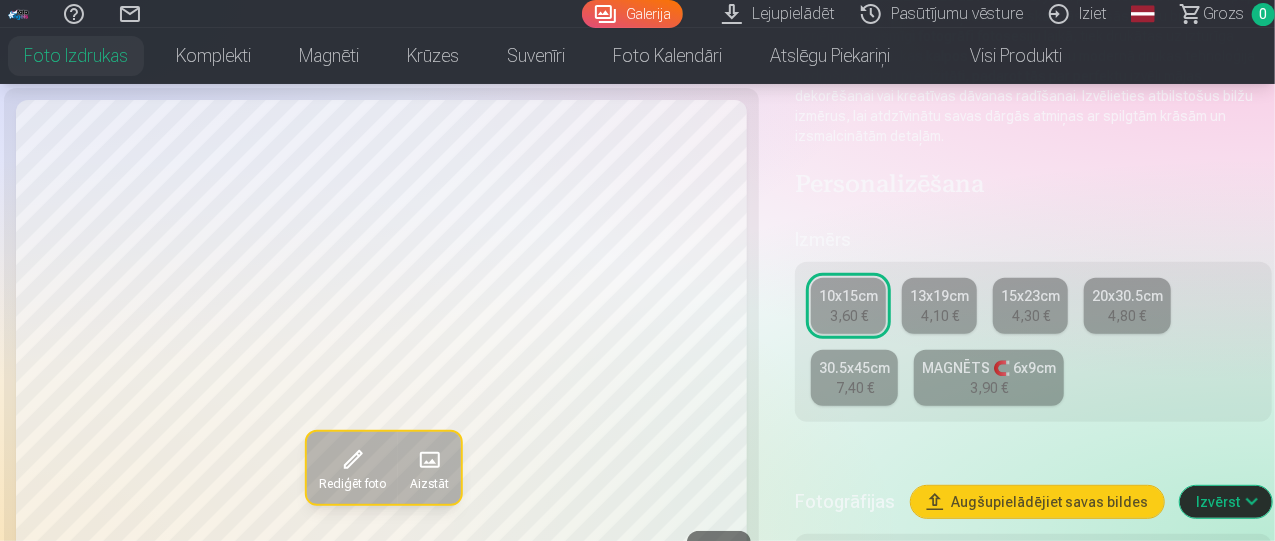 scroll, scrollTop: 342, scrollLeft: 0, axis: vertical 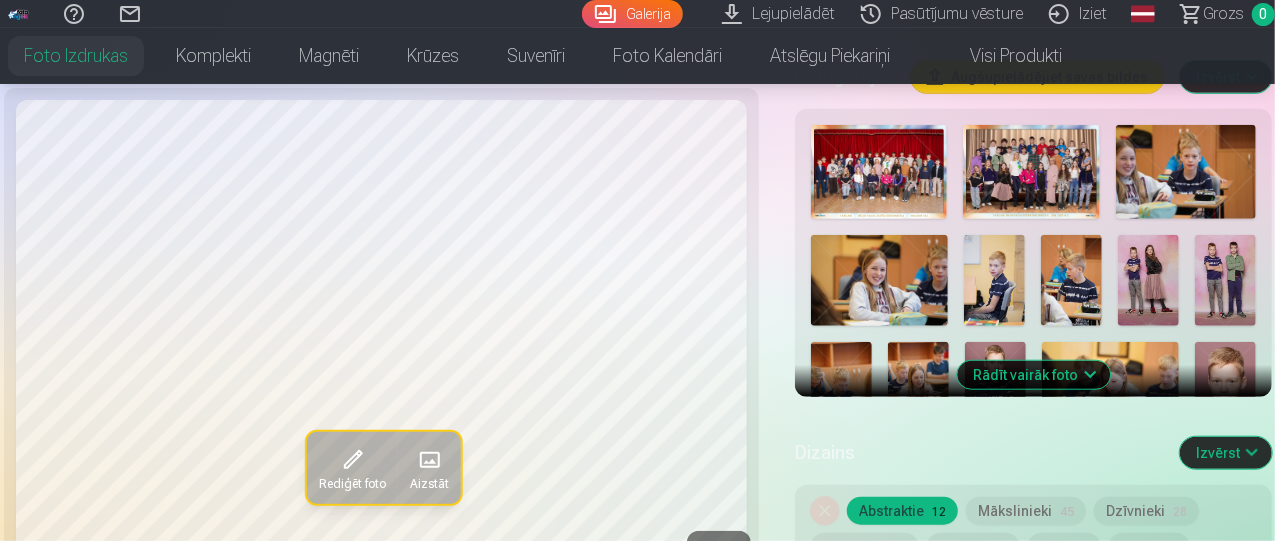 click at bounding box center (879, 172) 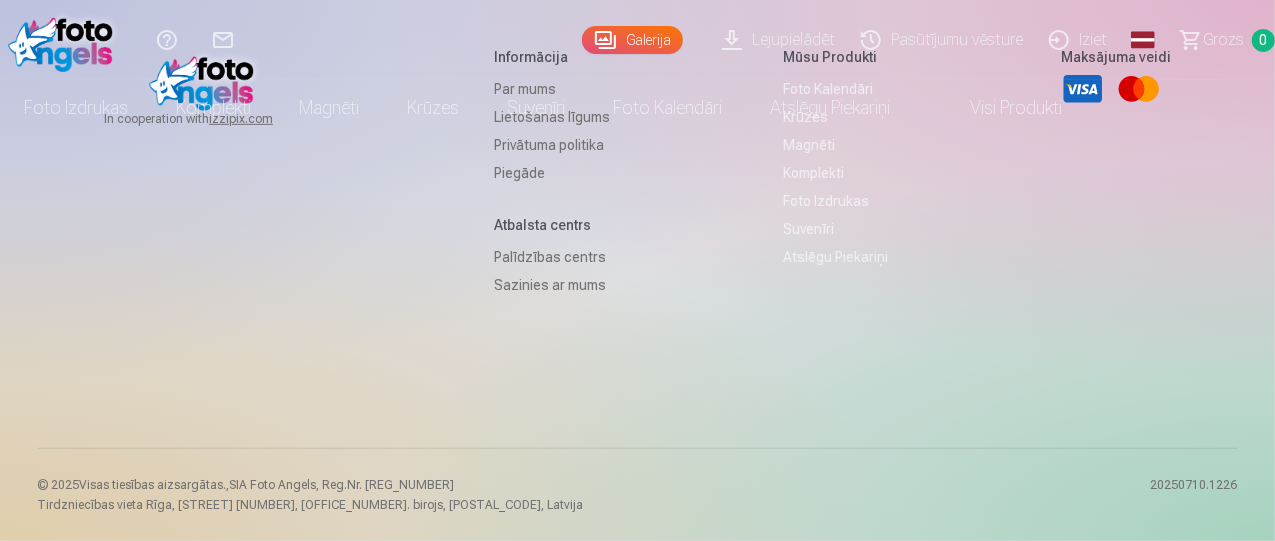 scroll, scrollTop: 0, scrollLeft: 0, axis: both 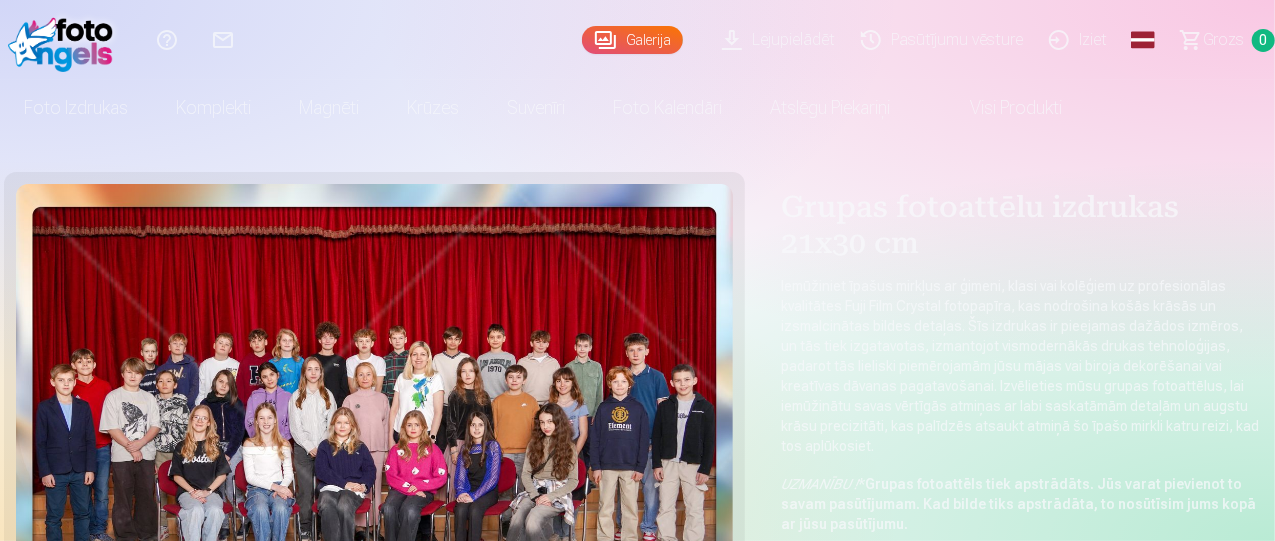 drag, startPoint x: 1274, startPoint y: 37, endPoint x: 1274, endPoint y: 51, distance: 14 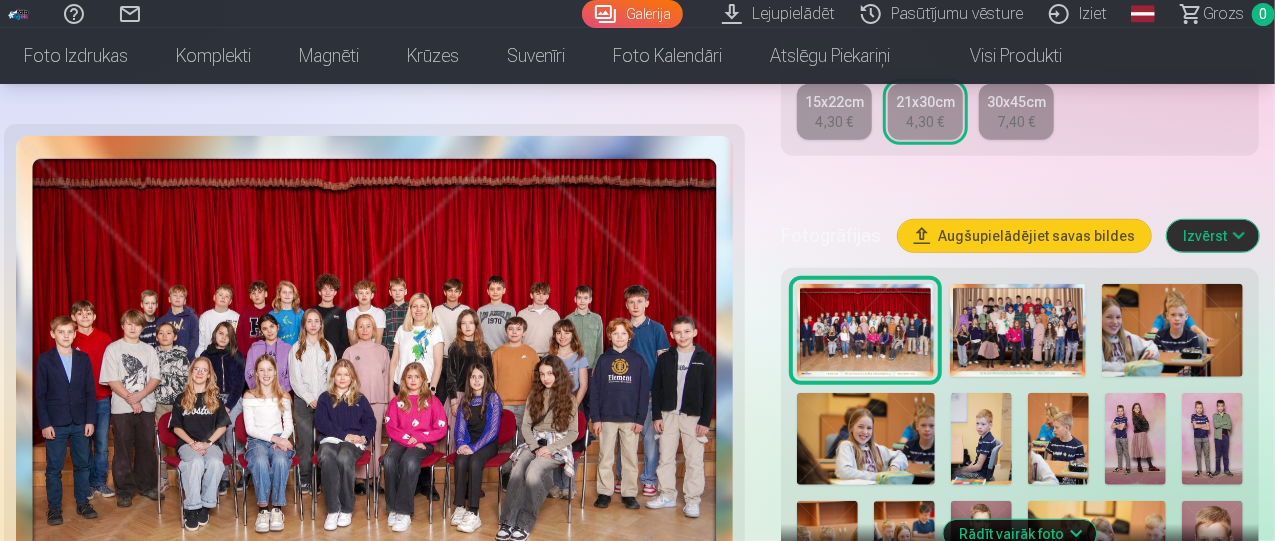 scroll, scrollTop: 648, scrollLeft: 0, axis: vertical 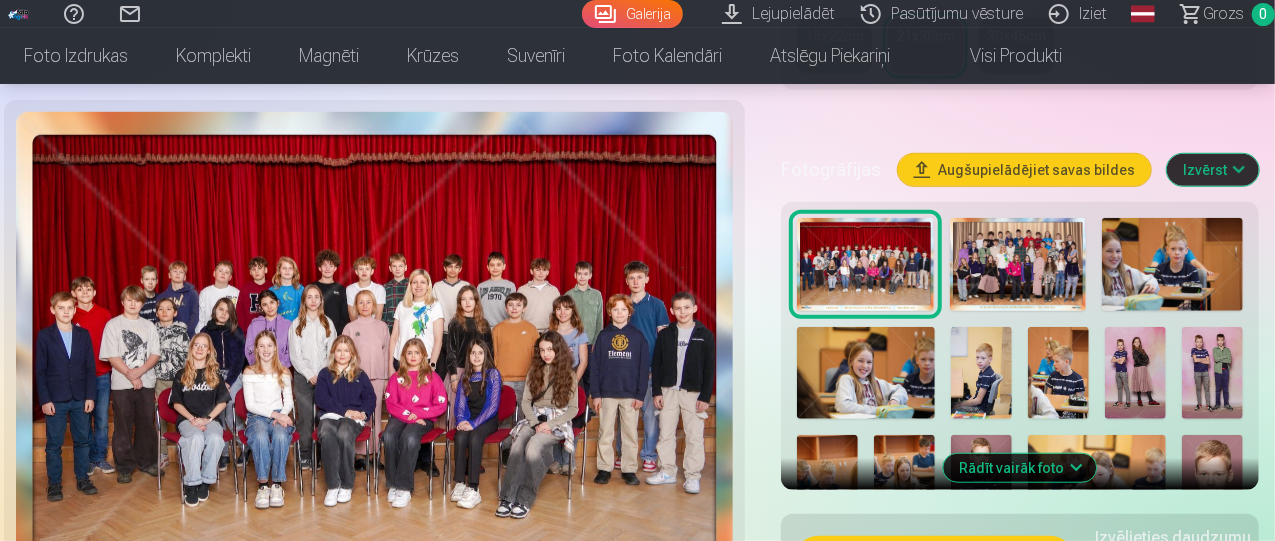 drag, startPoint x: 1027, startPoint y: 447, endPoint x: 1052, endPoint y: 448, distance: 25.019993 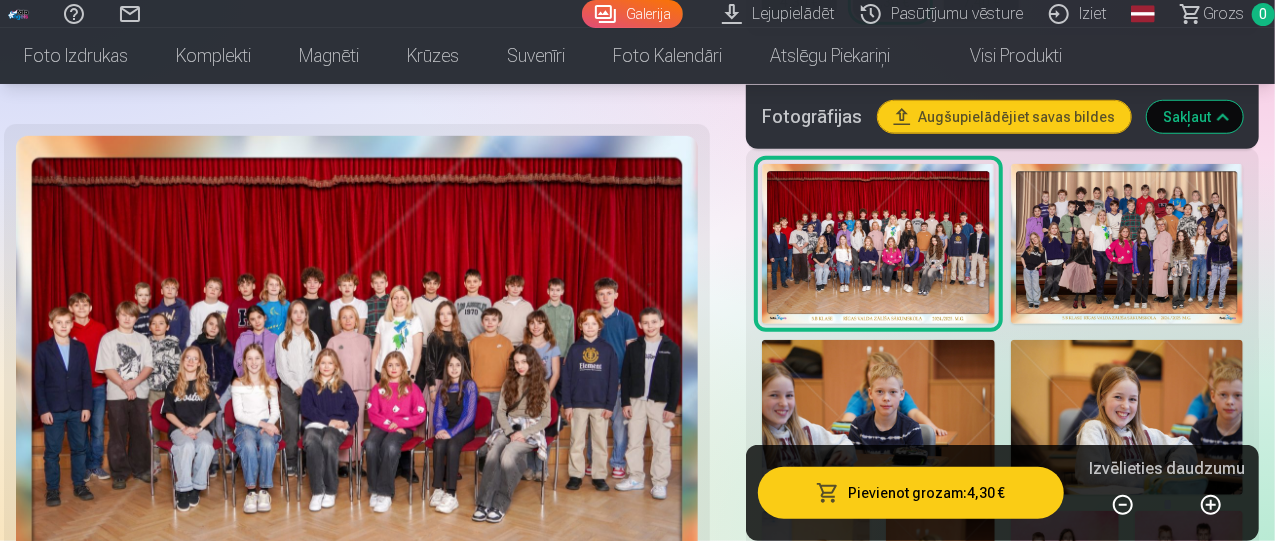 scroll, scrollTop: 721, scrollLeft: 0, axis: vertical 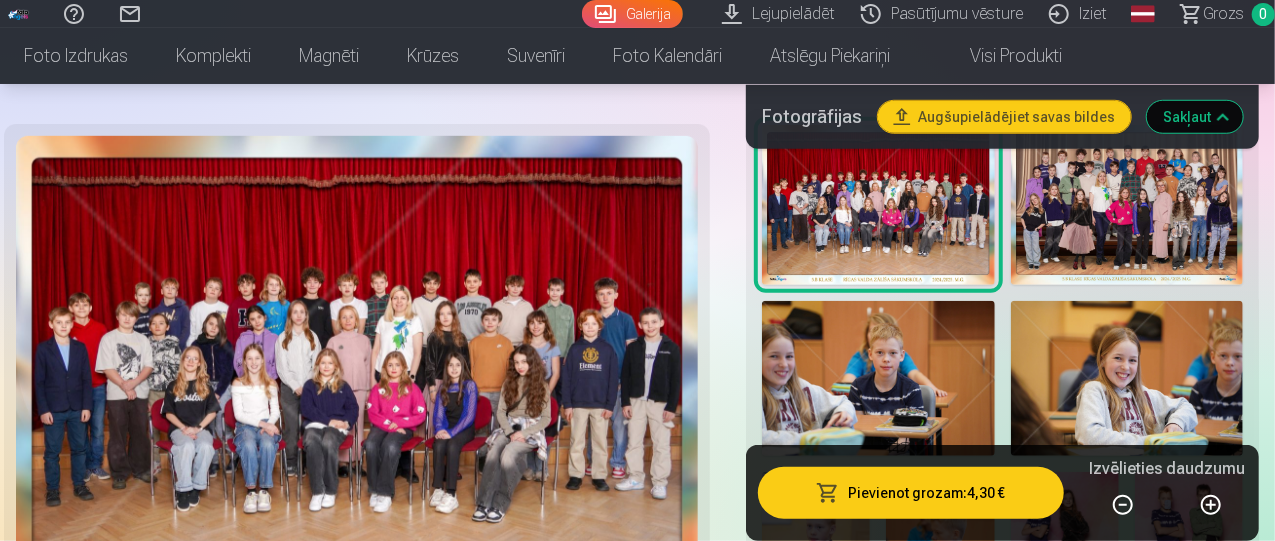 click at bounding box center [1127, 205] 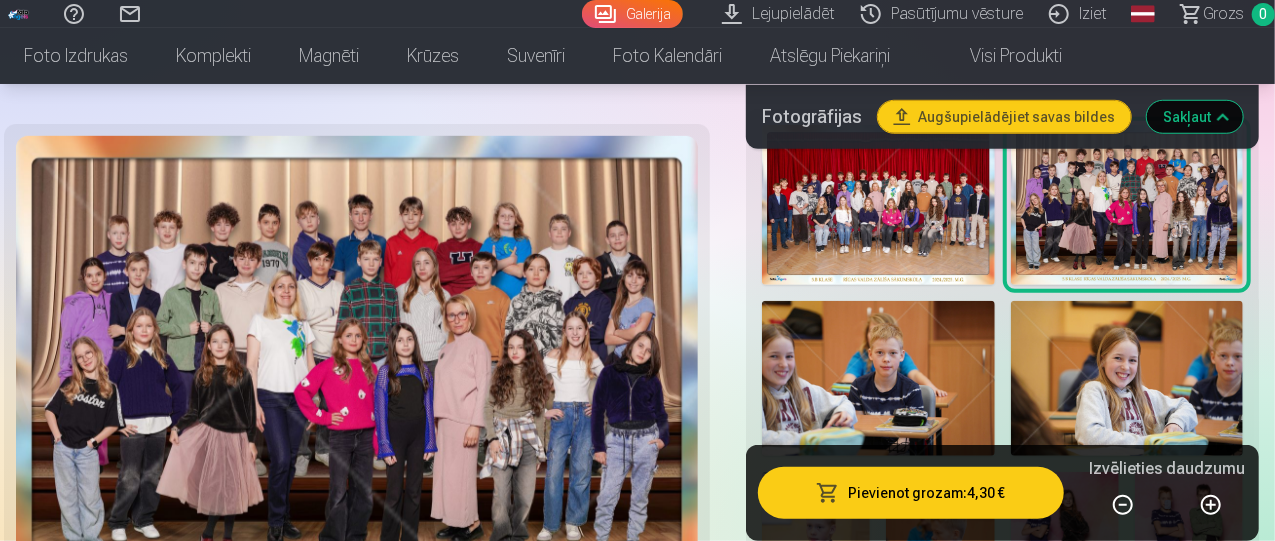 scroll, scrollTop: 0, scrollLeft: 0, axis: both 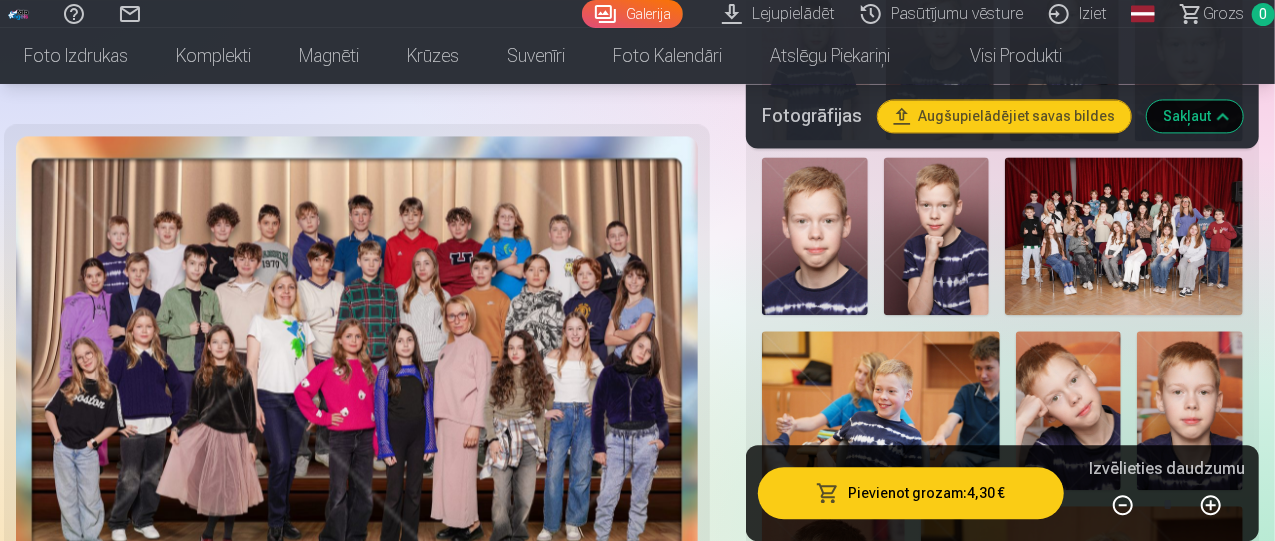 click on "Fotogrāfijas Augšupielādējiet savas bildes Sakļaut" at bounding box center (1002, 116) 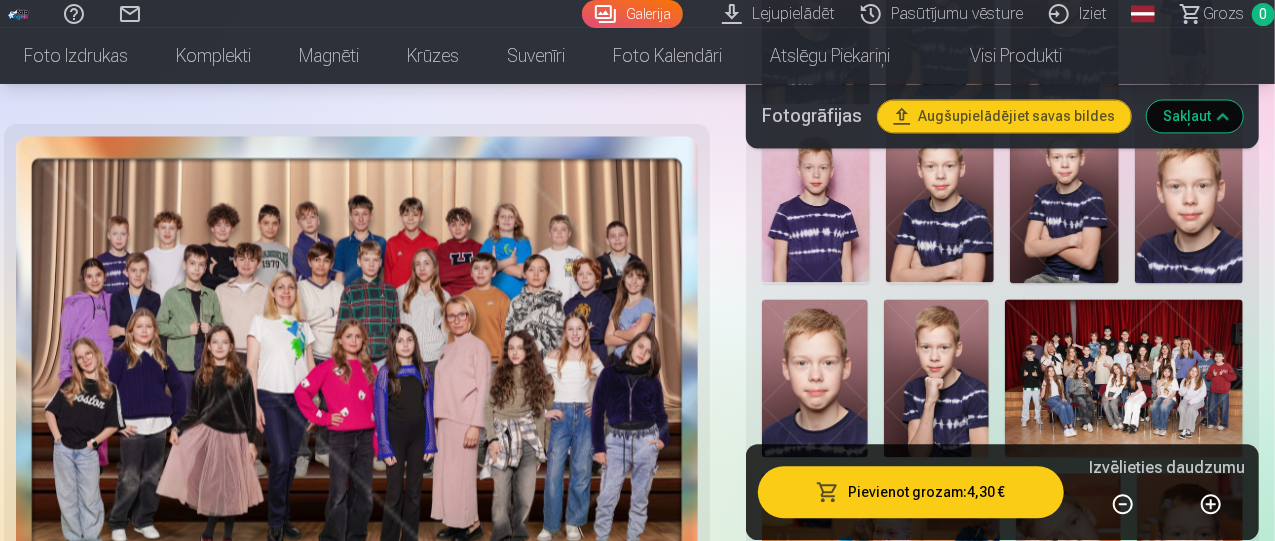 scroll, scrollTop: 2113, scrollLeft: 0, axis: vertical 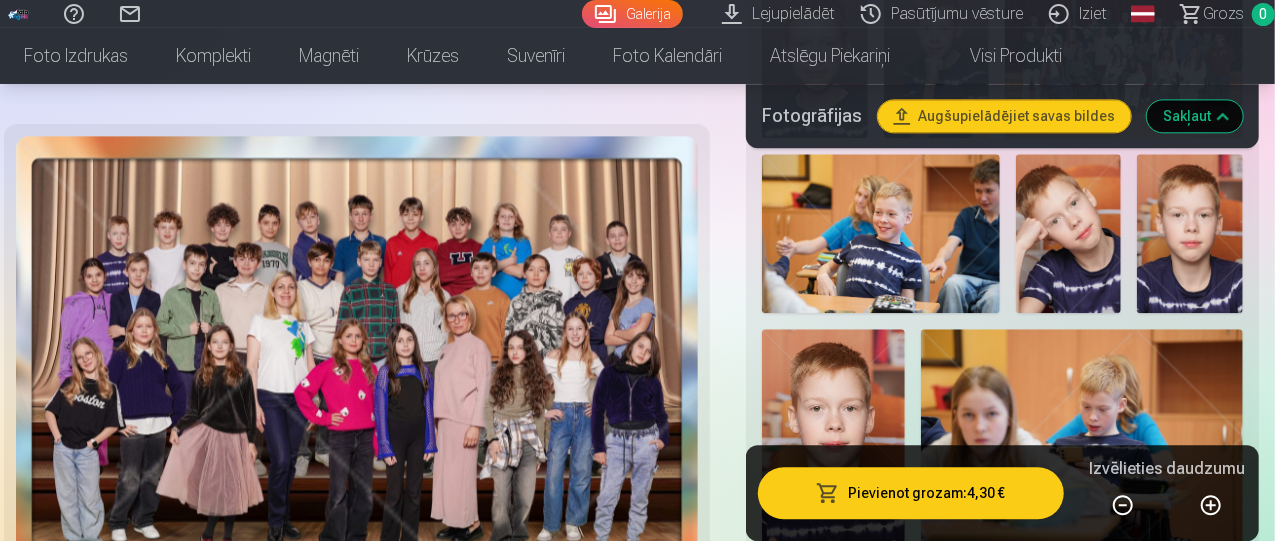 click at bounding box center [833, 436] 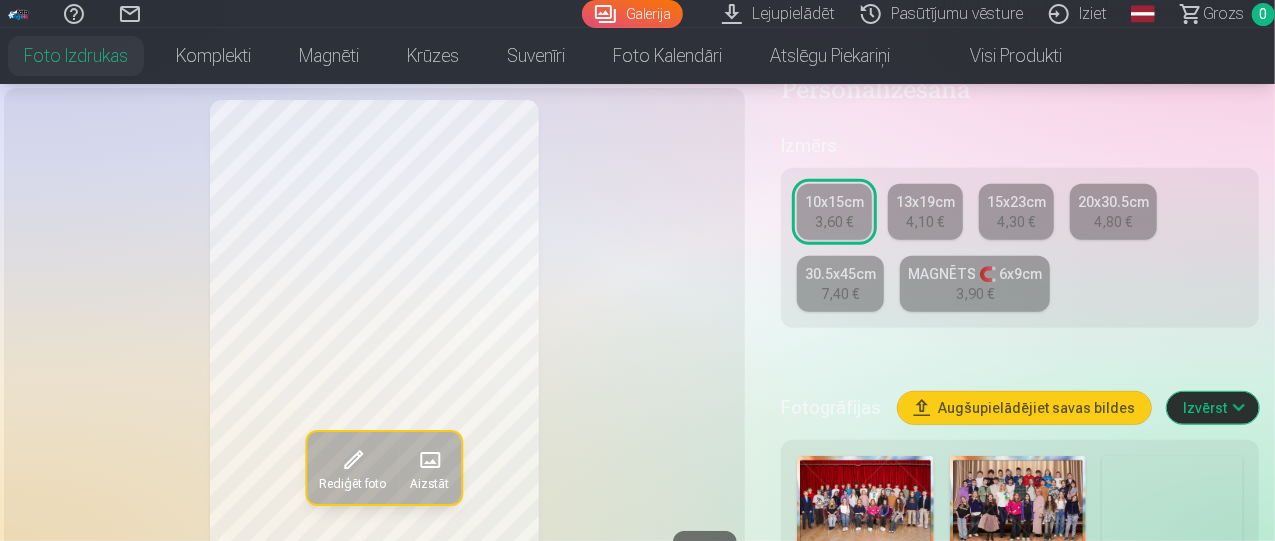 scroll, scrollTop: 383, scrollLeft: 0, axis: vertical 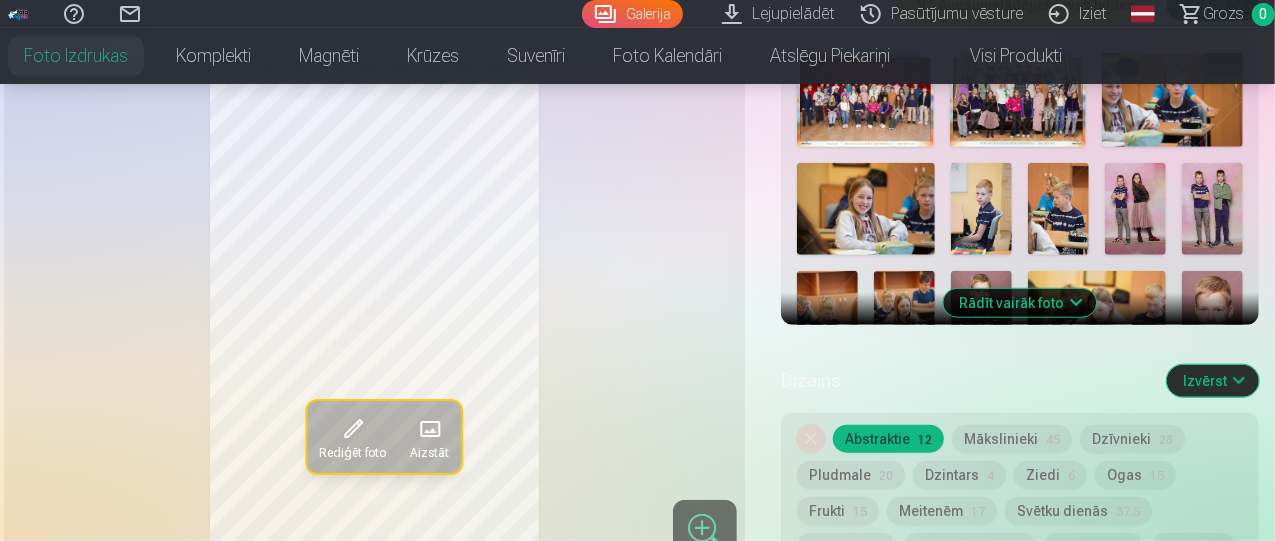click at bounding box center [353, 429] 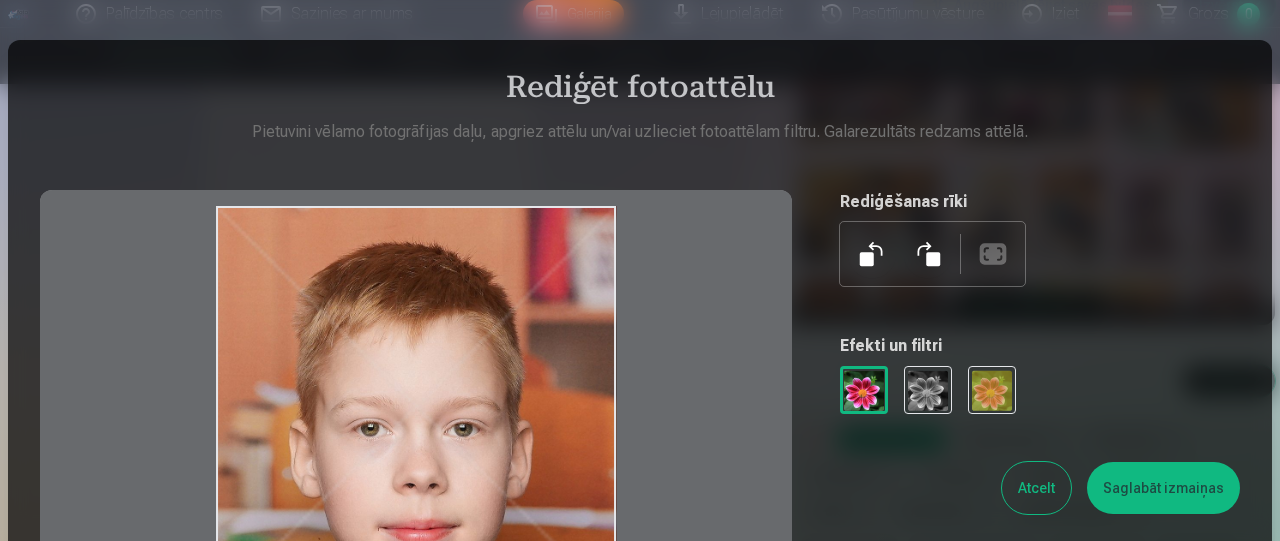 drag, startPoint x: 927, startPoint y: 398, endPoint x: 914, endPoint y: 397, distance: 13.038404 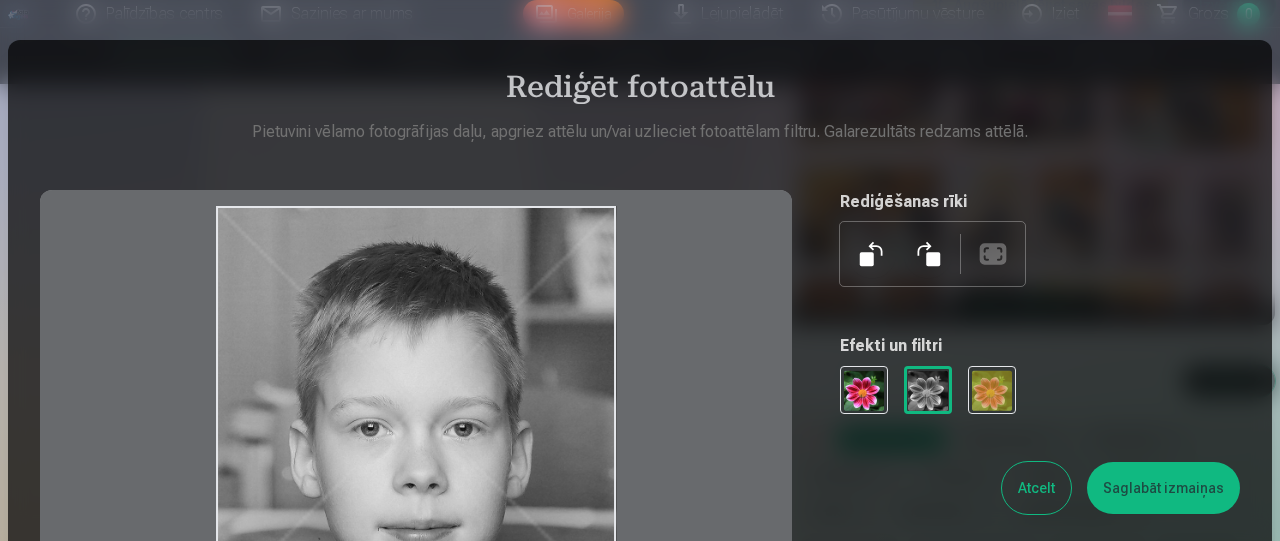 click at bounding box center (992, 390) 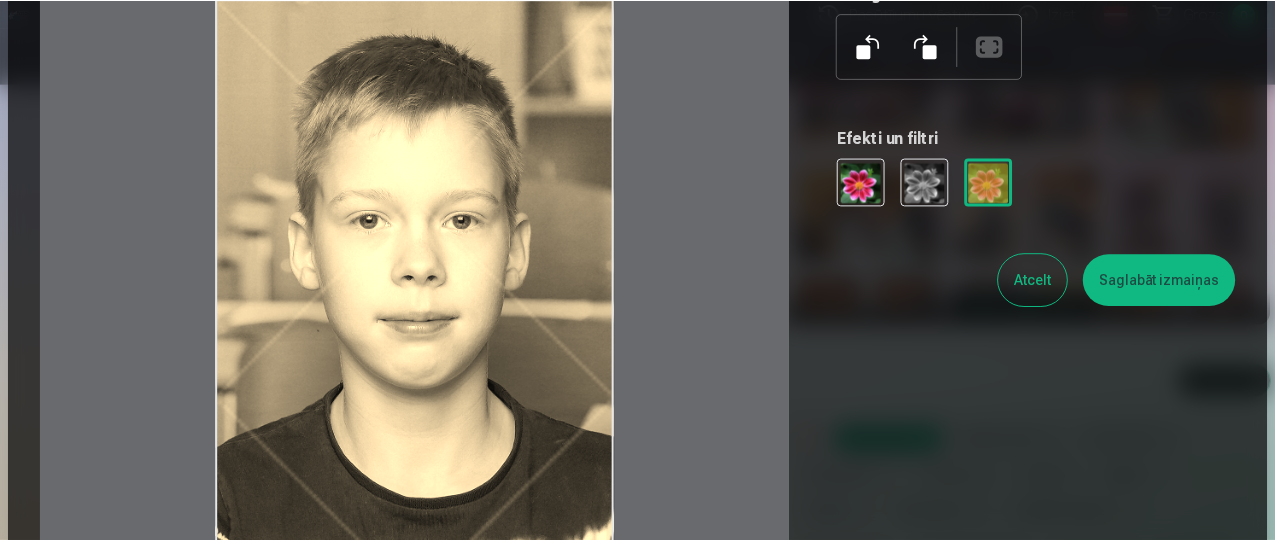 scroll, scrollTop: 206, scrollLeft: 0, axis: vertical 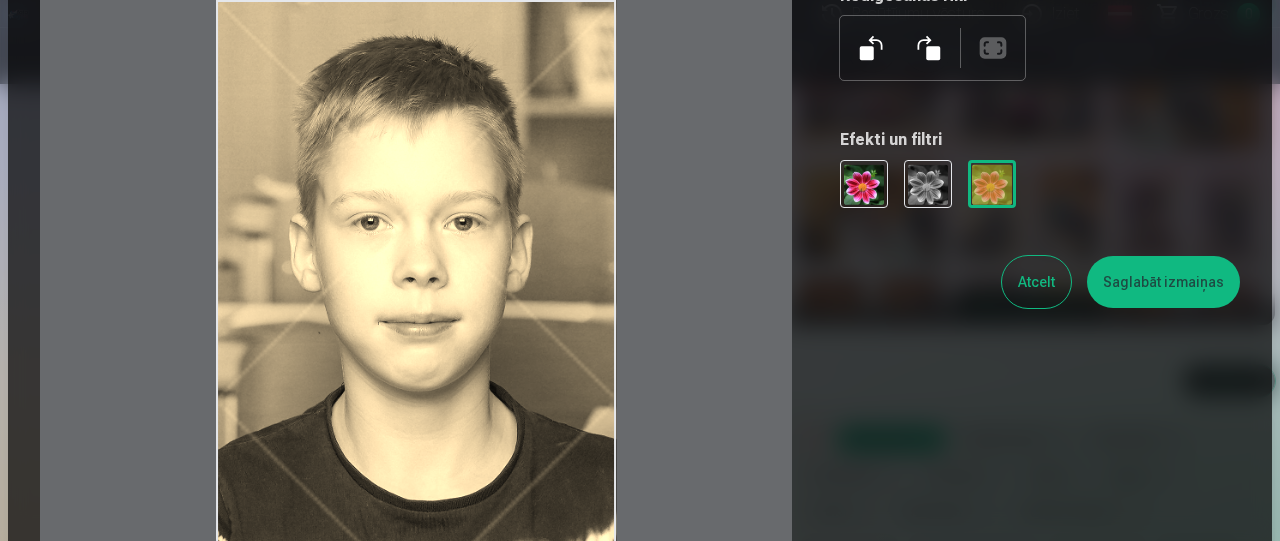 click at bounding box center (928, 184) 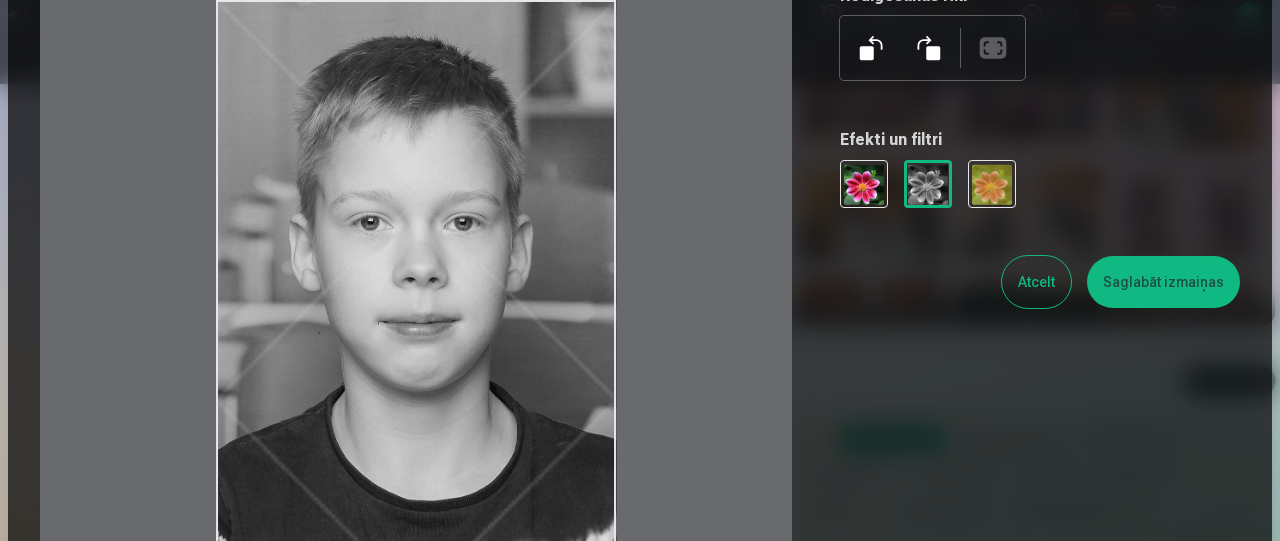 click at bounding box center [864, 184] 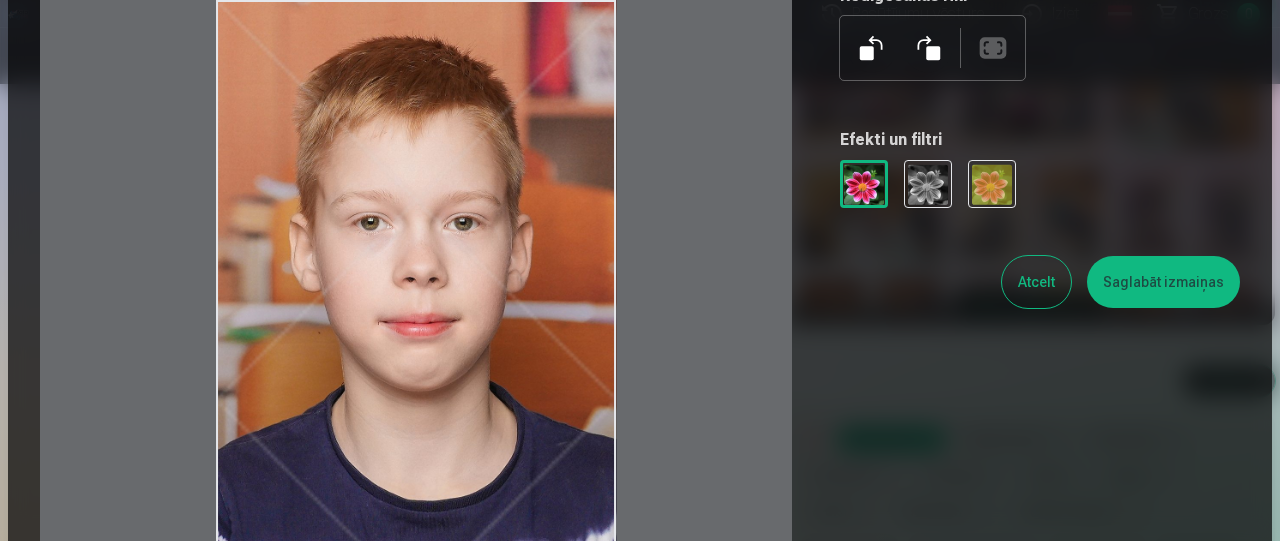 click at bounding box center (872, 48) 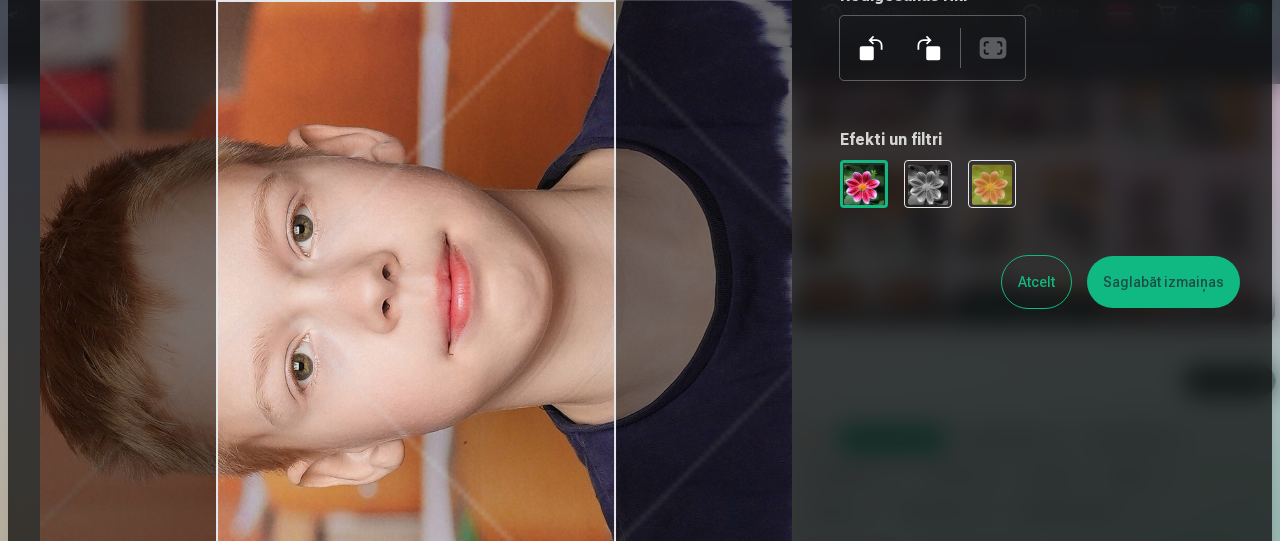 click at bounding box center (928, 48) 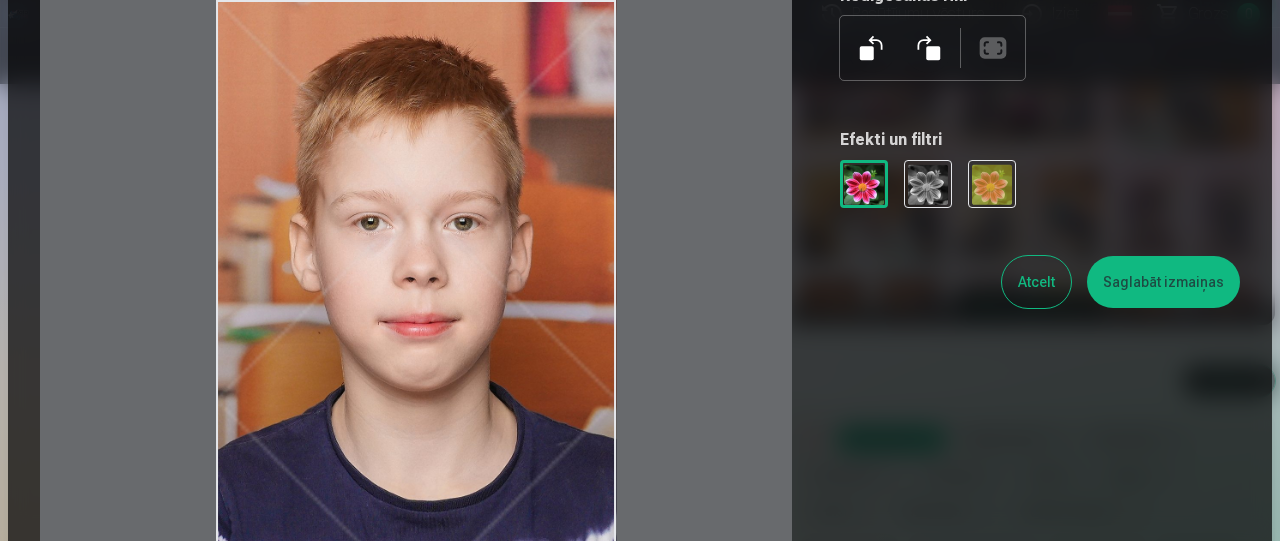 click at bounding box center (928, 48) 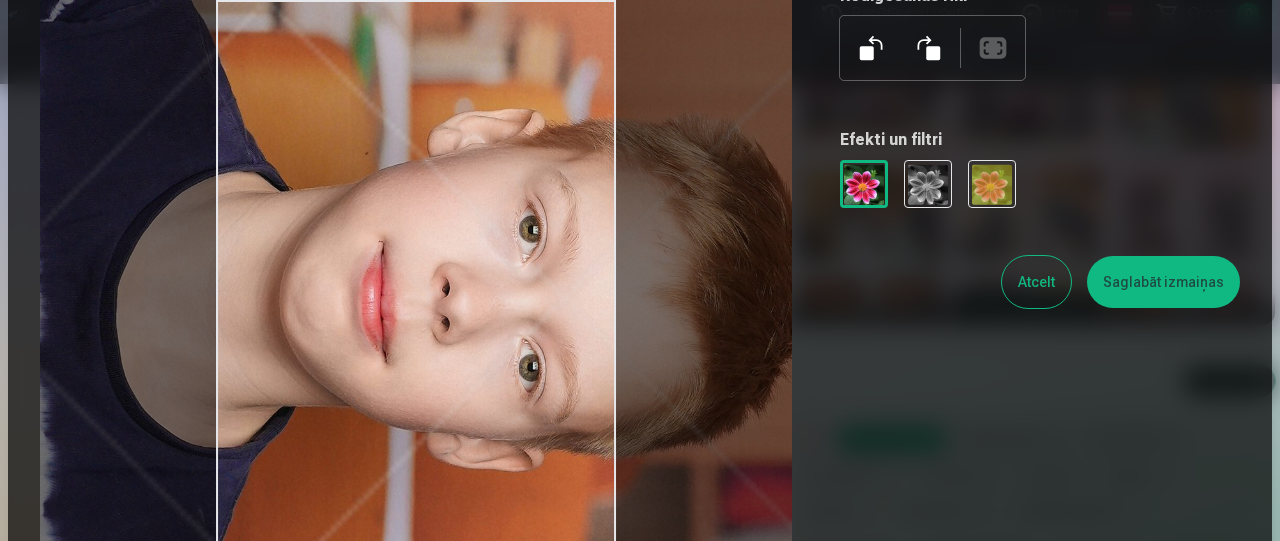 click at bounding box center [872, 48] 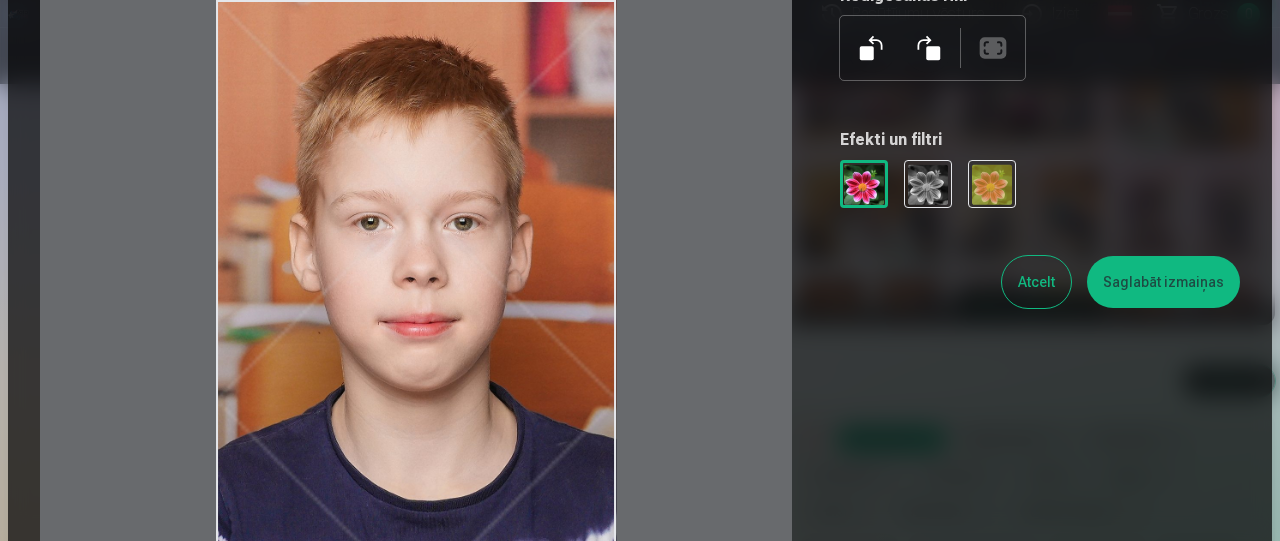 click at bounding box center (928, 48) 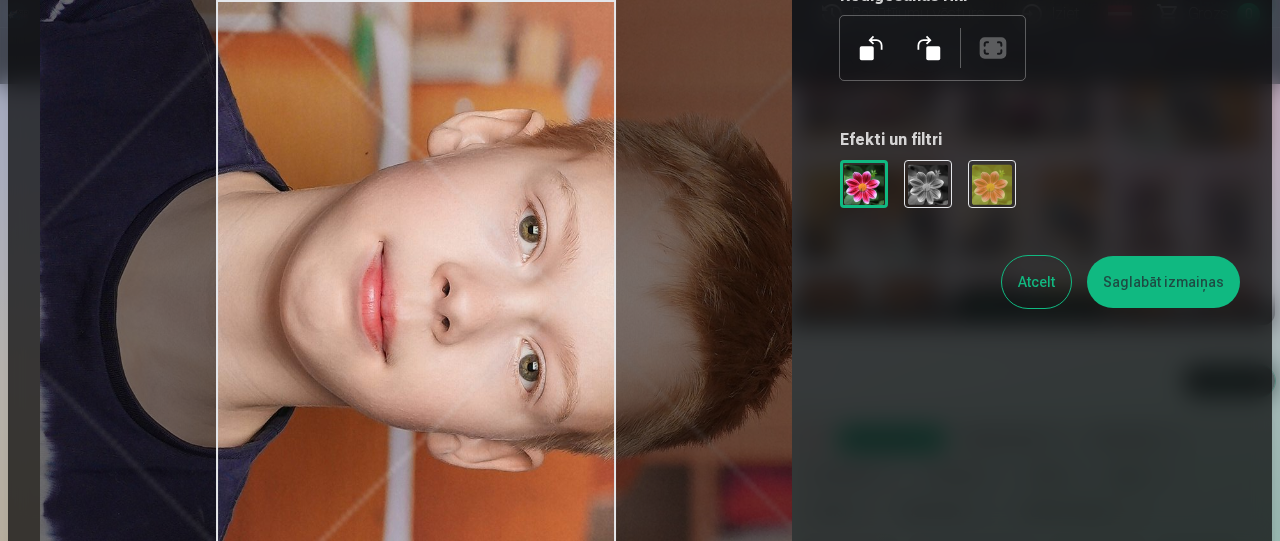 click at bounding box center (872, 48) 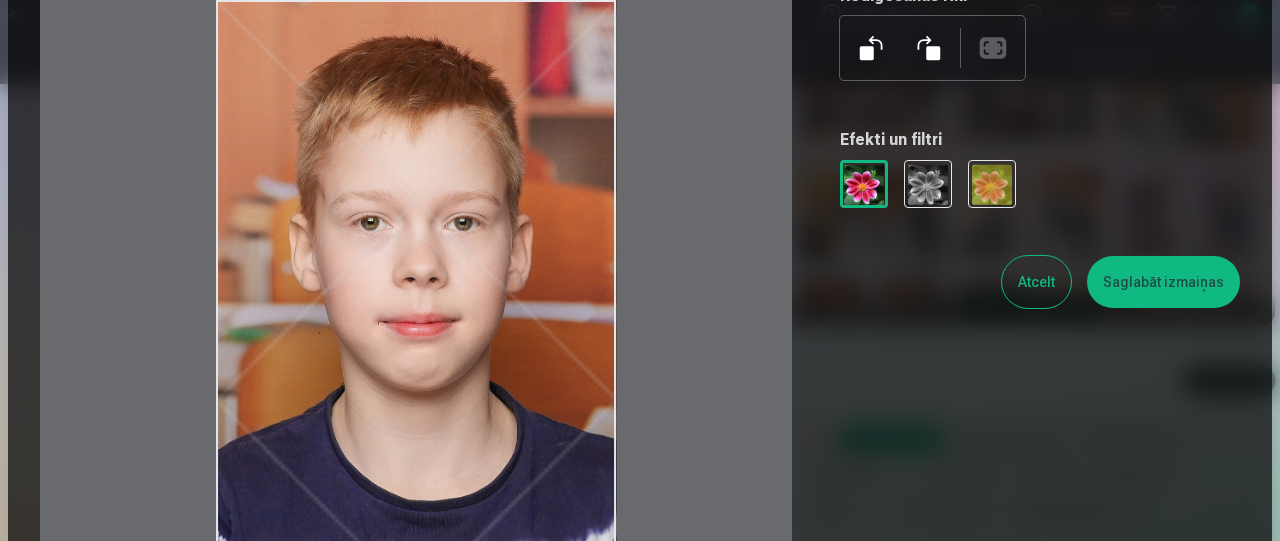 click on "Atcelt Saglabāt izmaiņas" at bounding box center [1040, 282] 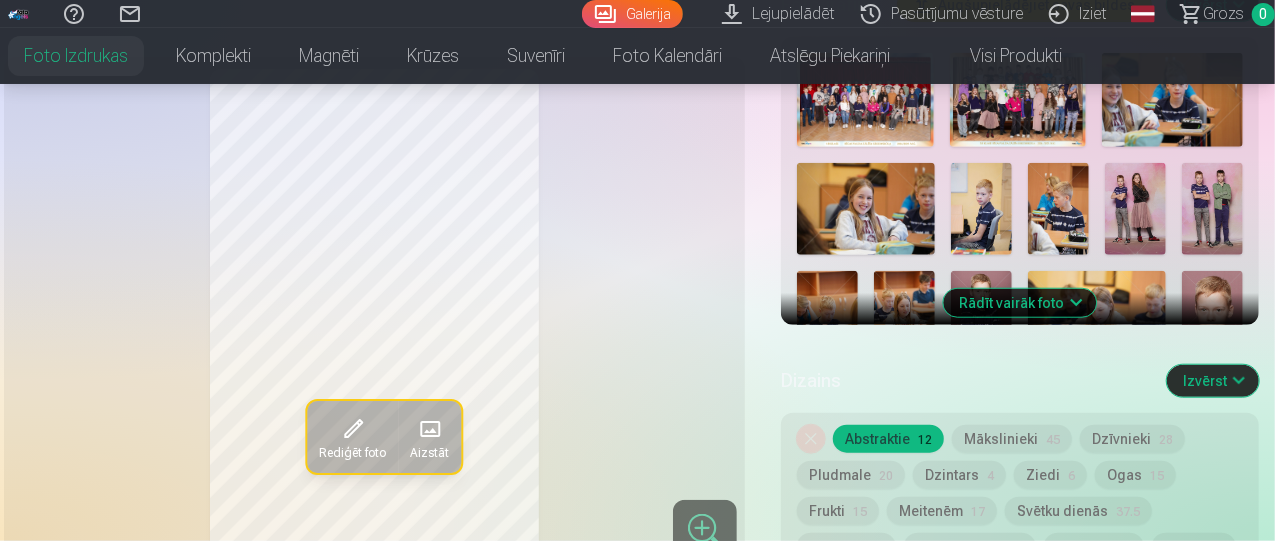 click on "Mākslinieki 45" at bounding box center [1012, 439] 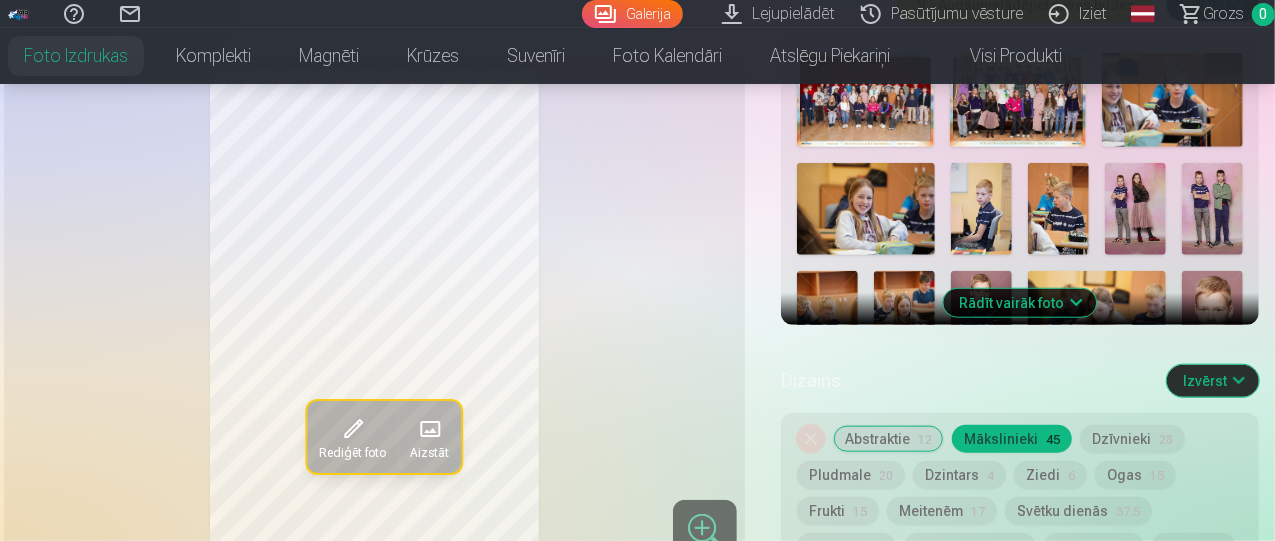 drag, startPoint x: 1128, startPoint y: 407, endPoint x: 1129, endPoint y: 420, distance: 13.038404 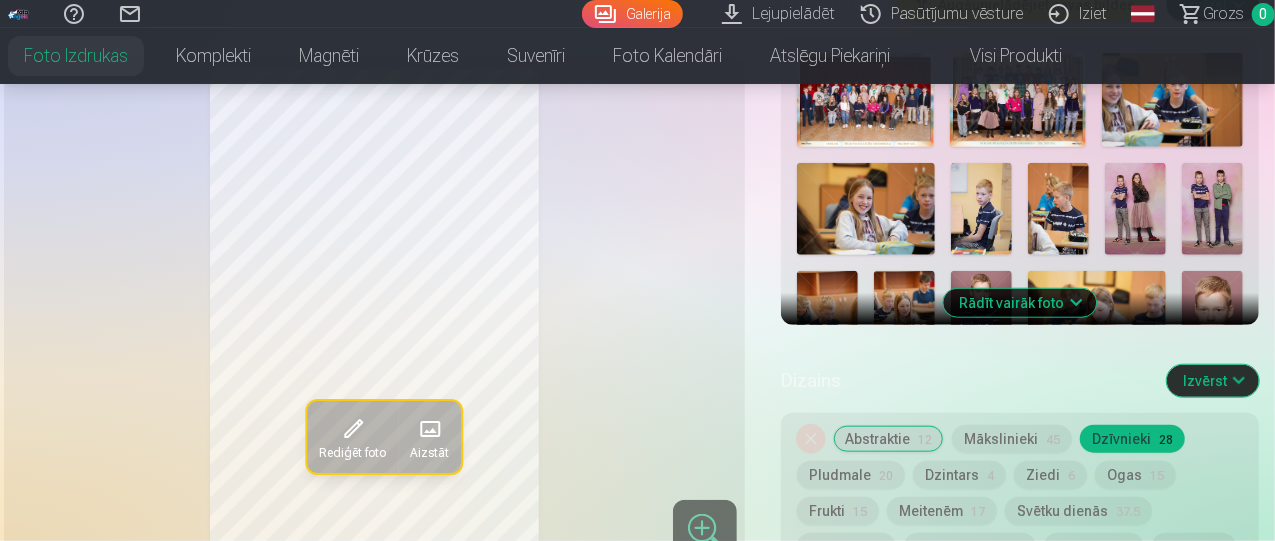 click on "Abstraktie 12" at bounding box center (888, 439) 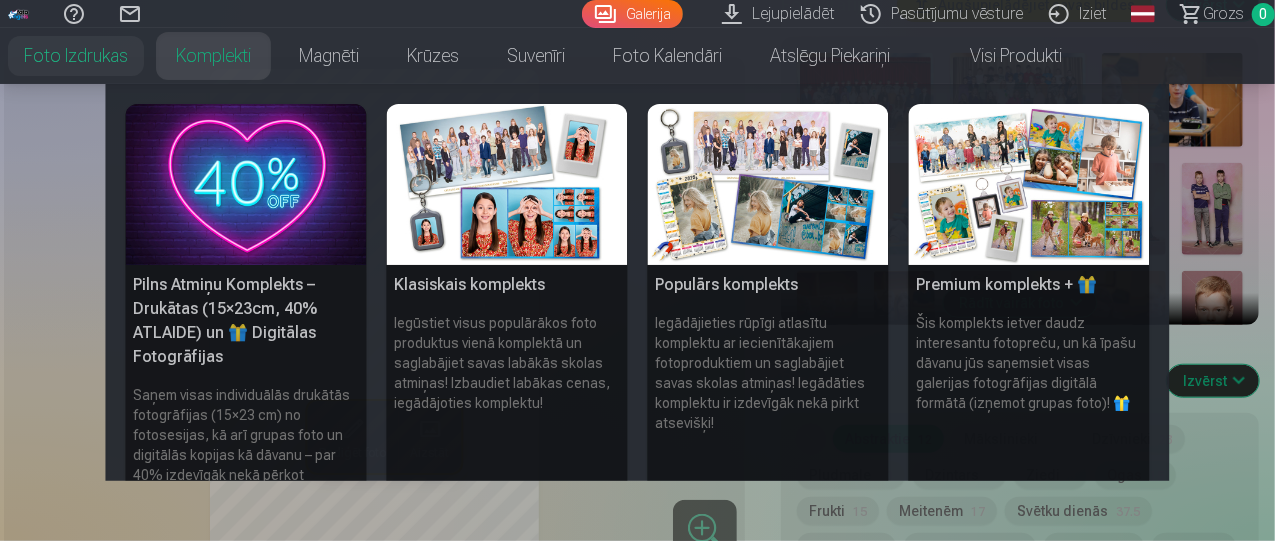 click on "Komplekti" at bounding box center [213, 56] 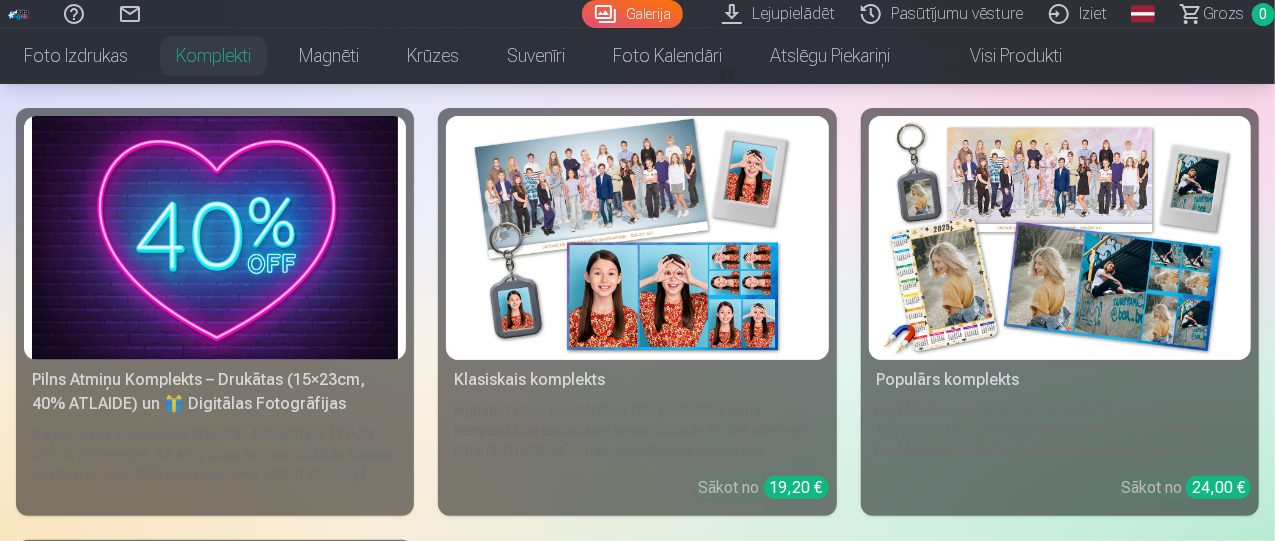 scroll, scrollTop: 224, scrollLeft: 0, axis: vertical 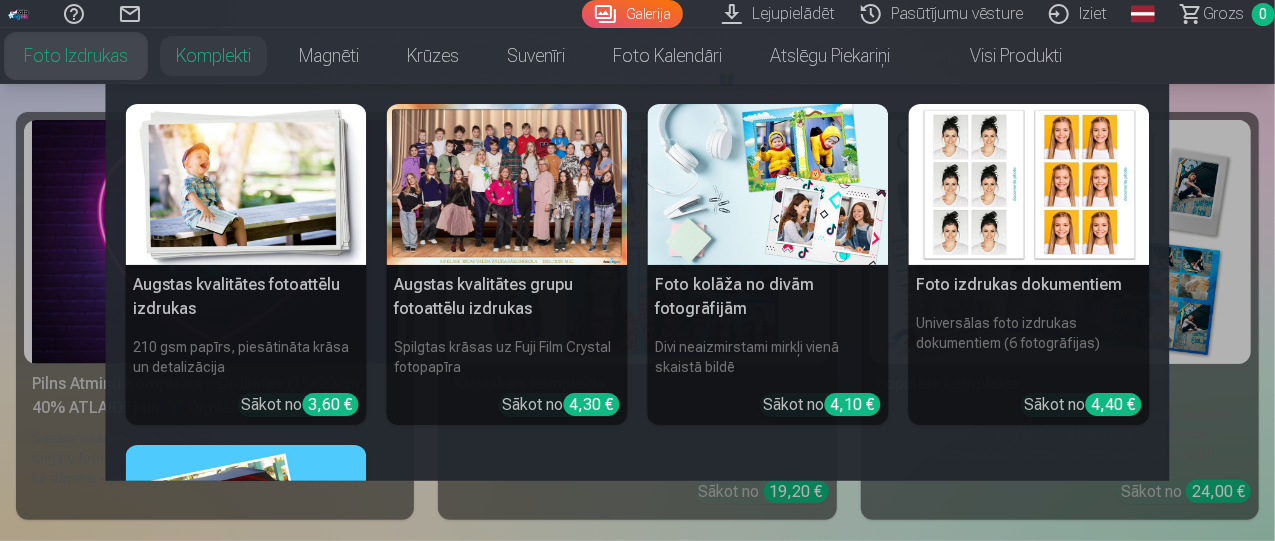 click on "Foto izdrukas" at bounding box center [76, 56] 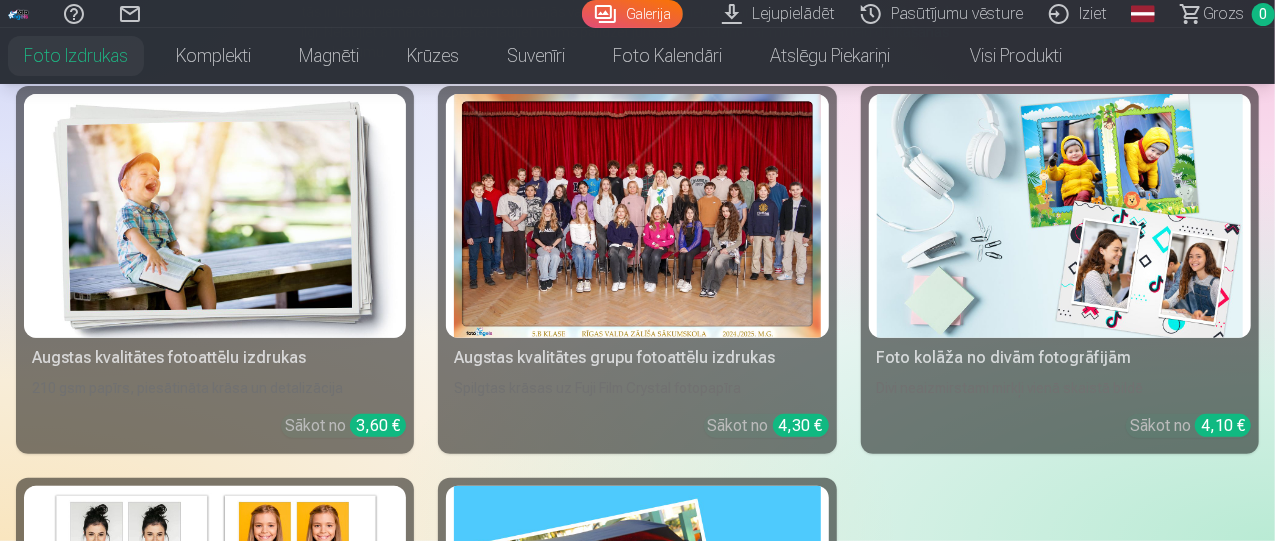 scroll, scrollTop: 305, scrollLeft: 0, axis: vertical 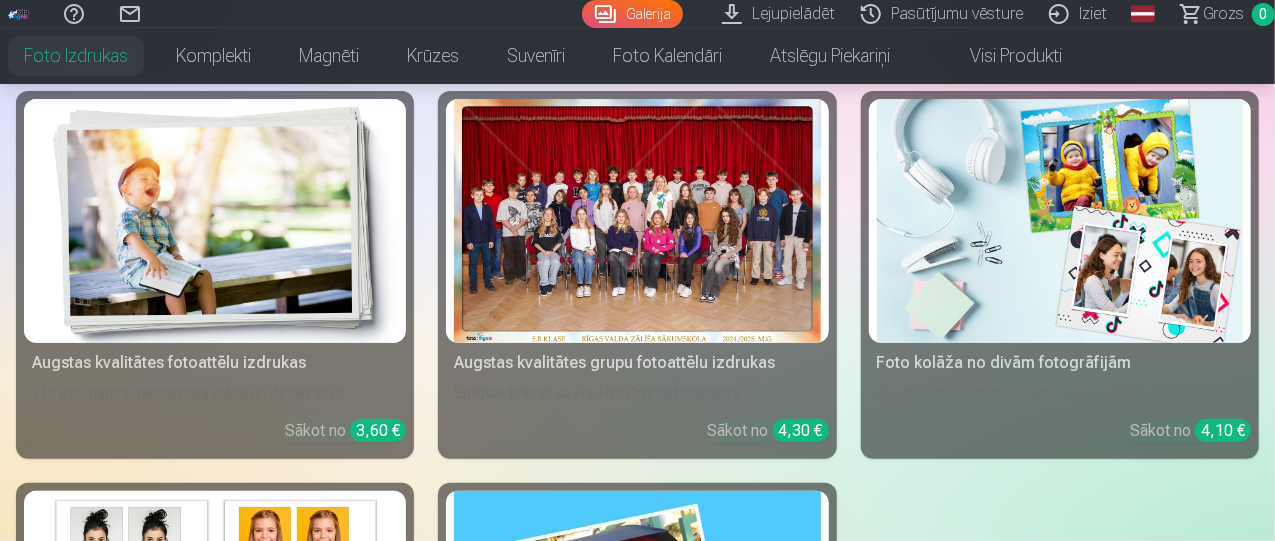 click at bounding box center (637, 221) 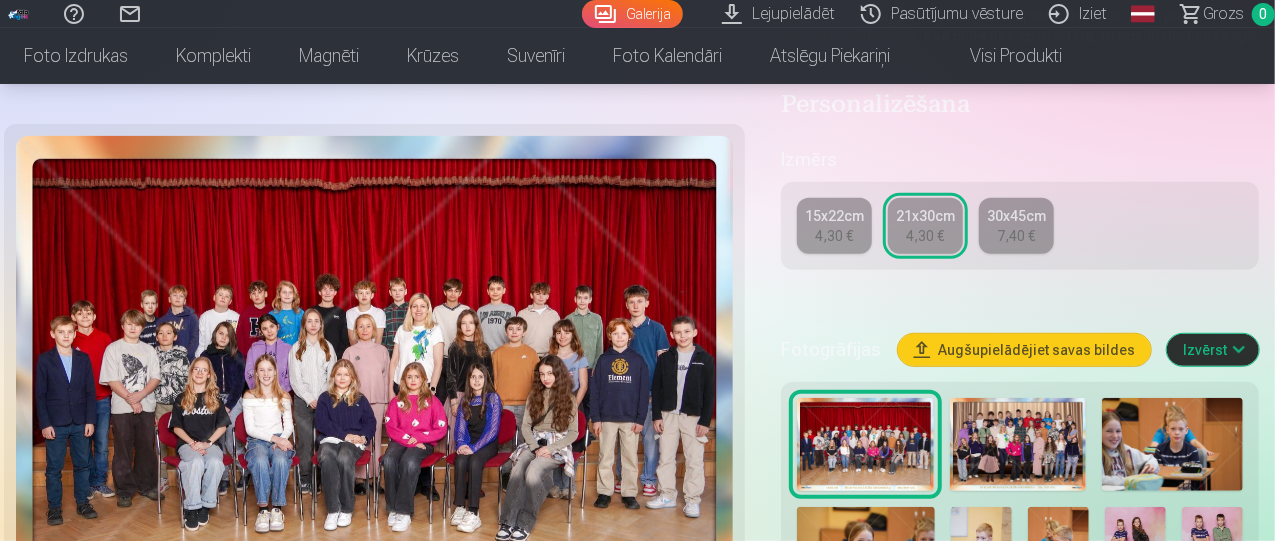 scroll, scrollTop: 469, scrollLeft: 0, axis: vertical 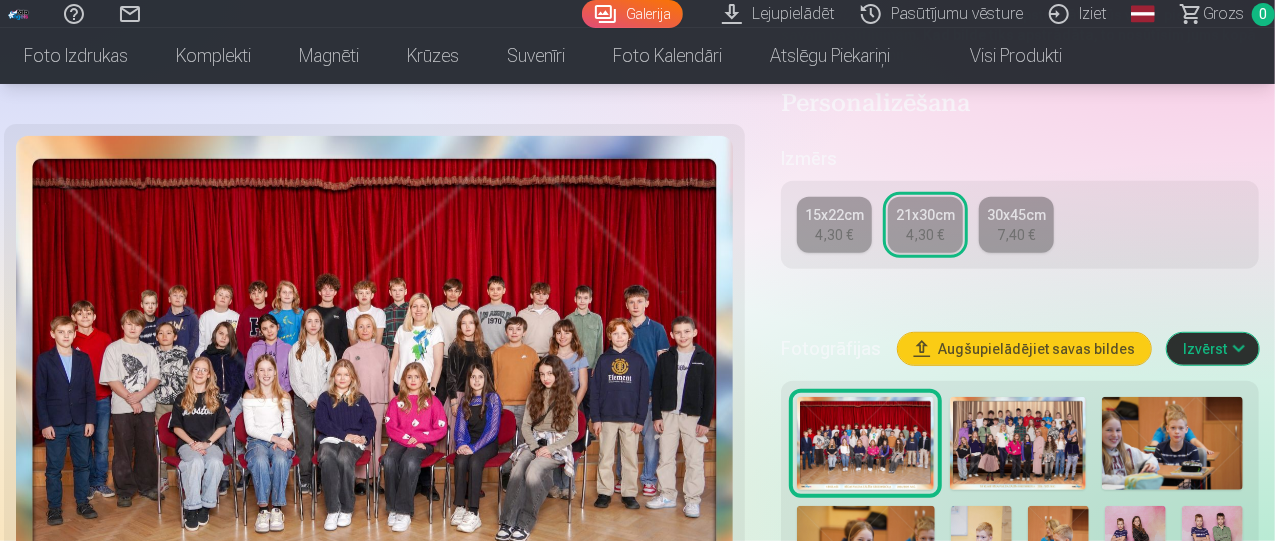 click at bounding box center [1018, 444] 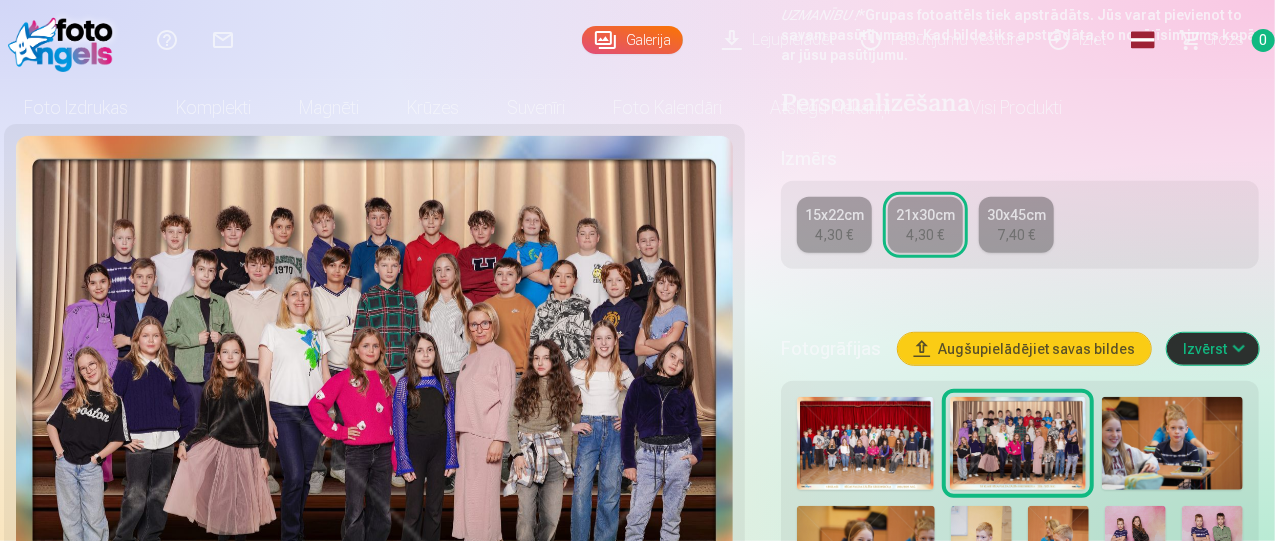 scroll, scrollTop: 0, scrollLeft: 0, axis: both 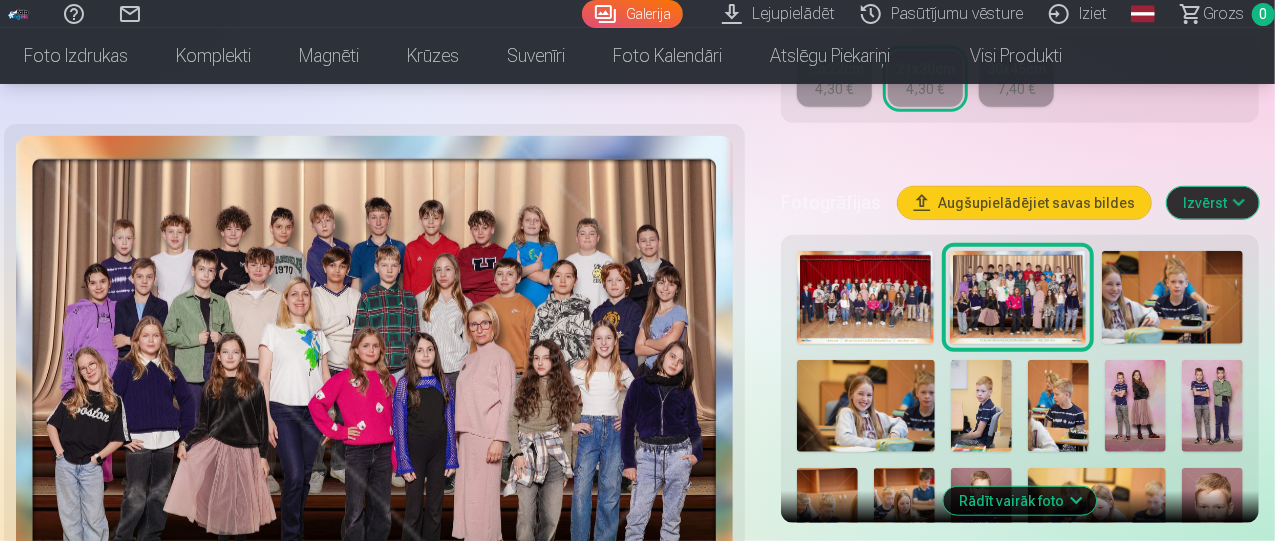 click at bounding box center (865, 298) 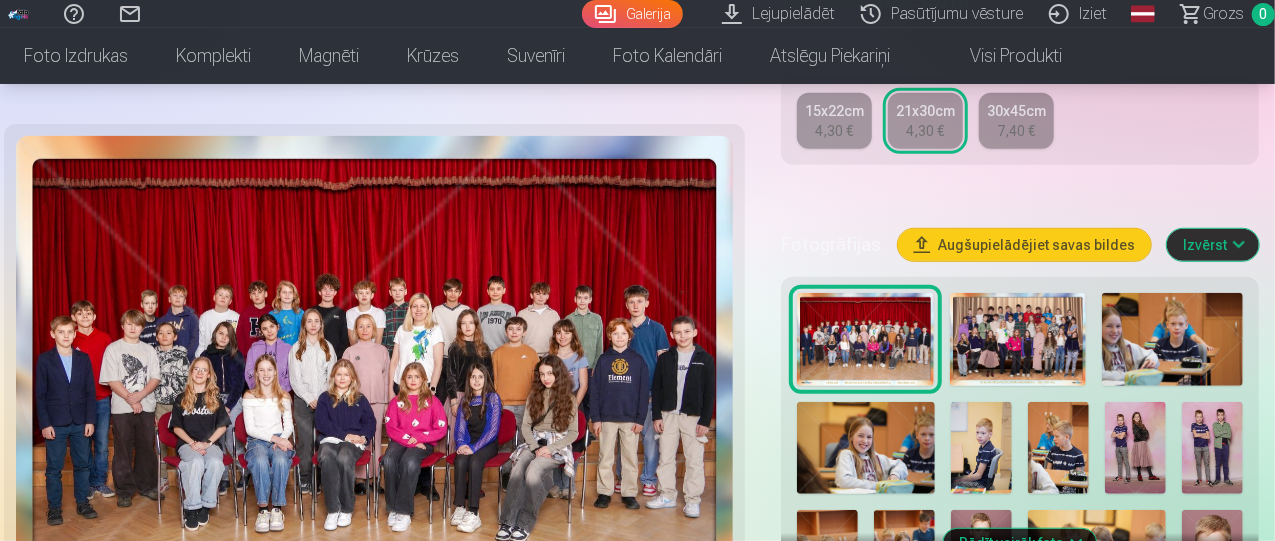 scroll, scrollTop: 564, scrollLeft: 0, axis: vertical 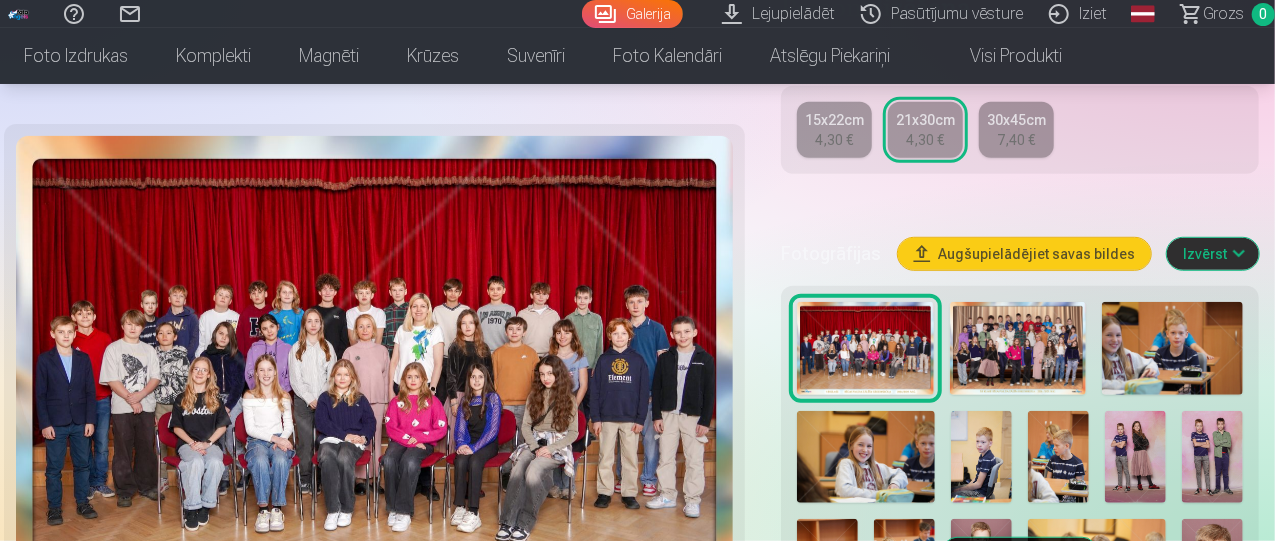 click at bounding box center [1018, 349] 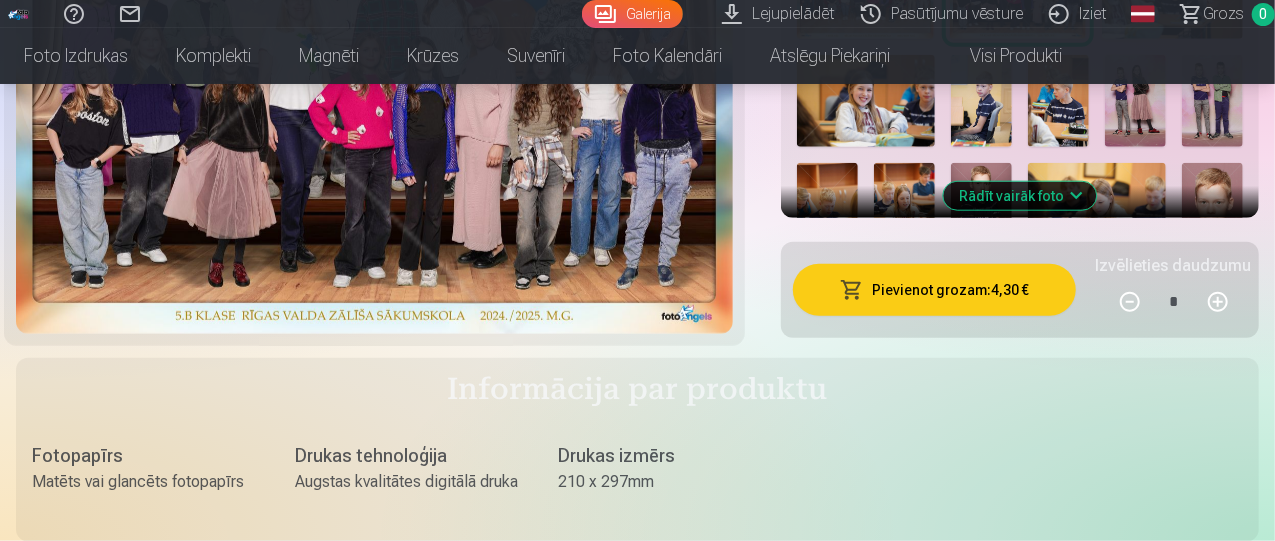 scroll, scrollTop: 974, scrollLeft: 0, axis: vertical 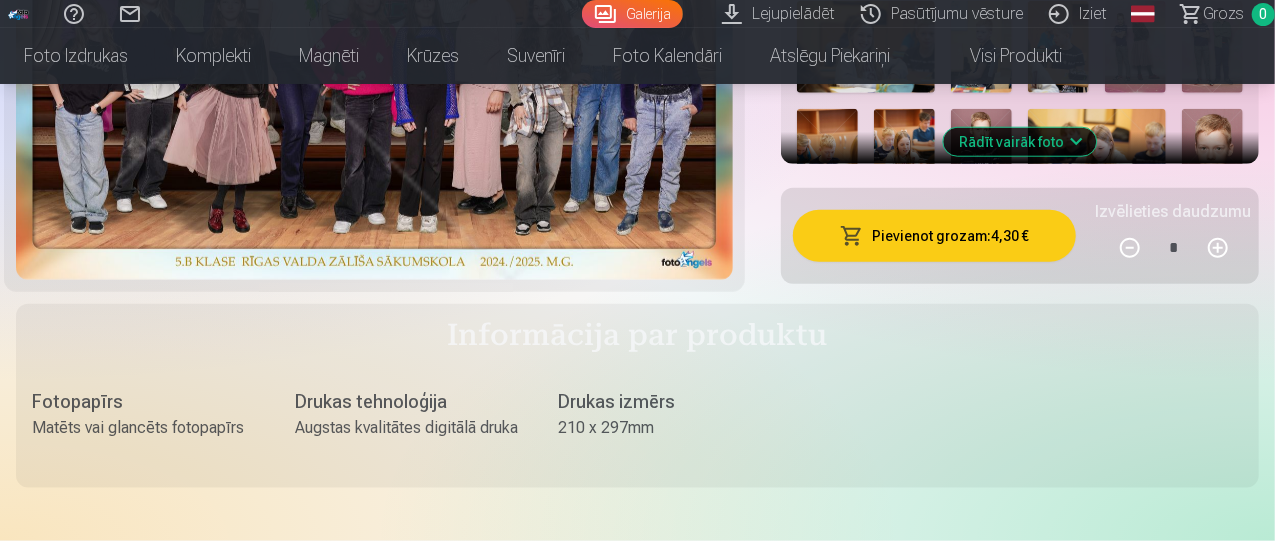 click on "Pievienot grozam :  4,30 €" at bounding box center [934, 236] 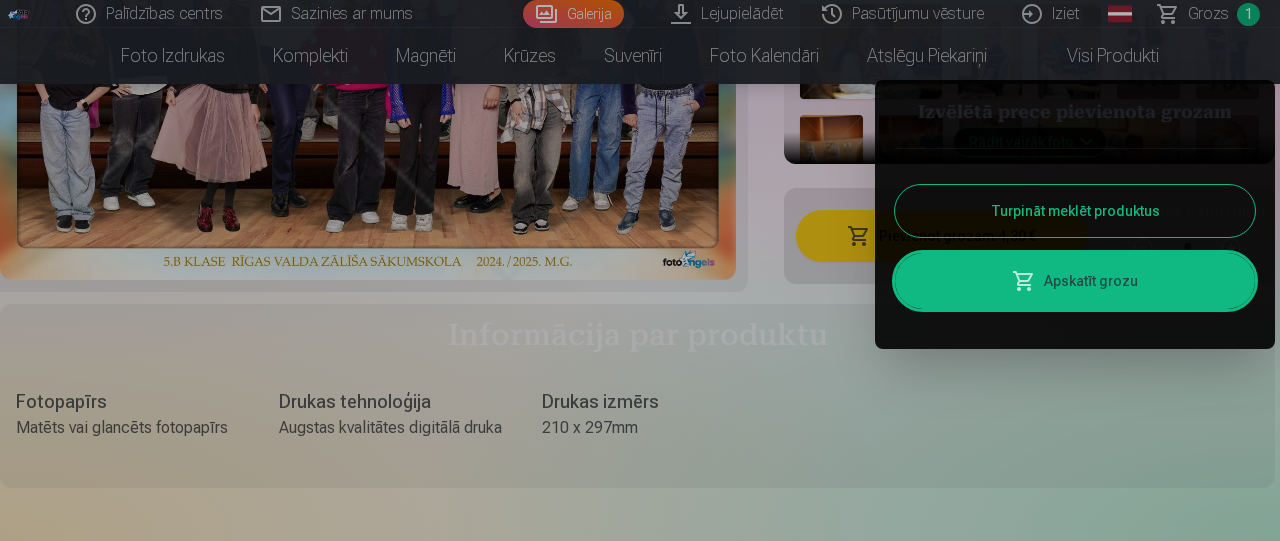 click on "Turpināt meklēt produktus" at bounding box center [1075, 211] 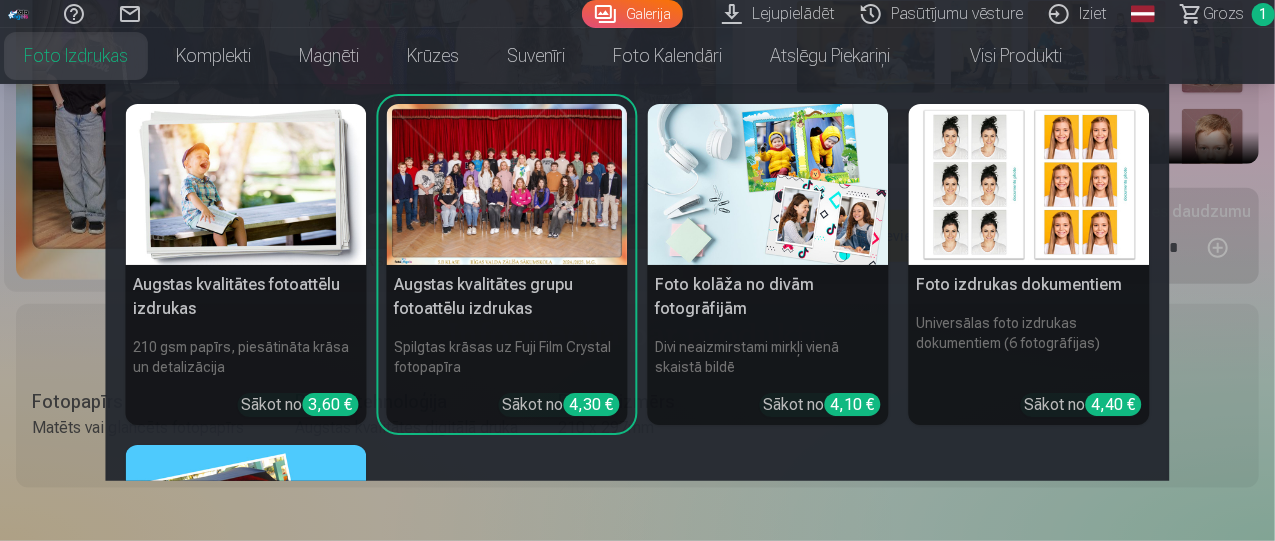 click on "Foto izdrukas" at bounding box center [76, 56] 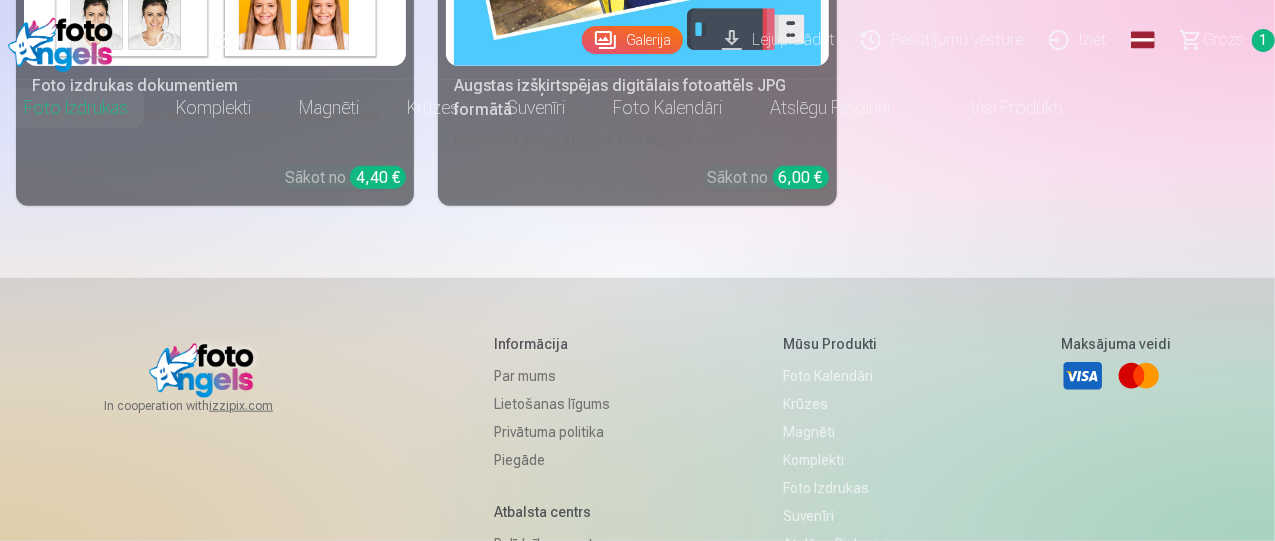 scroll, scrollTop: 0, scrollLeft: 0, axis: both 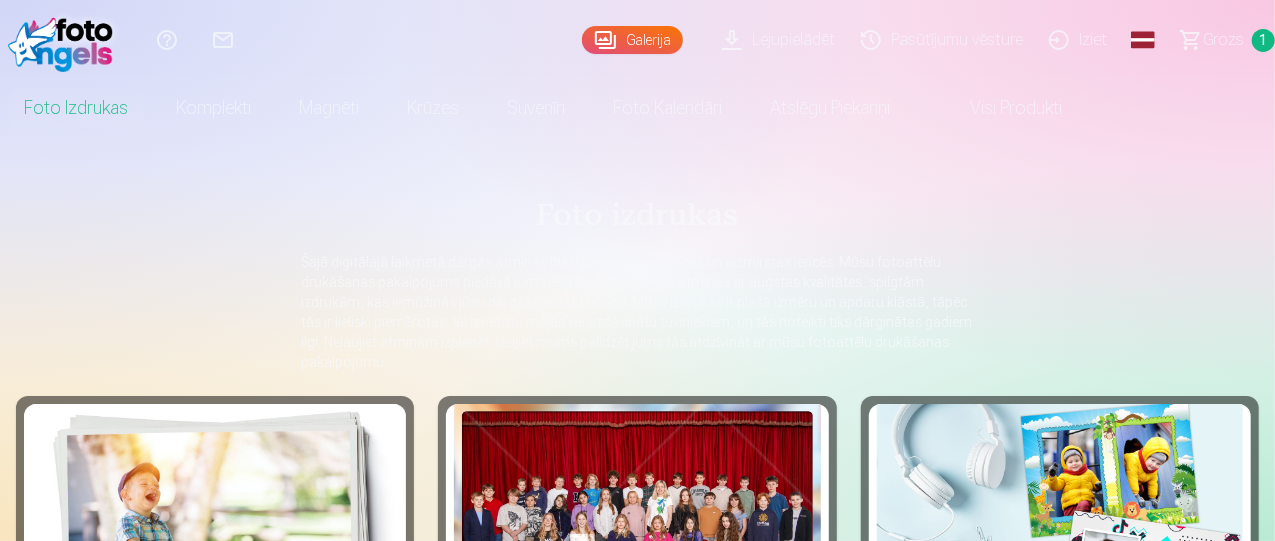 click at bounding box center (215, 526) 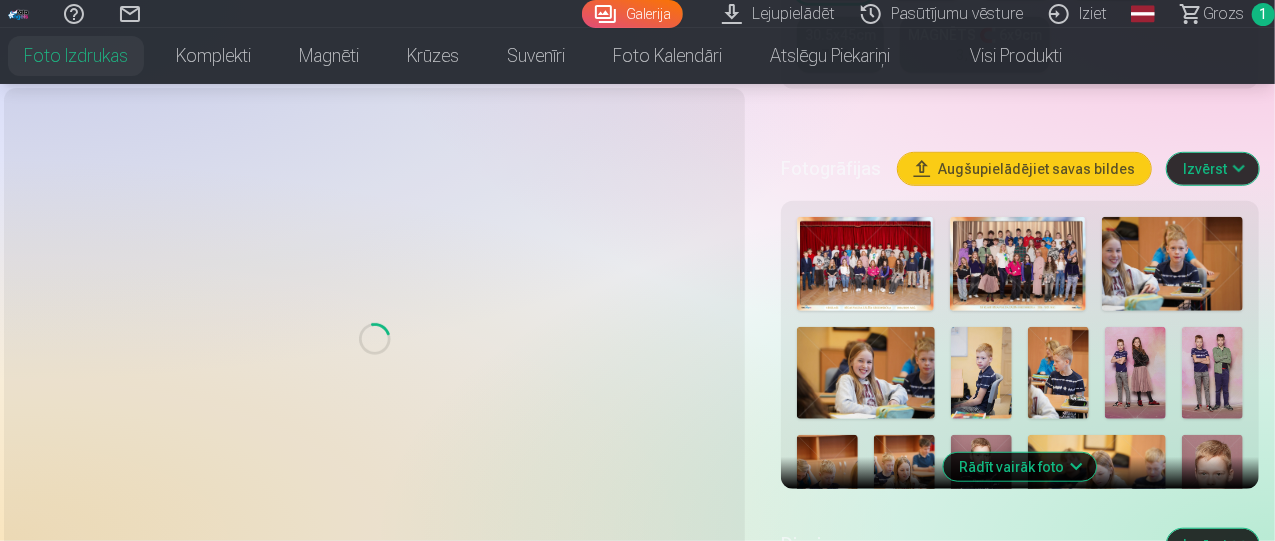 scroll, scrollTop: 624, scrollLeft: 0, axis: vertical 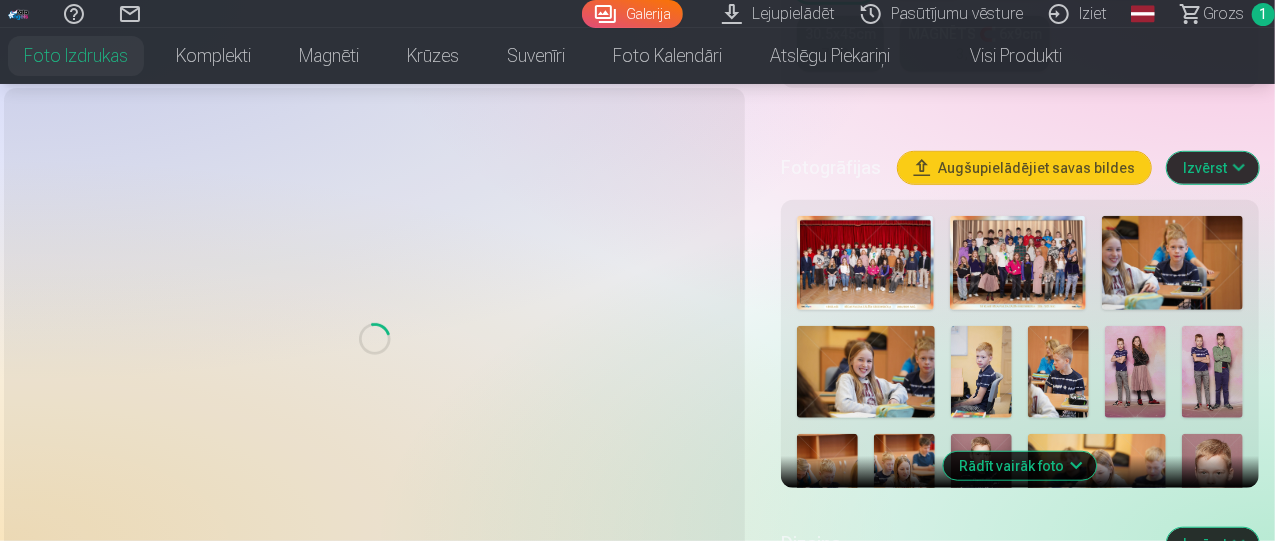 click on "Rādīt vairāk foto" at bounding box center (1020, 466) 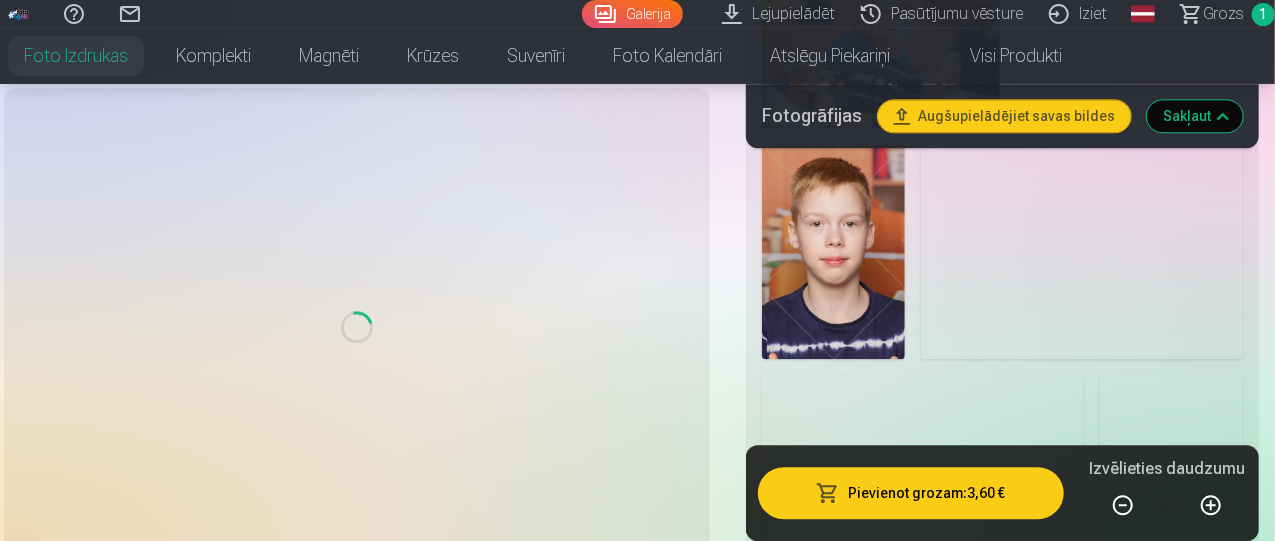 scroll, scrollTop: 2520, scrollLeft: 0, axis: vertical 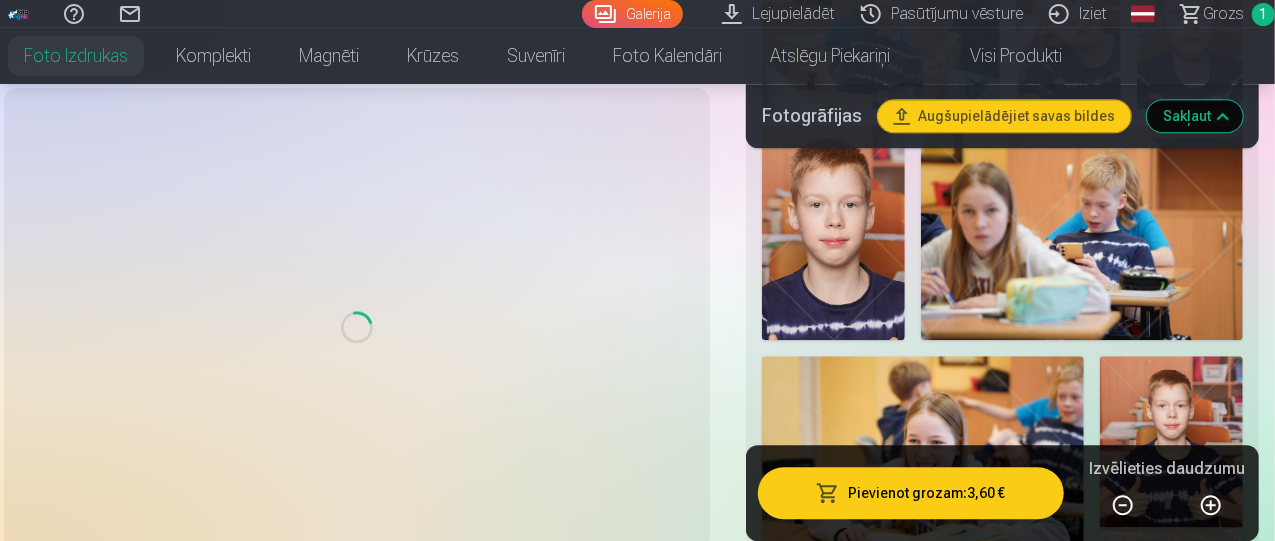 click at bounding box center [833, 232] 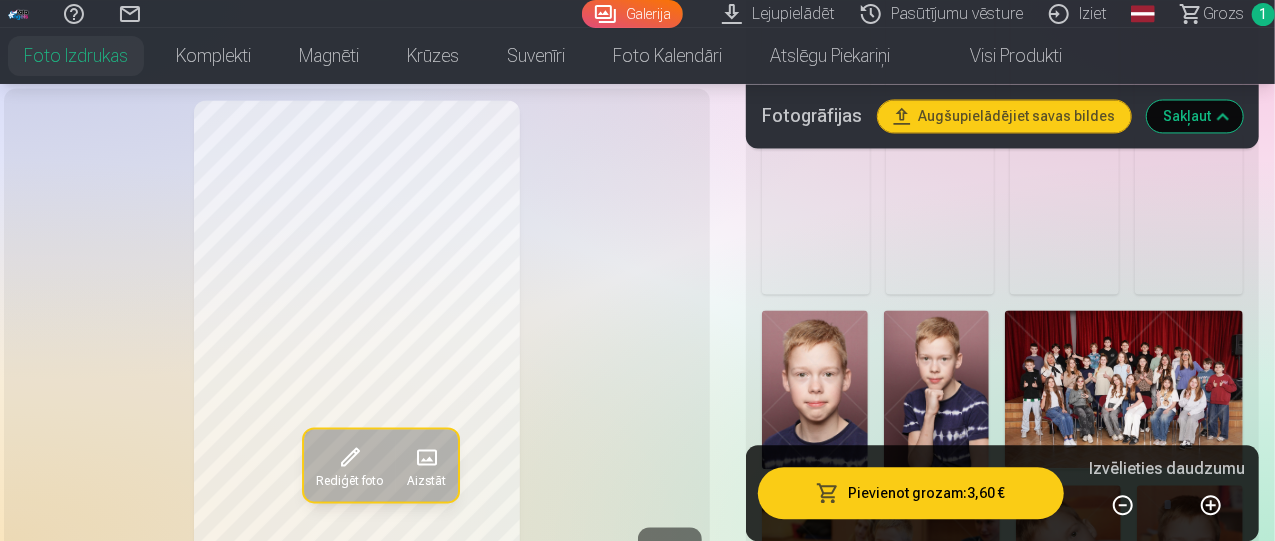 scroll, scrollTop: 1988, scrollLeft: 0, axis: vertical 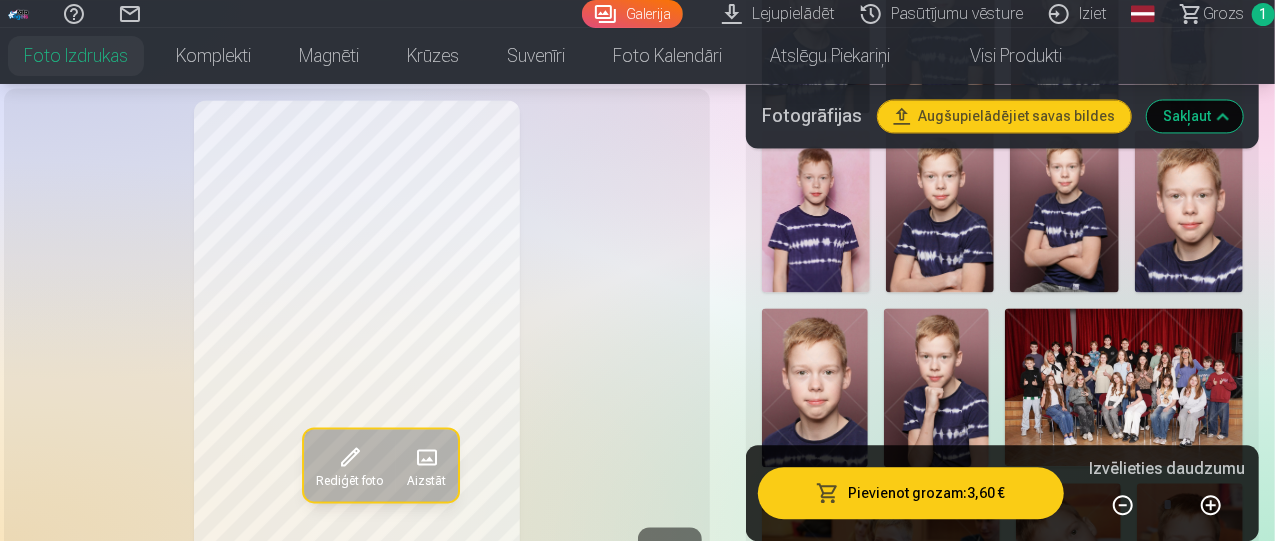 click at bounding box center [815, 387] 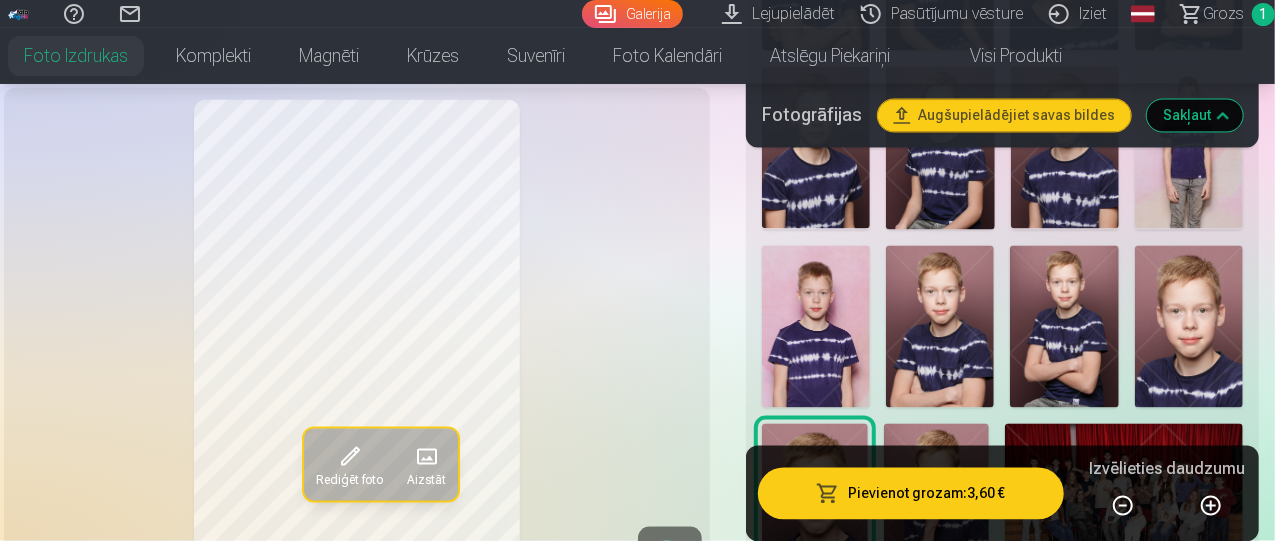 scroll, scrollTop: 1868, scrollLeft: 0, axis: vertical 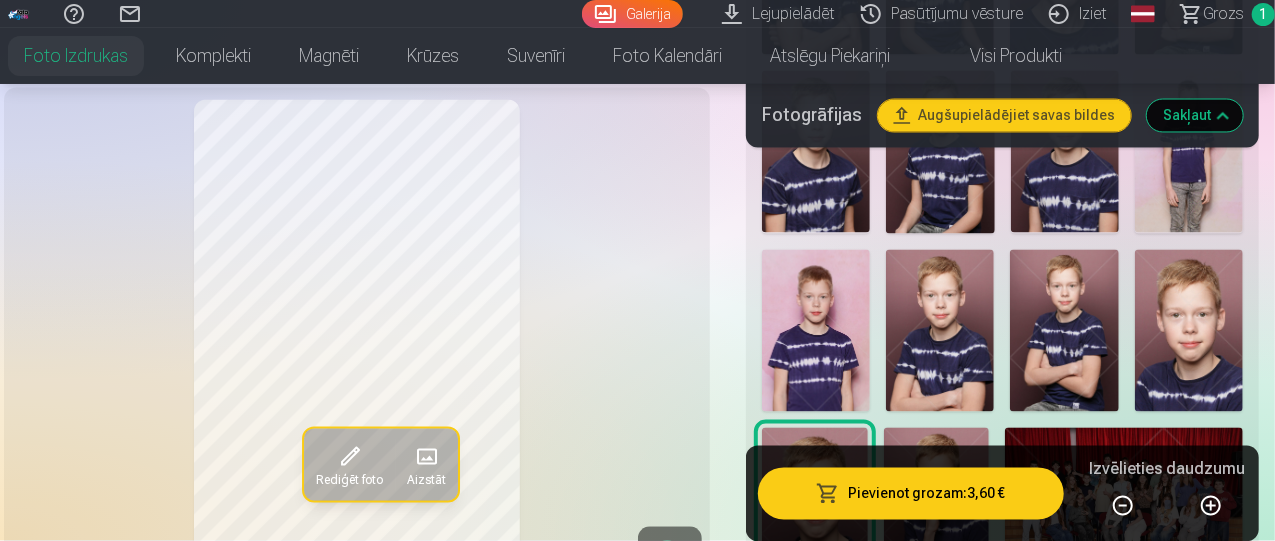 click at bounding box center [1189, 331] 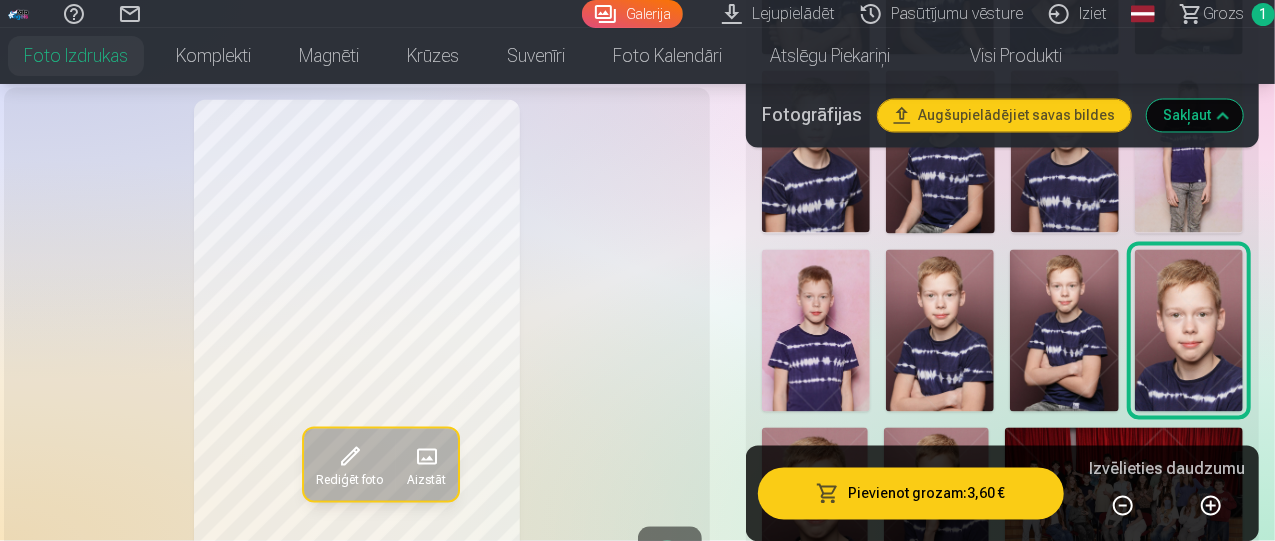 click at bounding box center [815, 507] 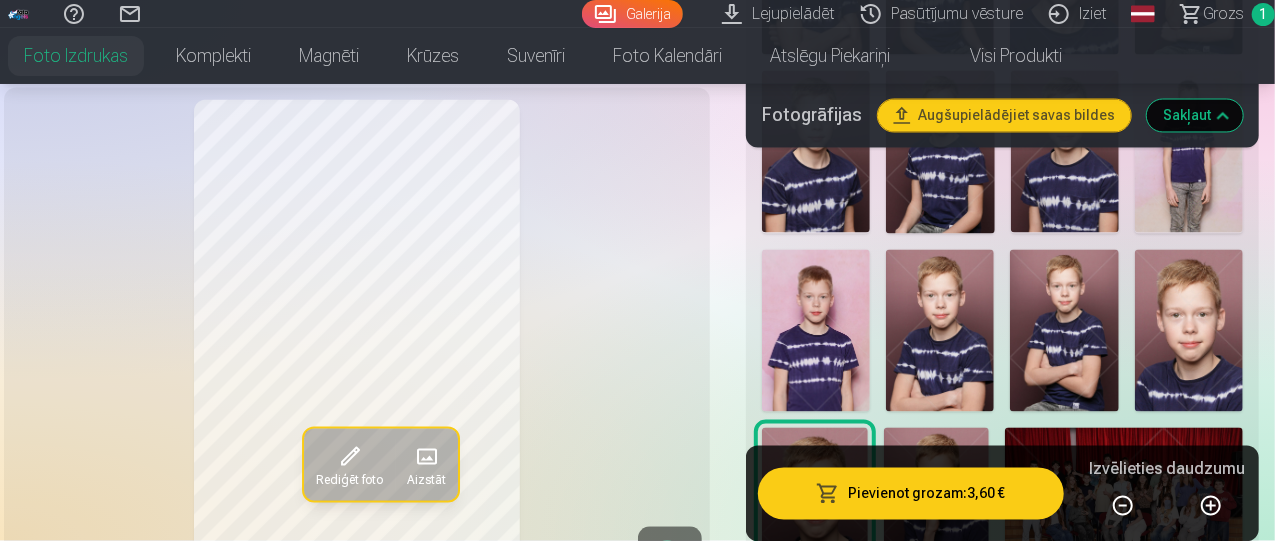click at bounding box center (1189, 331) 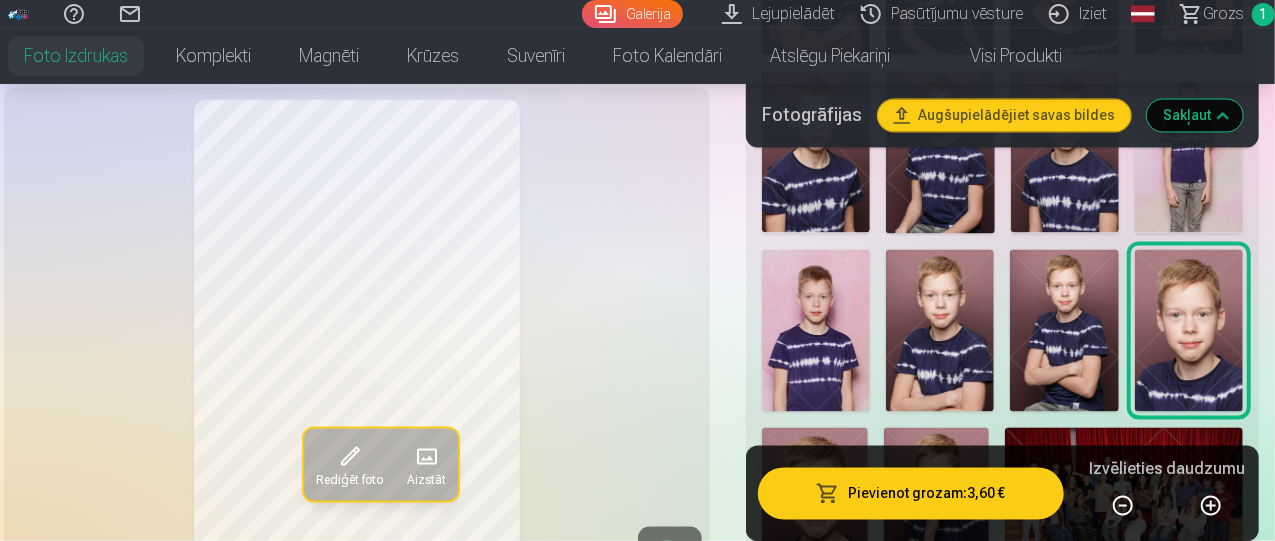 click at bounding box center [815, 507] 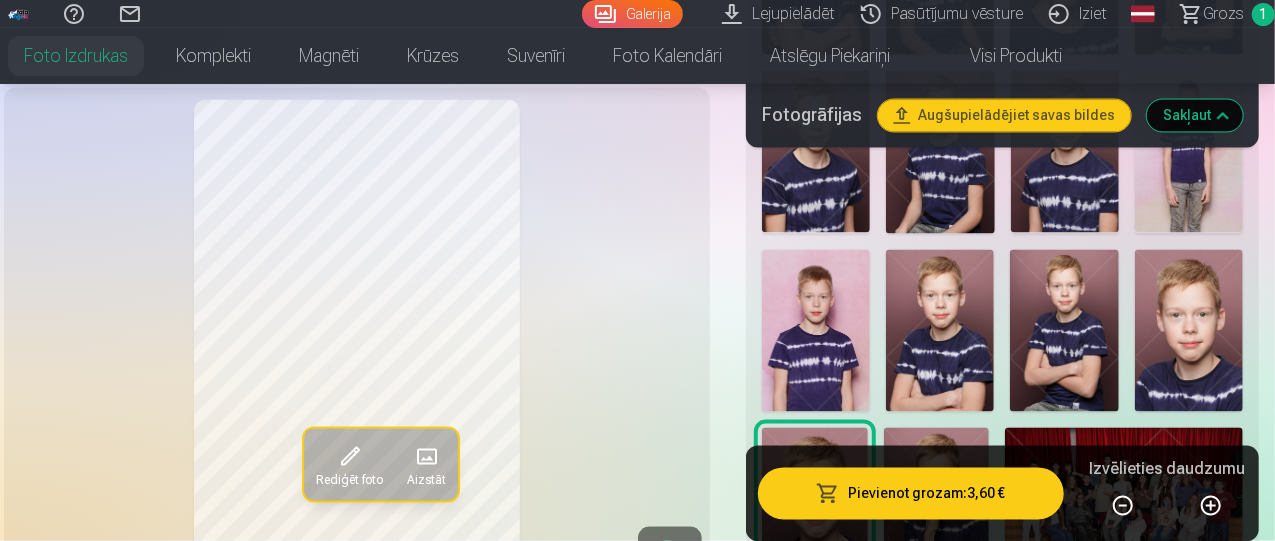 click at bounding box center (1189, 331) 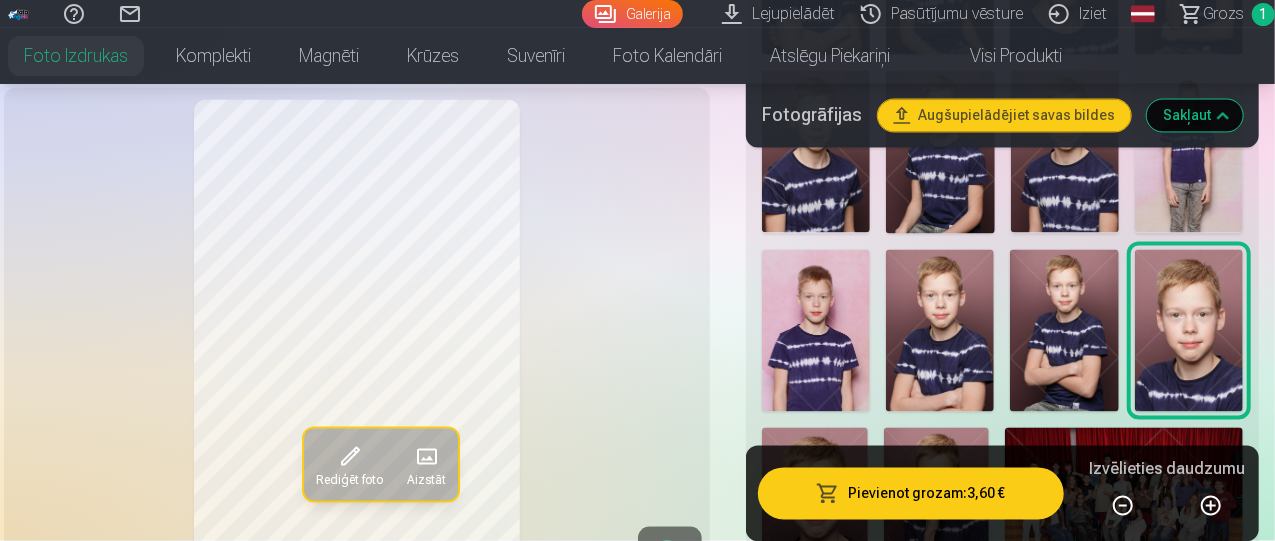 click at bounding box center (815, 507) 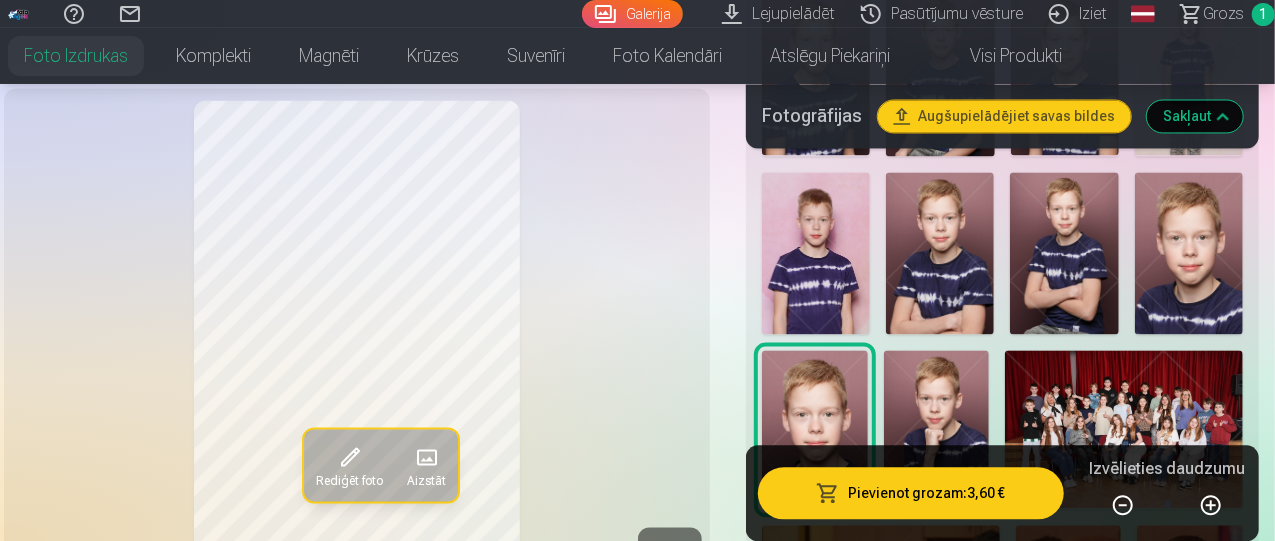 scroll, scrollTop: 1948, scrollLeft: 0, axis: vertical 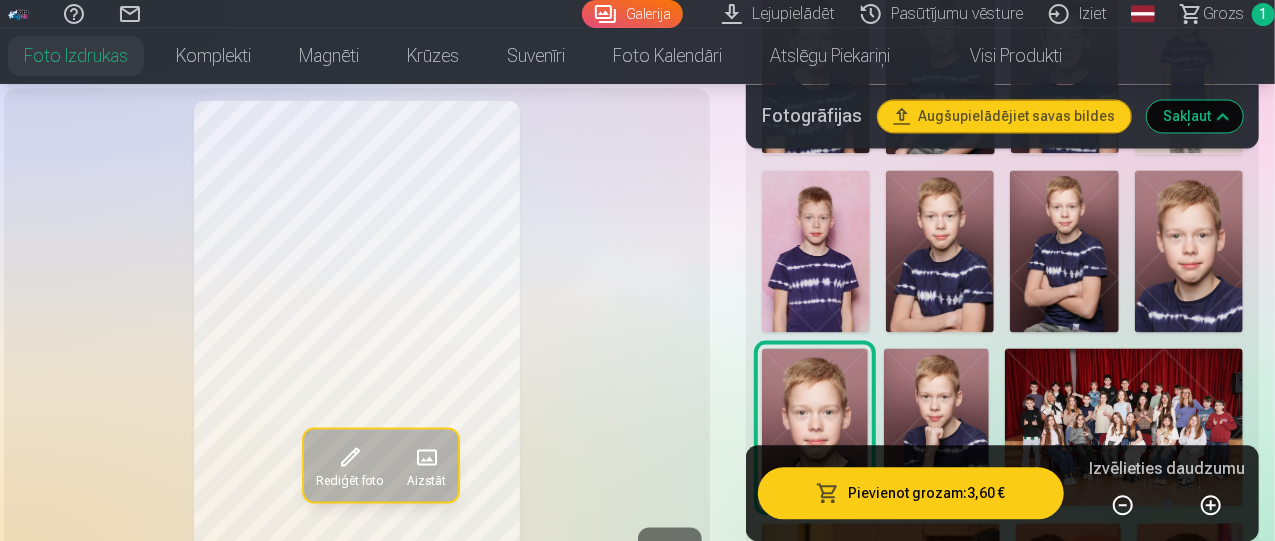 click on "Rediģēt foto Aizstāt" at bounding box center [357, 343] 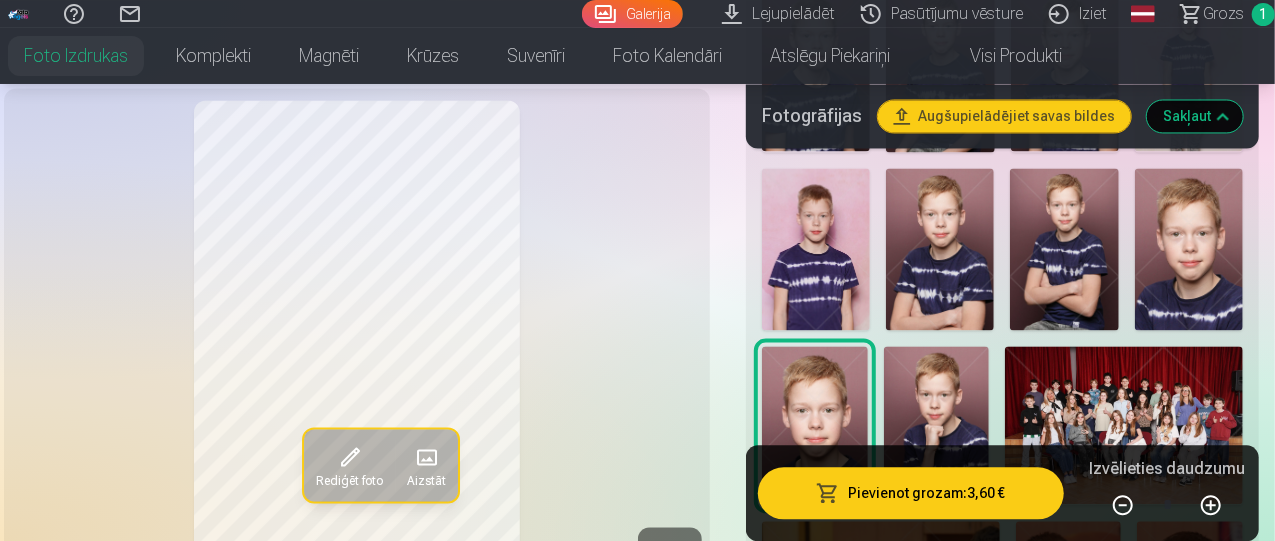 scroll, scrollTop: 1948, scrollLeft: 0, axis: vertical 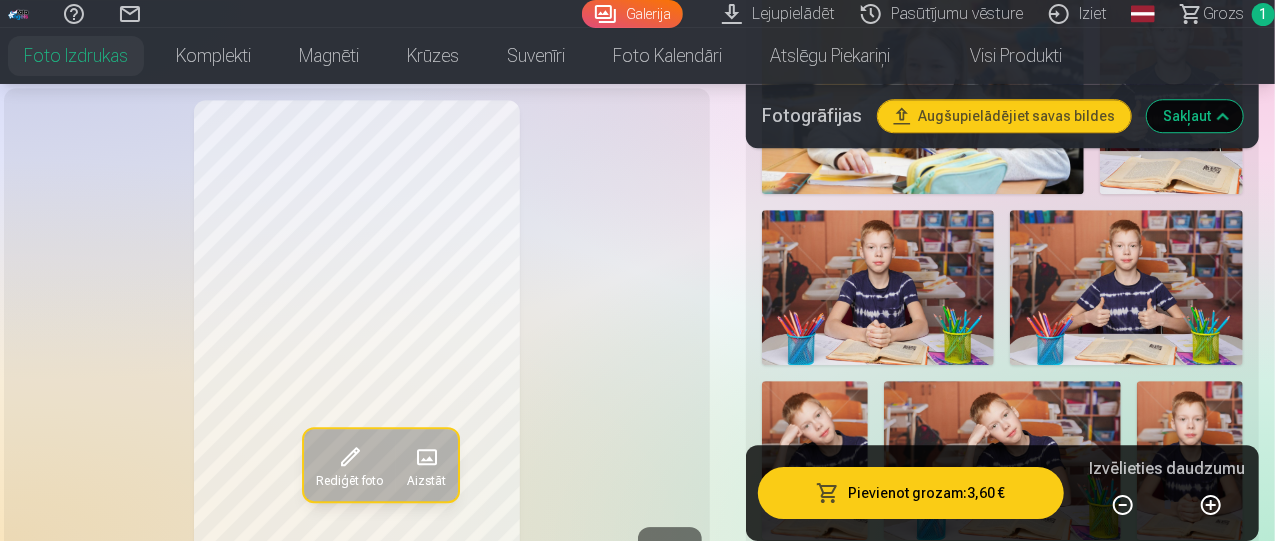 click on "Rediģēt foto Aizstāt" at bounding box center [357, 343] 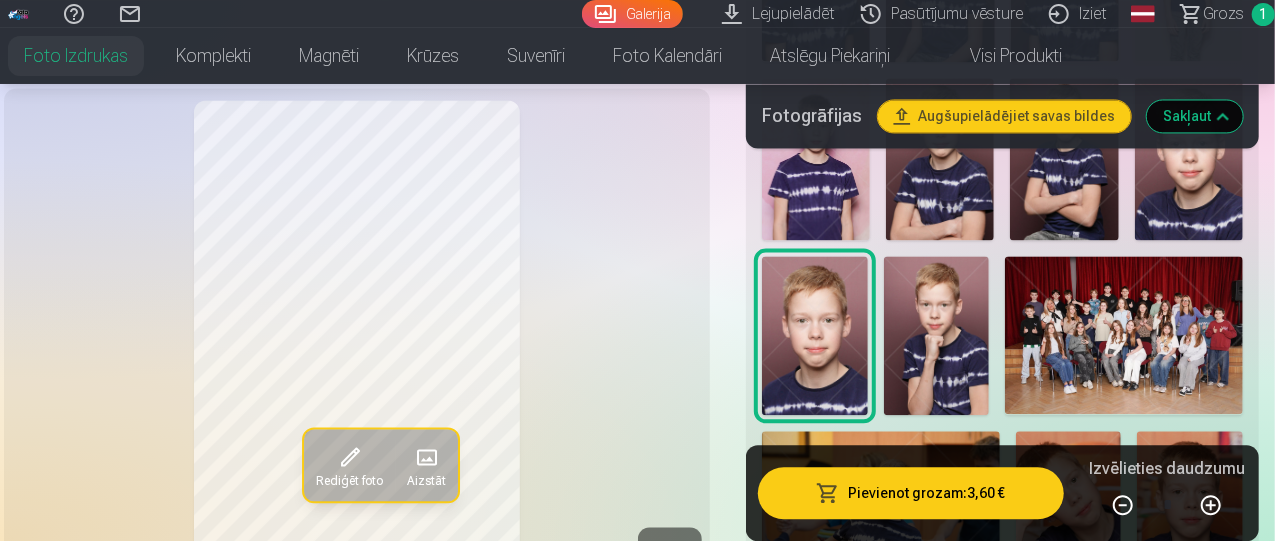 scroll, scrollTop: 2000, scrollLeft: 0, axis: vertical 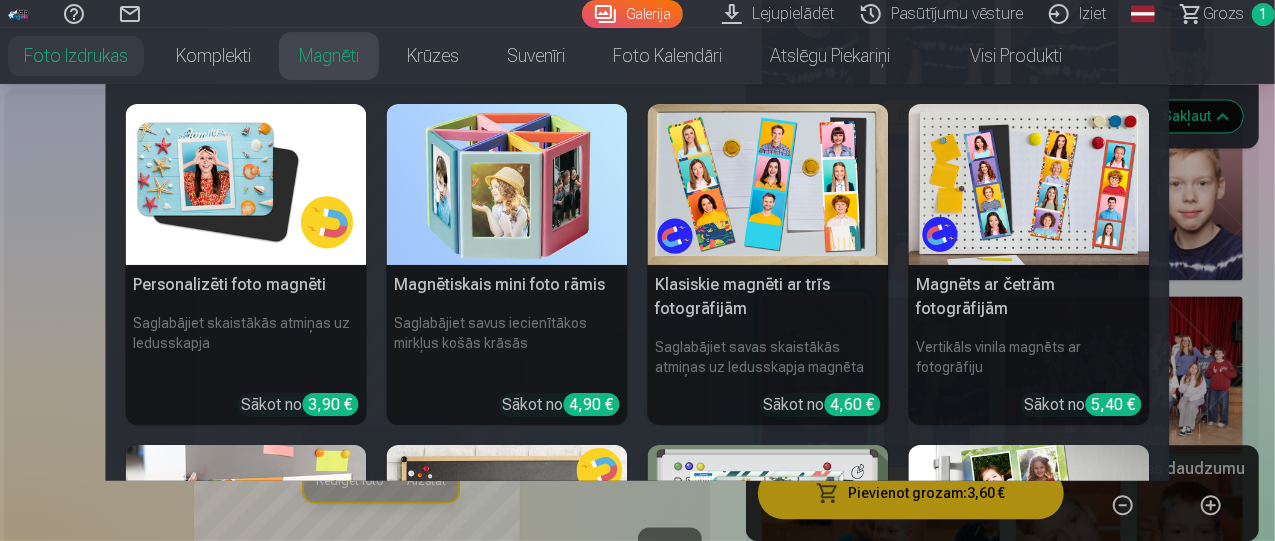 click on "Magnēti" at bounding box center (329, 56) 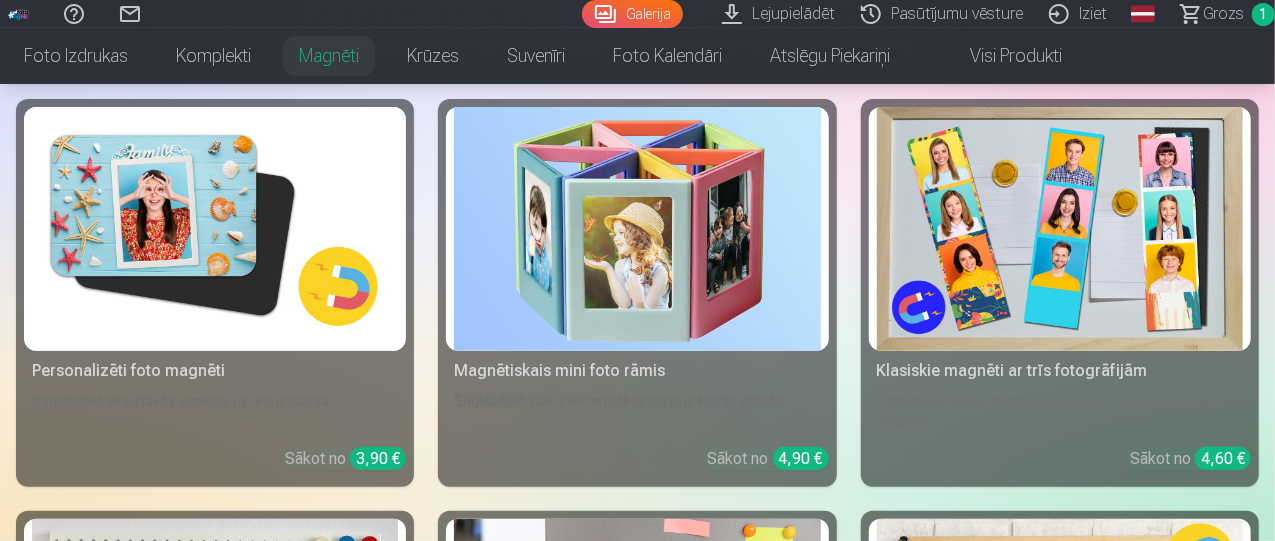 scroll, scrollTop: 295, scrollLeft: 0, axis: vertical 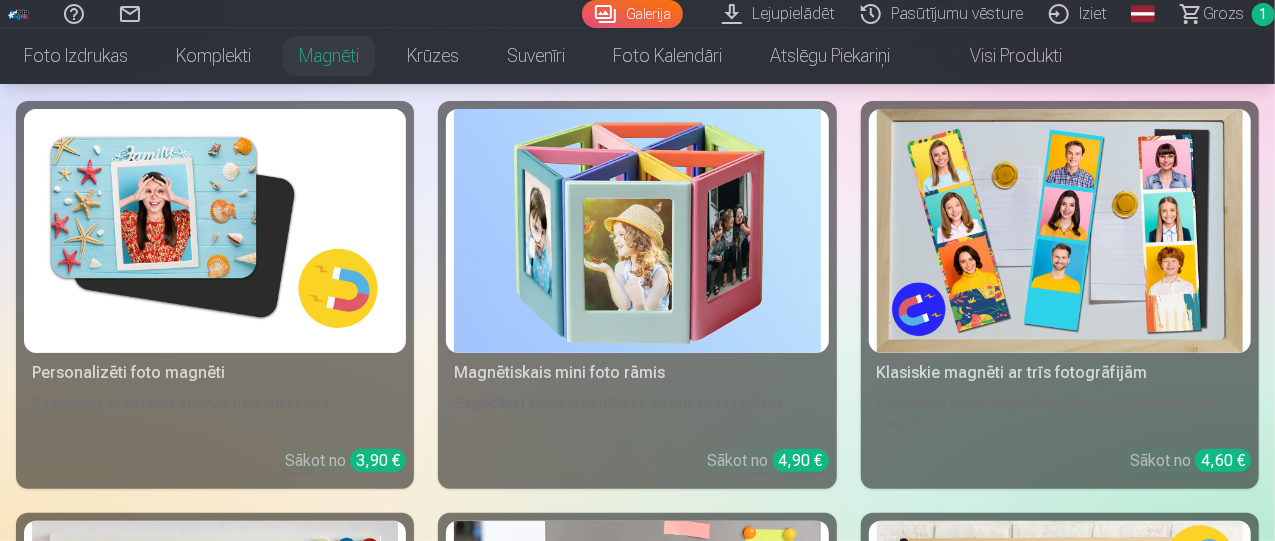 click at bounding box center [215, 231] 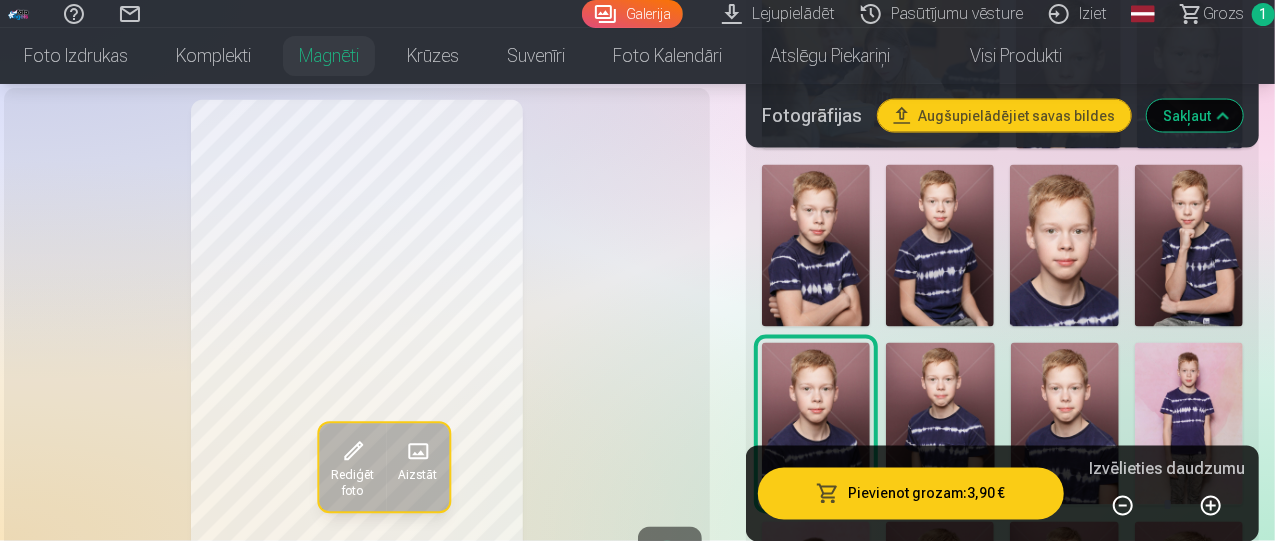 scroll, scrollTop: 1635, scrollLeft: 0, axis: vertical 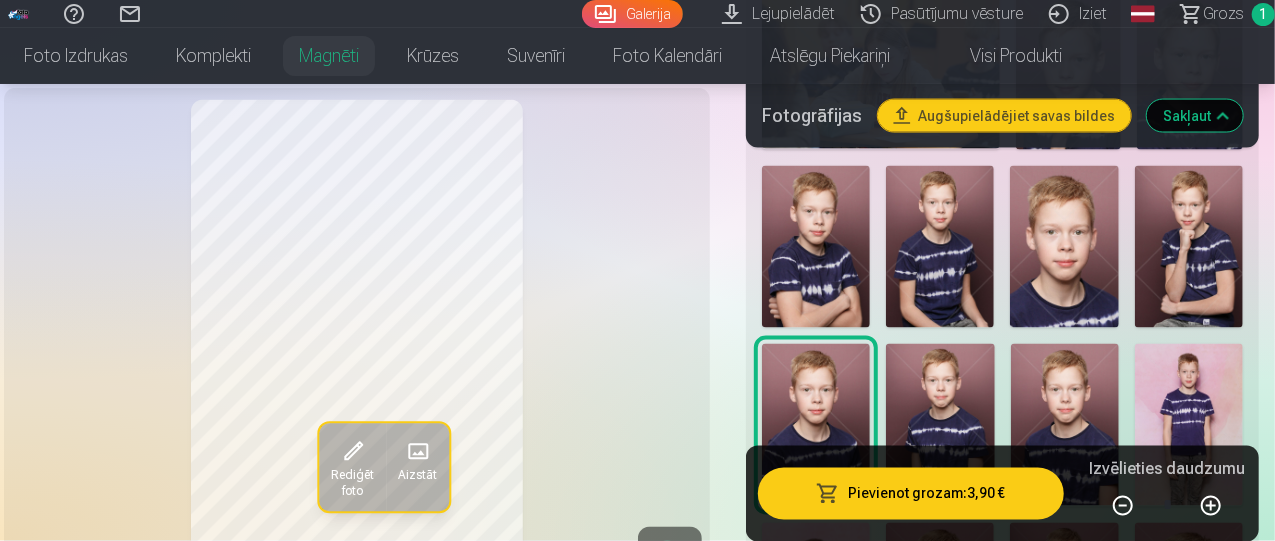 click at bounding box center (1064, 247) 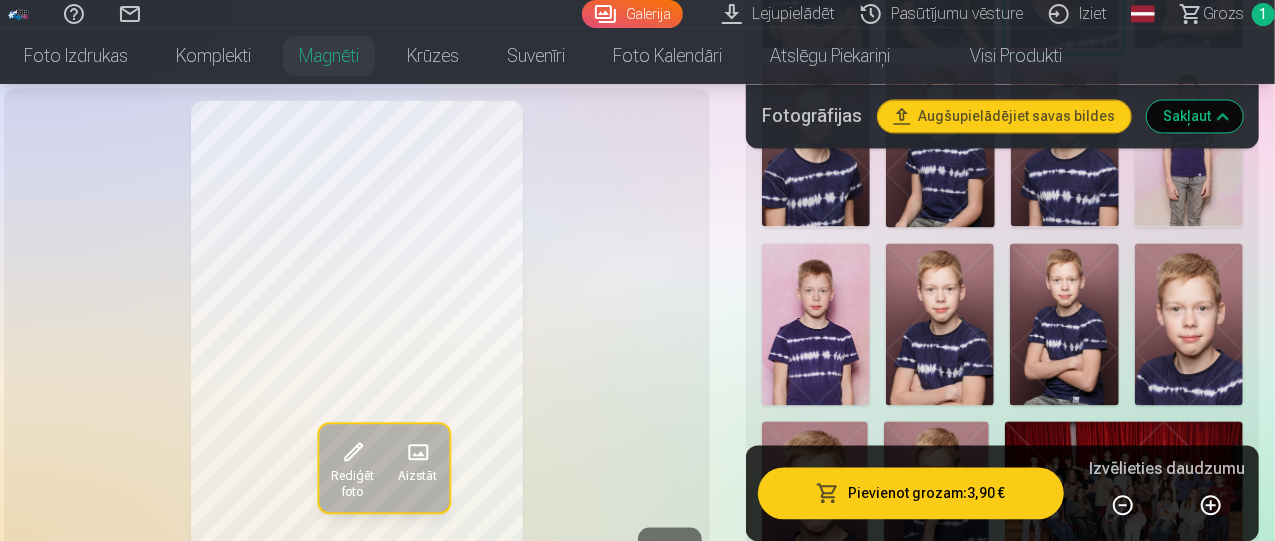 scroll, scrollTop: 1955, scrollLeft: 0, axis: vertical 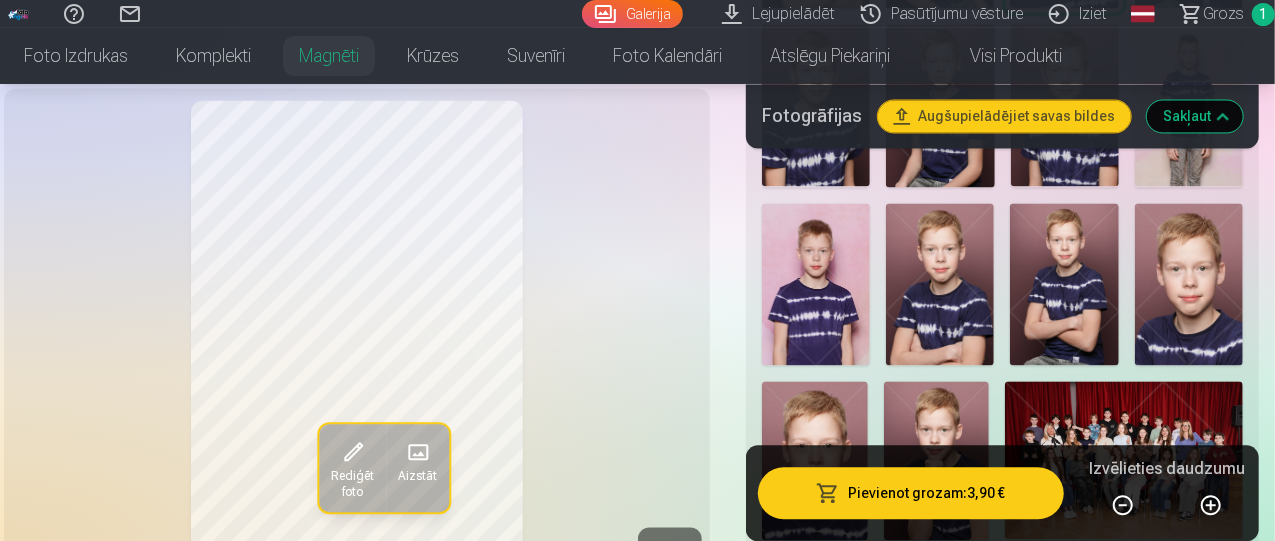 click at bounding box center [1189, 284] 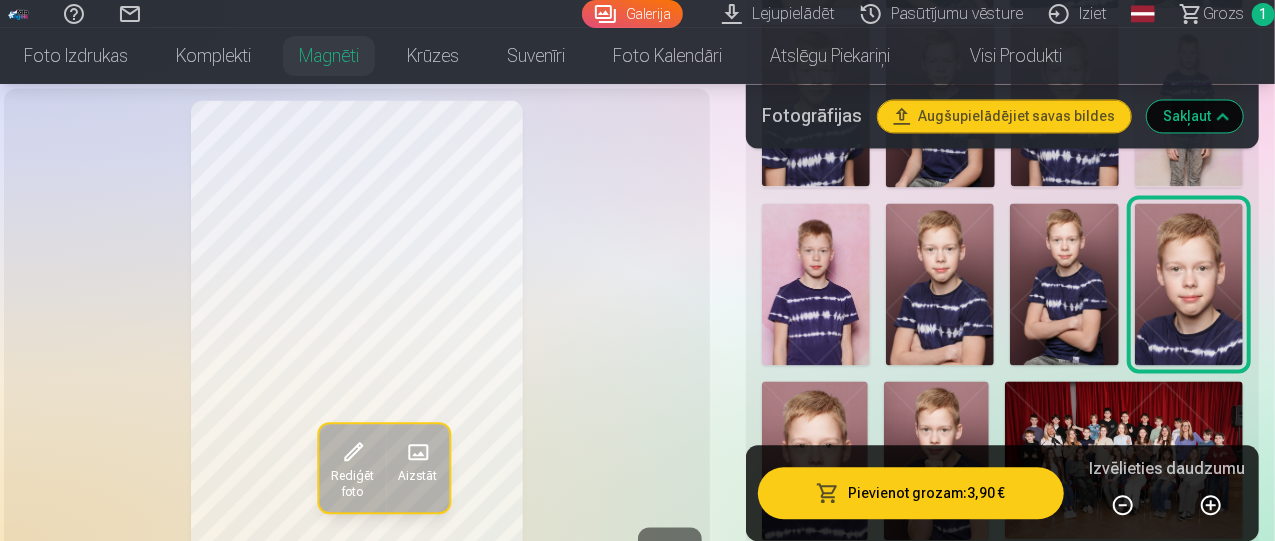 click at bounding box center [815, 460] 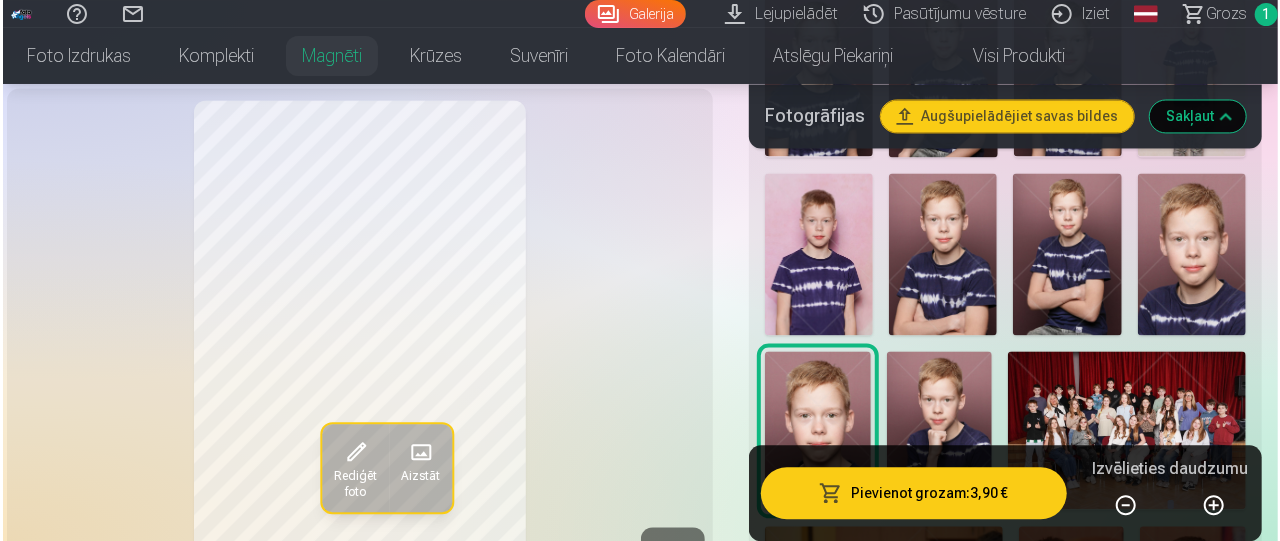 scroll, scrollTop: 2000, scrollLeft: 0, axis: vertical 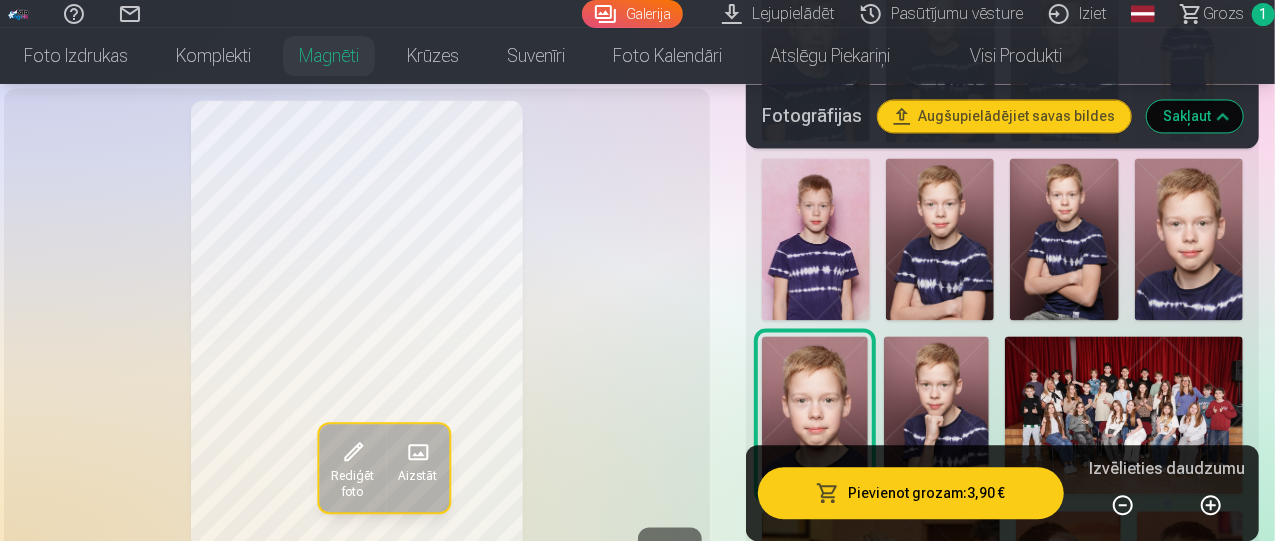 click at bounding box center [1211, 505] 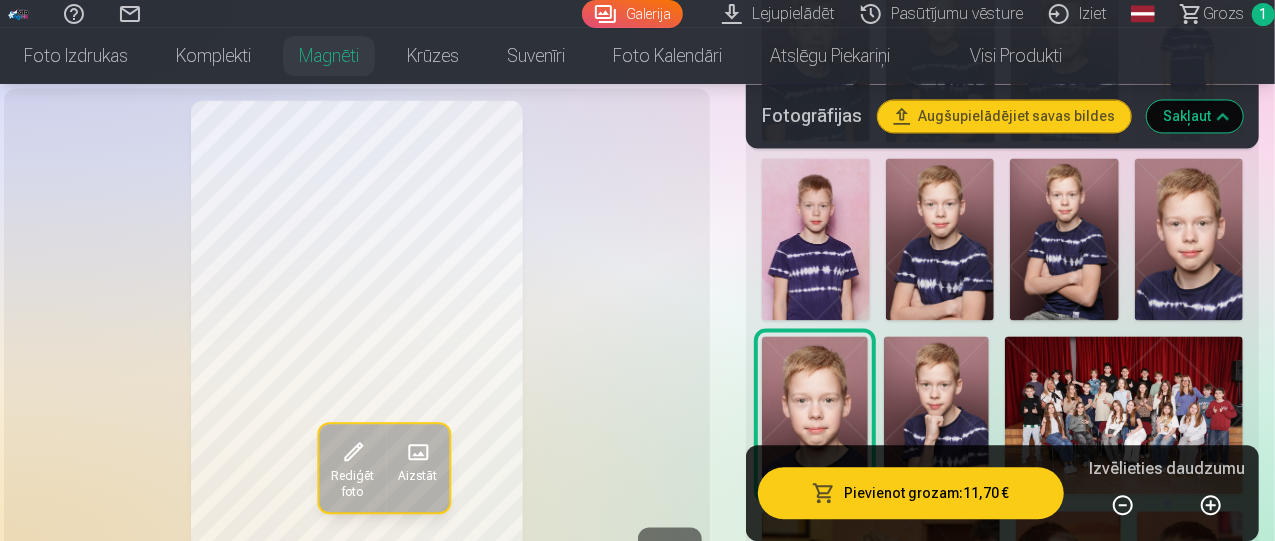 click on "Pievienot grozam :  11,70 €" at bounding box center (911, 493) 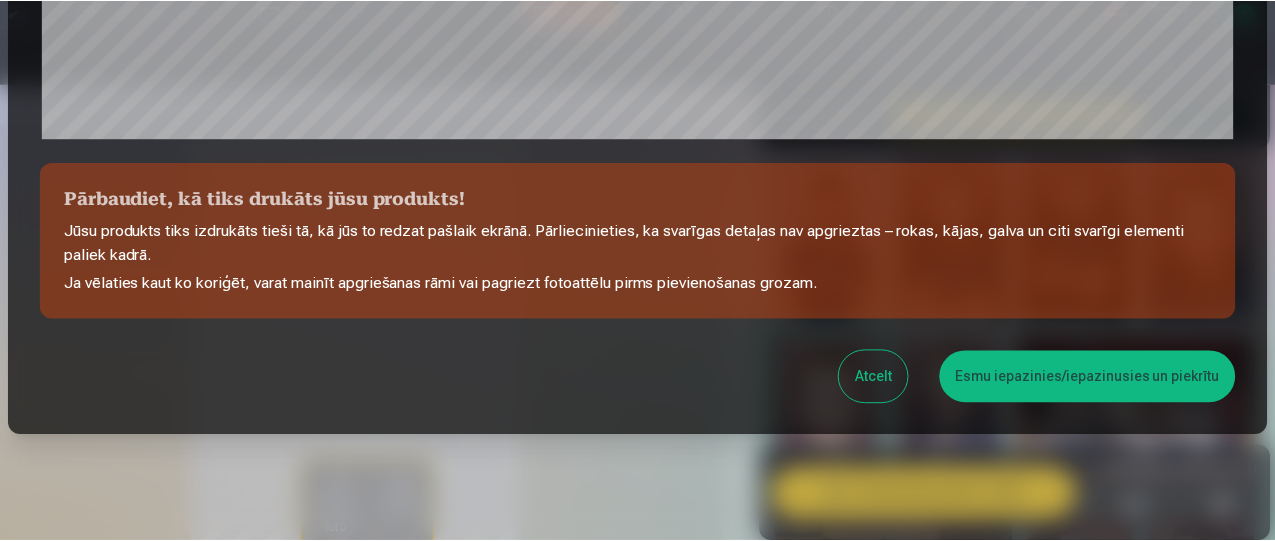 scroll, scrollTop: 883, scrollLeft: 0, axis: vertical 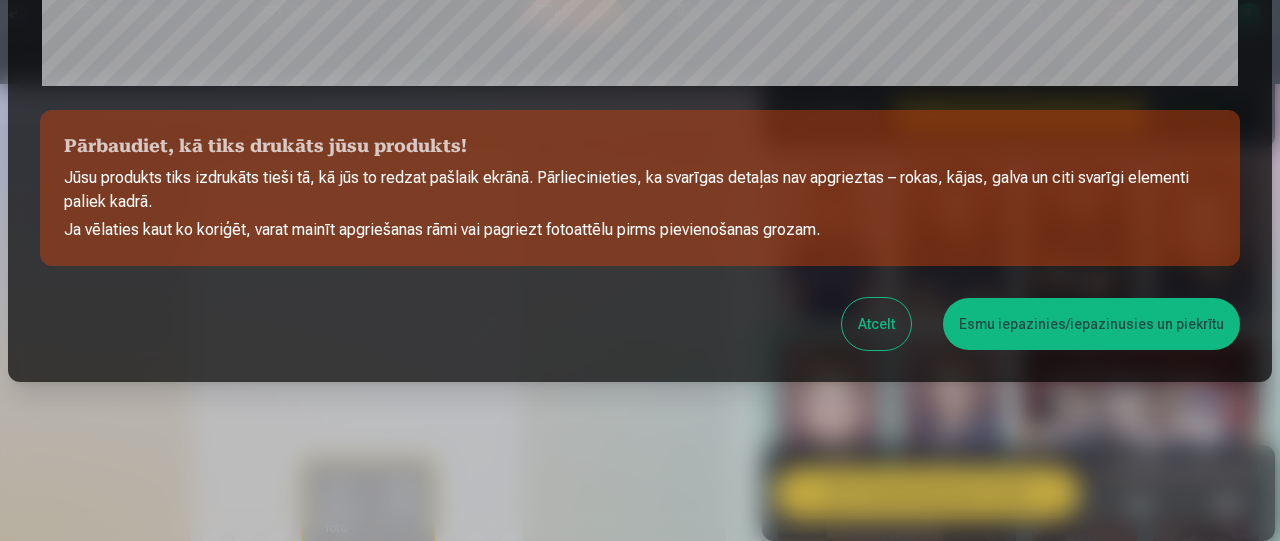 click on "Esmu iepazinies/iepazinusies un piekrītu" at bounding box center (1091, 324) 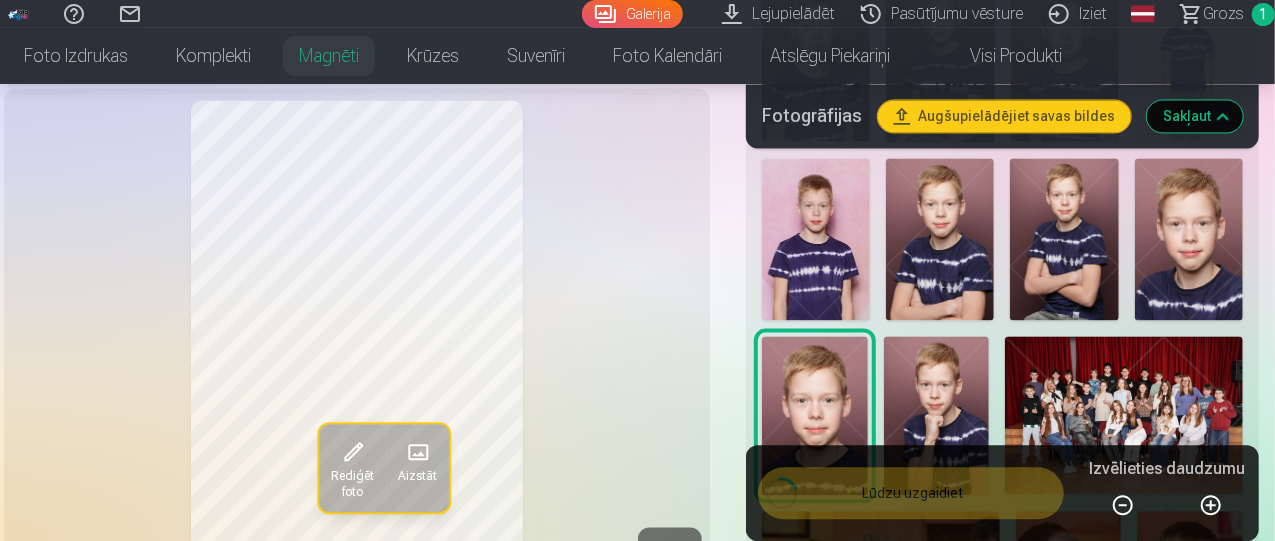 scroll, scrollTop: 0, scrollLeft: 0, axis: both 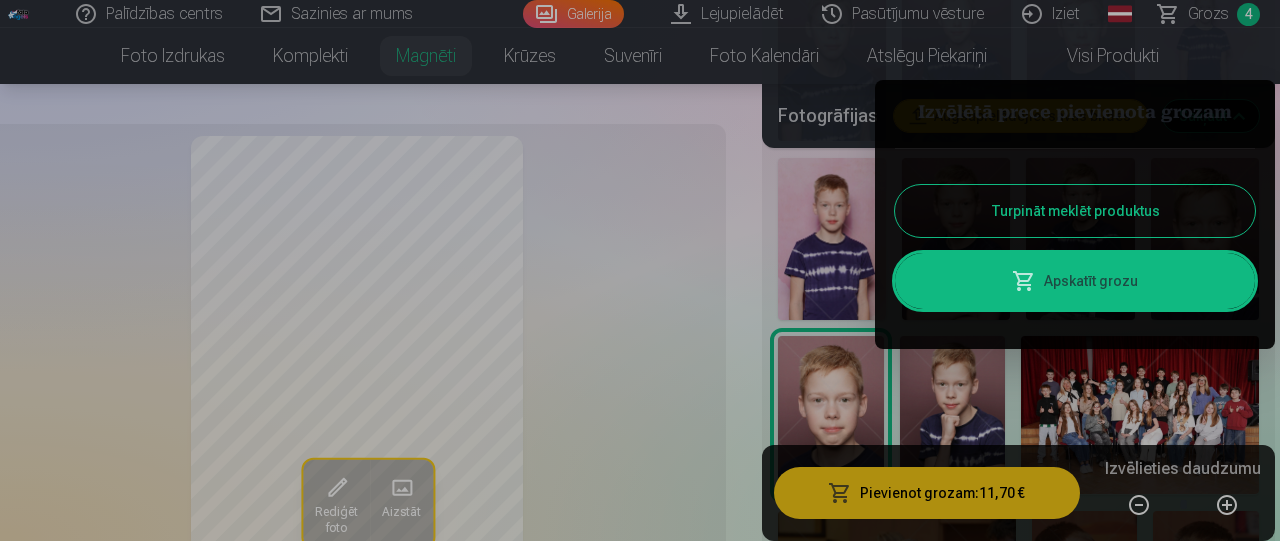 click on "Turpināt meklēt produktus" at bounding box center [1075, 211] 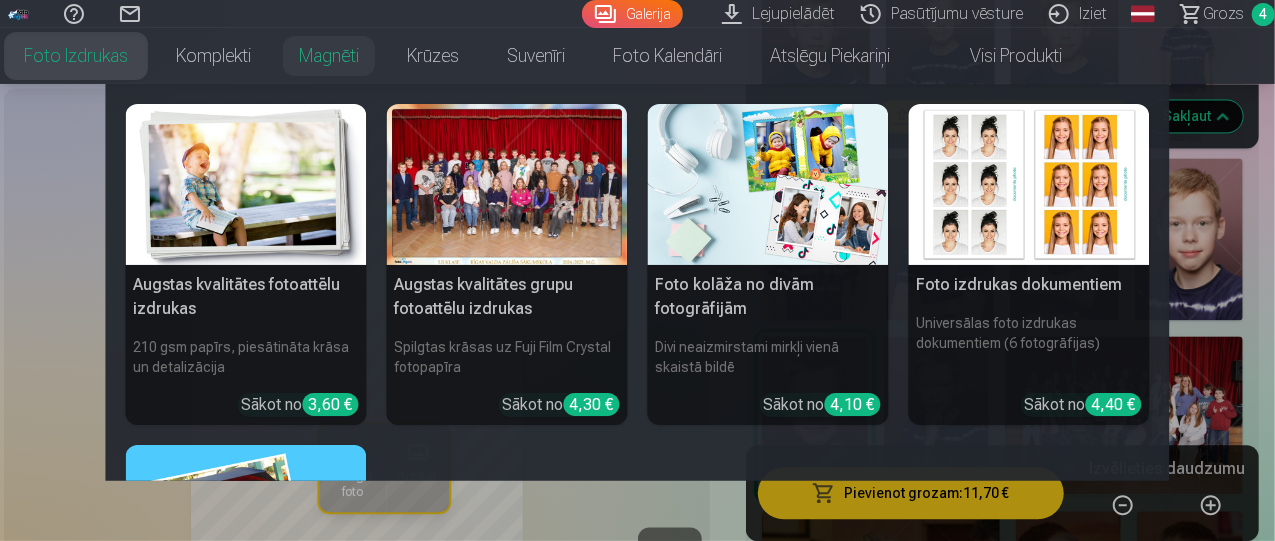 click on "Foto izdrukas" at bounding box center (76, 56) 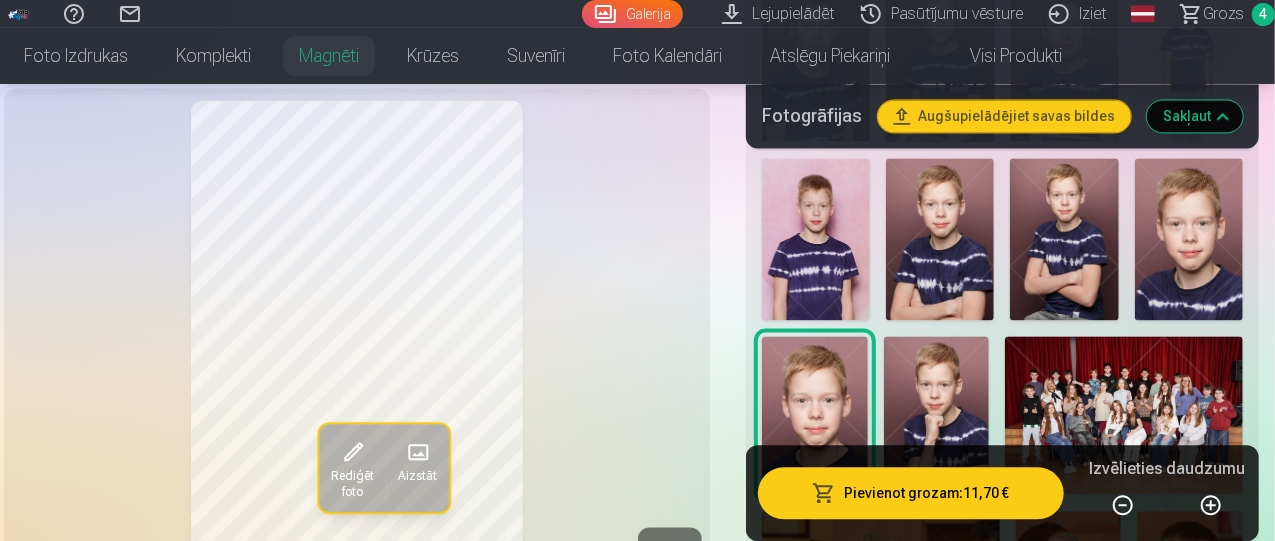 scroll, scrollTop: 0, scrollLeft: 0, axis: both 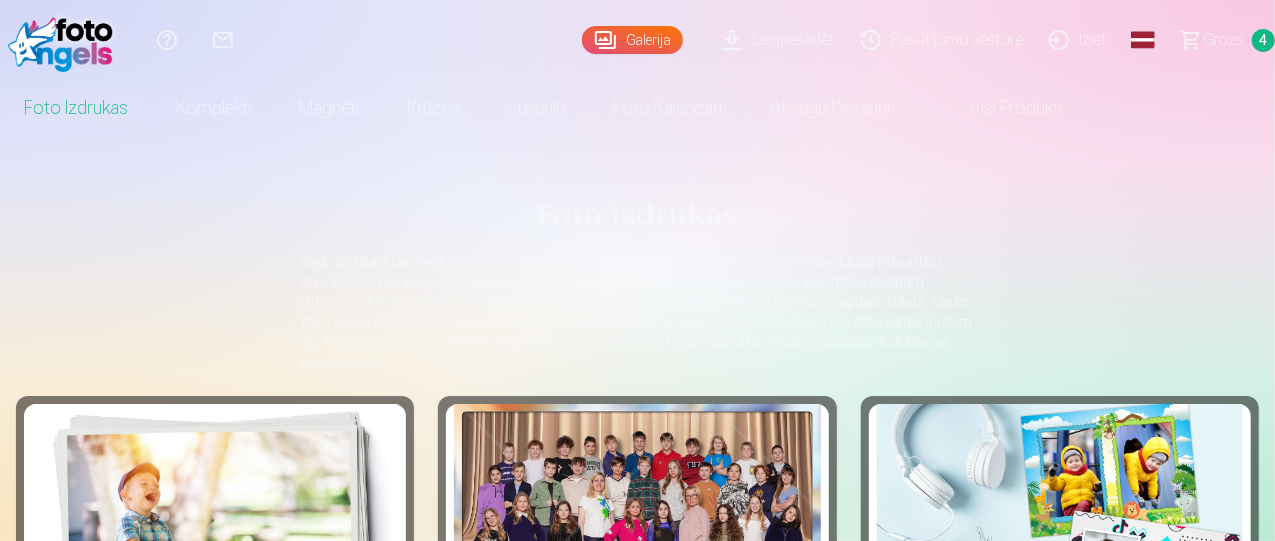click at bounding box center [215, 526] 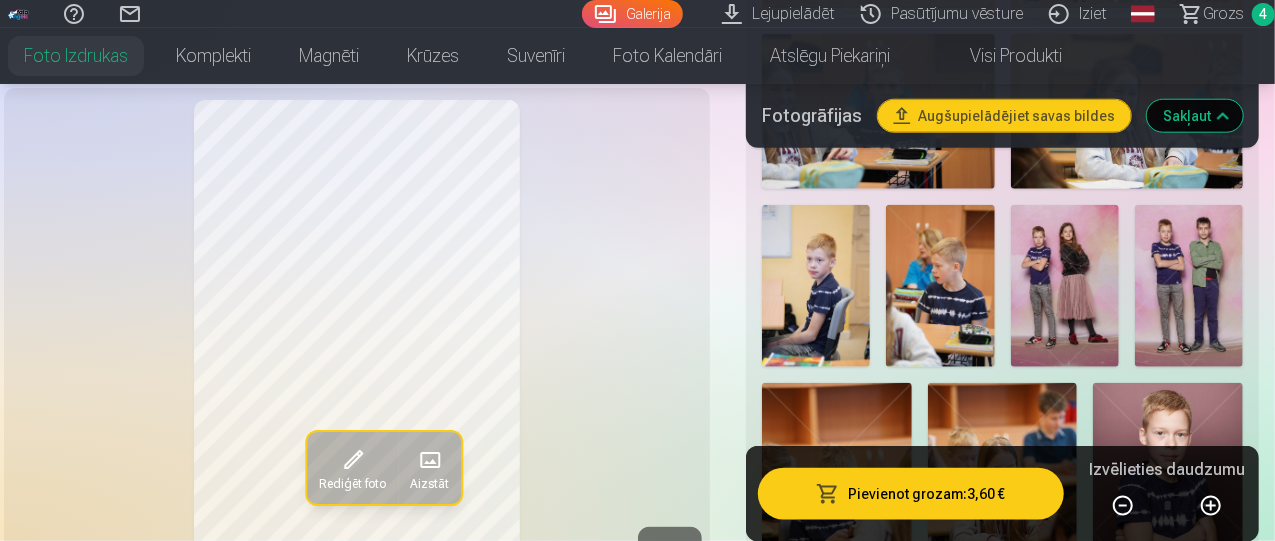 scroll, scrollTop: 963, scrollLeft: 0, axis: vertical 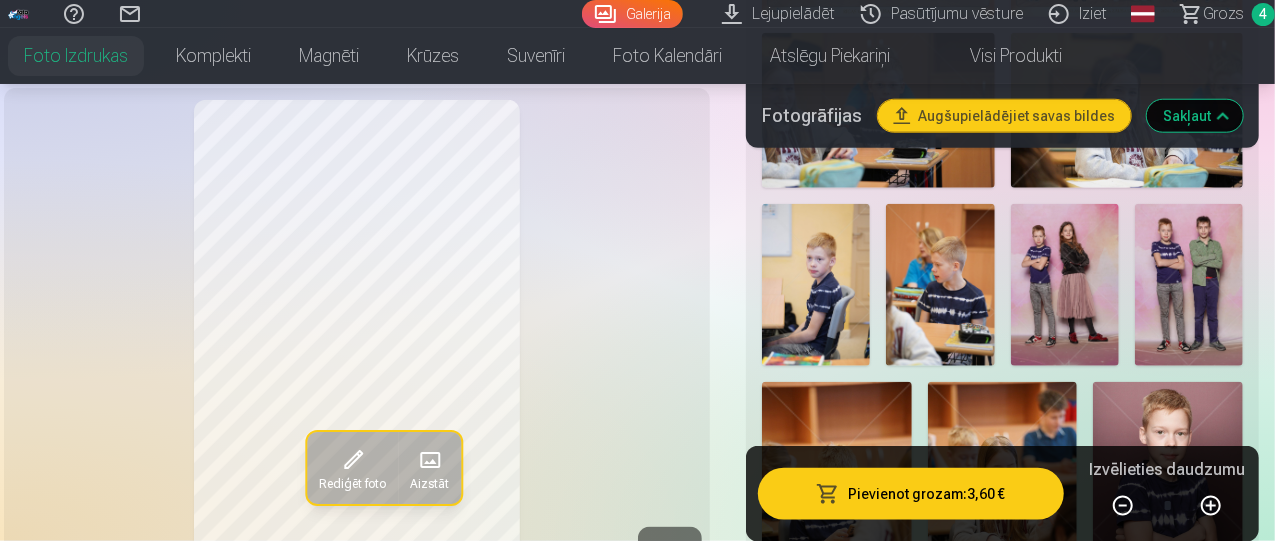 click at bounding box center [1065, 285] 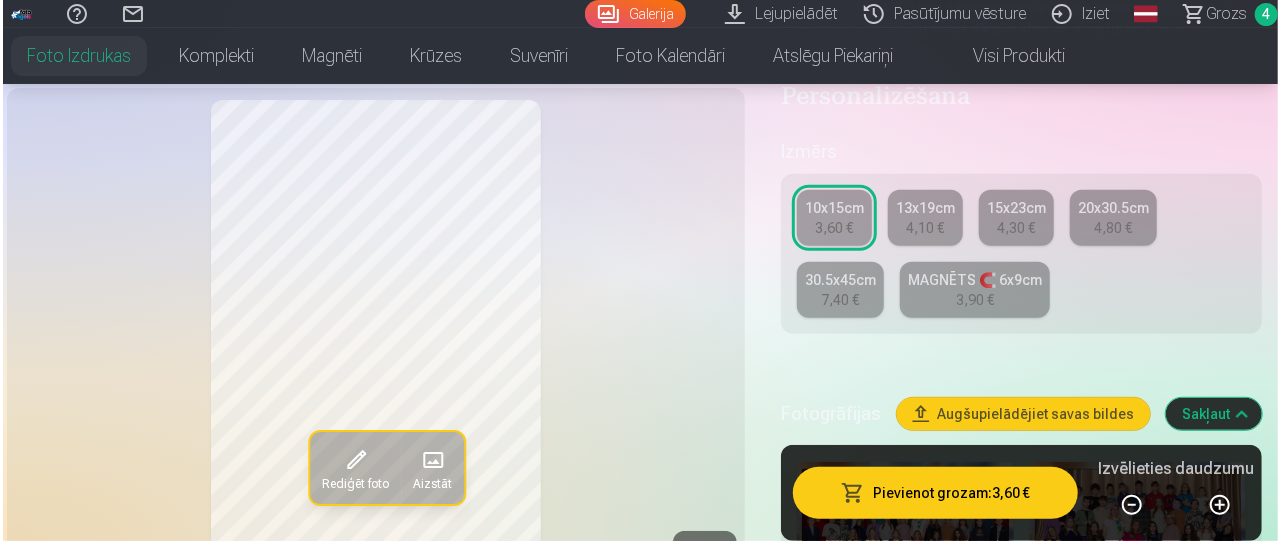 scroll, scrollTop: 363, scrollLeft: 0, axis: vertical 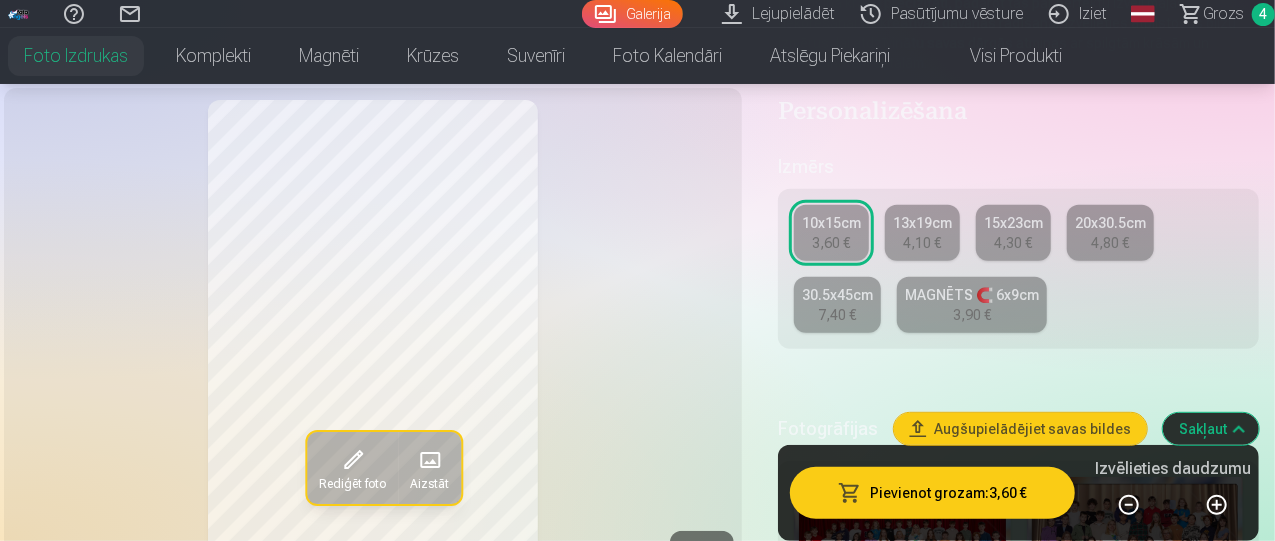 click on "Pievienot grozam :  3,60 €" at bounding box center (932, 493) 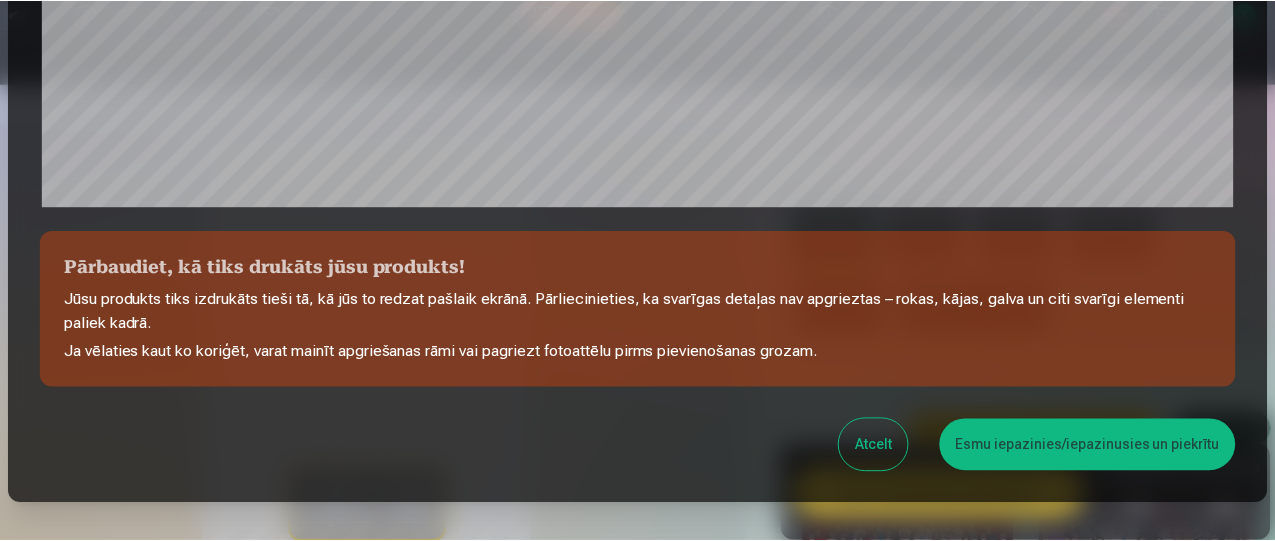 scroll, scrollTop: 883, scrollLeft: 0, axis: vertical 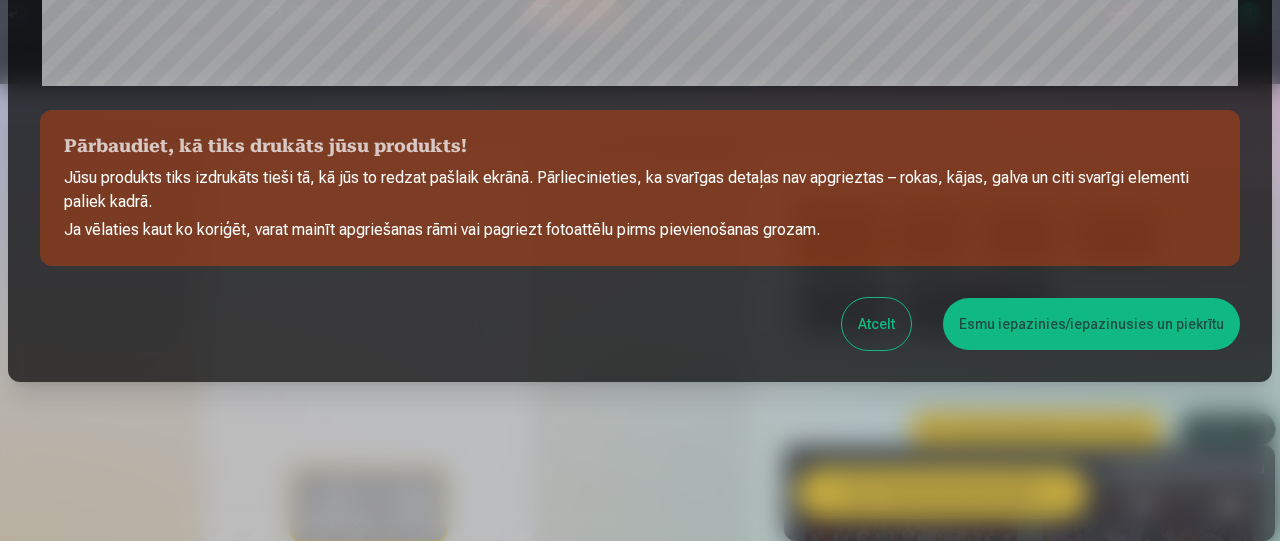 click on "Esmu iepazinies/iepazinusies un piekrītu" at bounding box center (1091, 324) 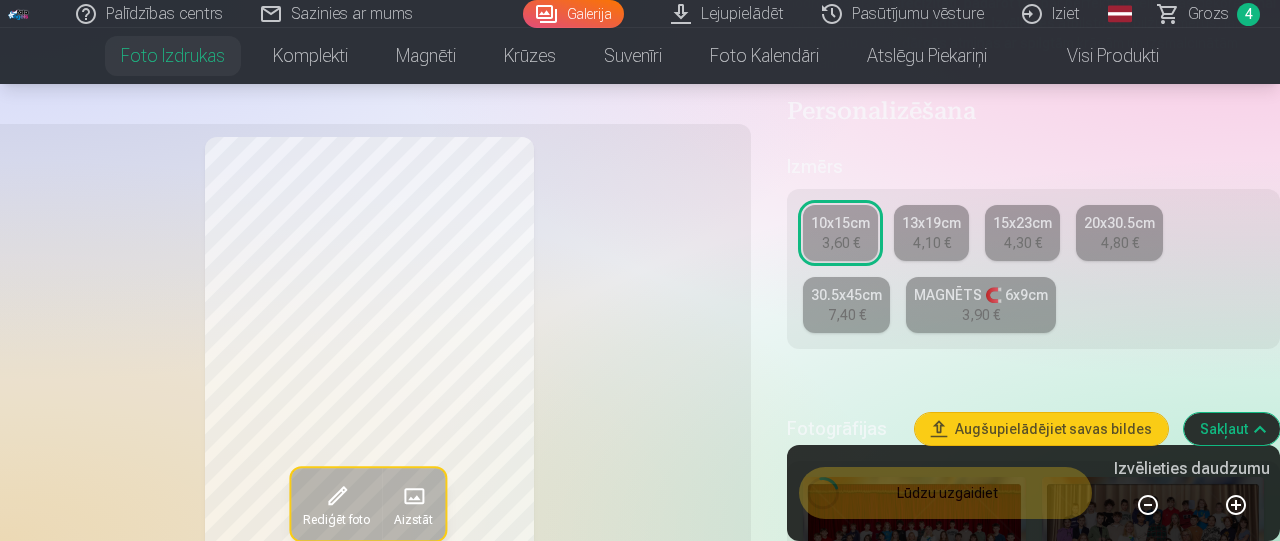 scroll, scrollTop: 880, scrollLeft: 0, axis: vertical 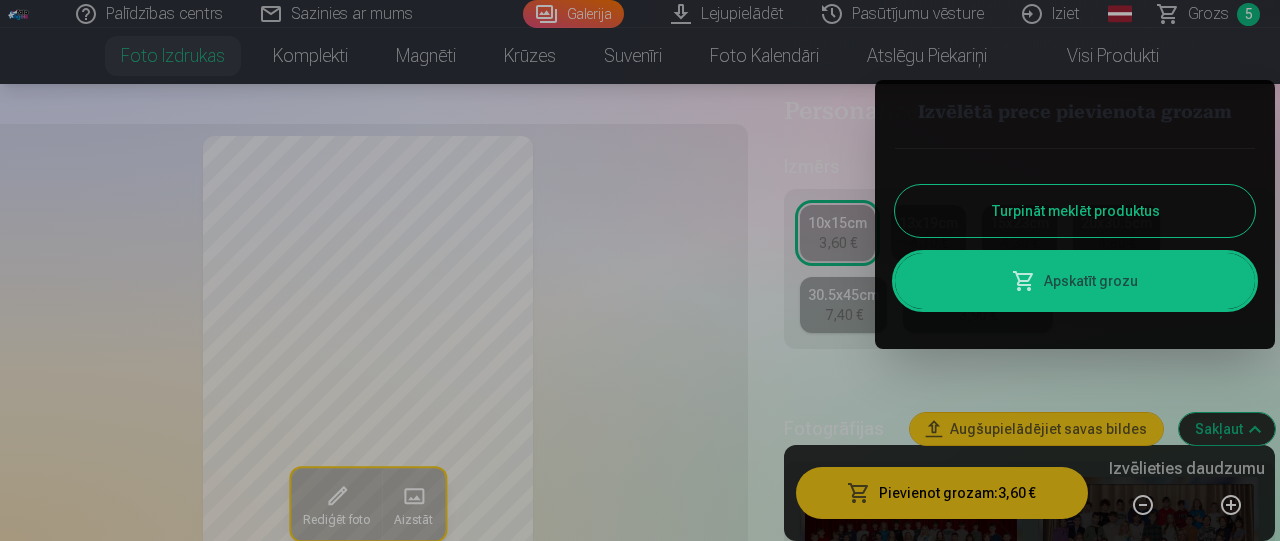 click on "Apskatīt grozu" at bounding box center (1075, 281) 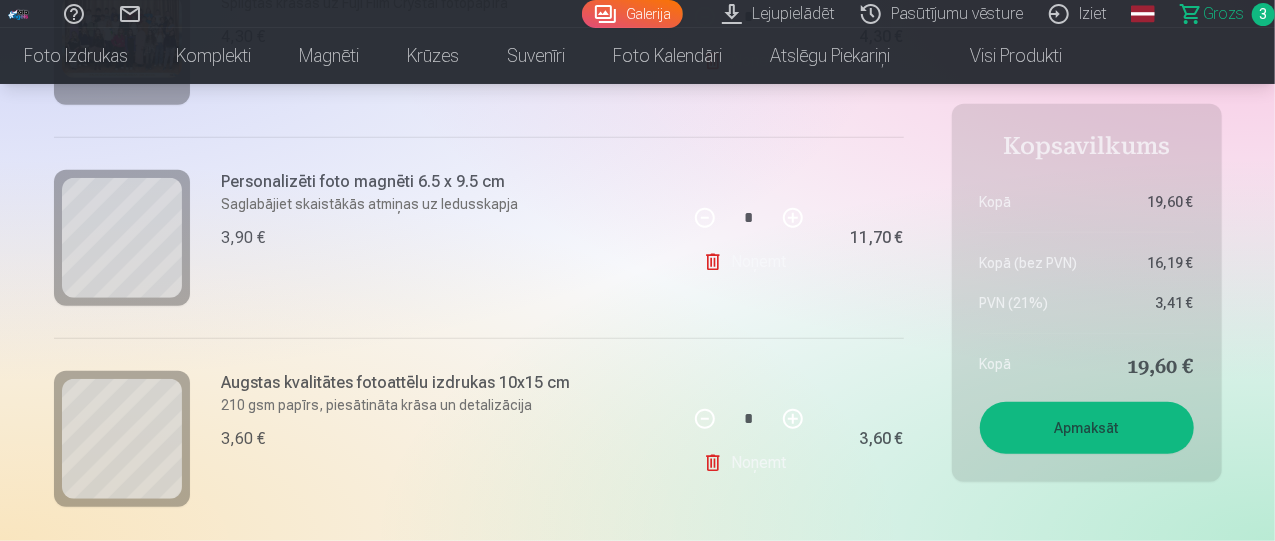 scroll, scrollTop: 534, scrollLeft: 0, axis: vertical 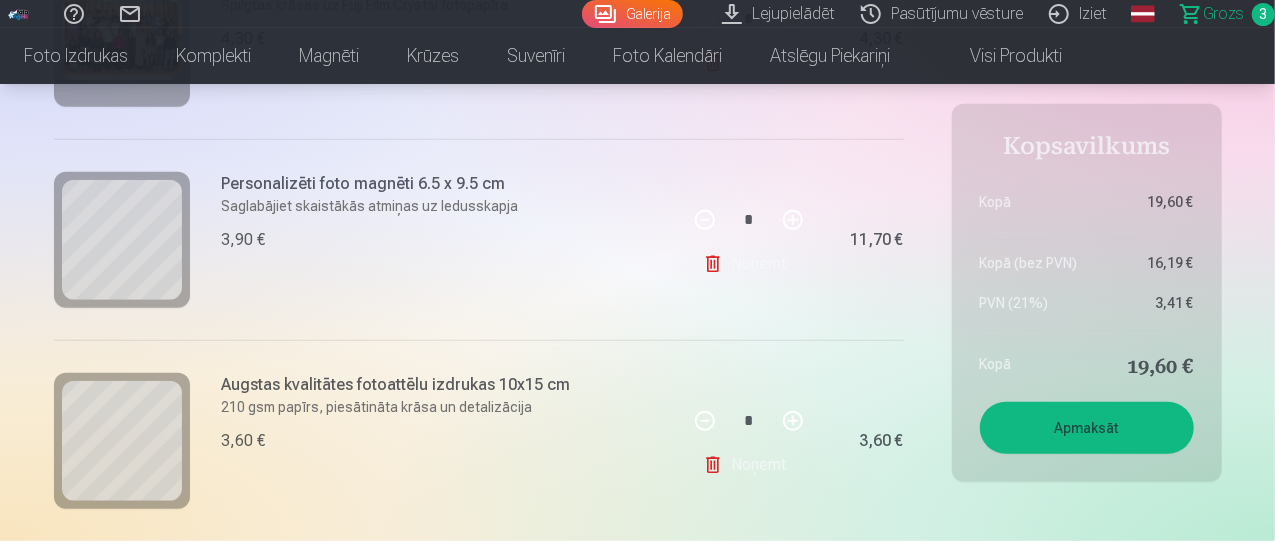 click at bounding box center (705, 220) 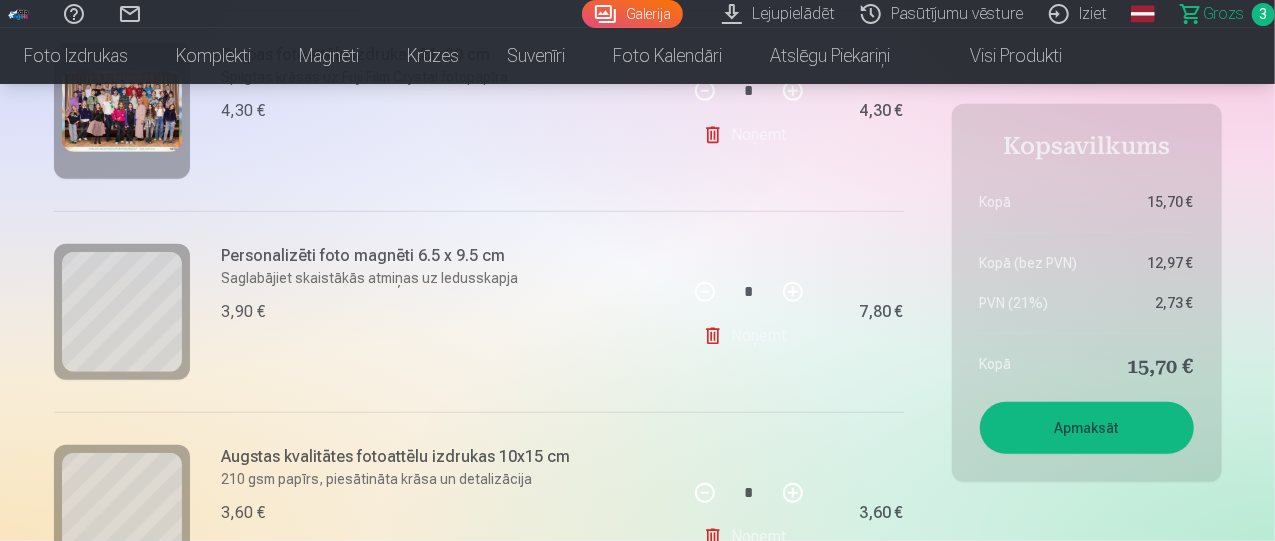 scroll, scrollTop: 457, scrollLeft: 0, axis: vertical 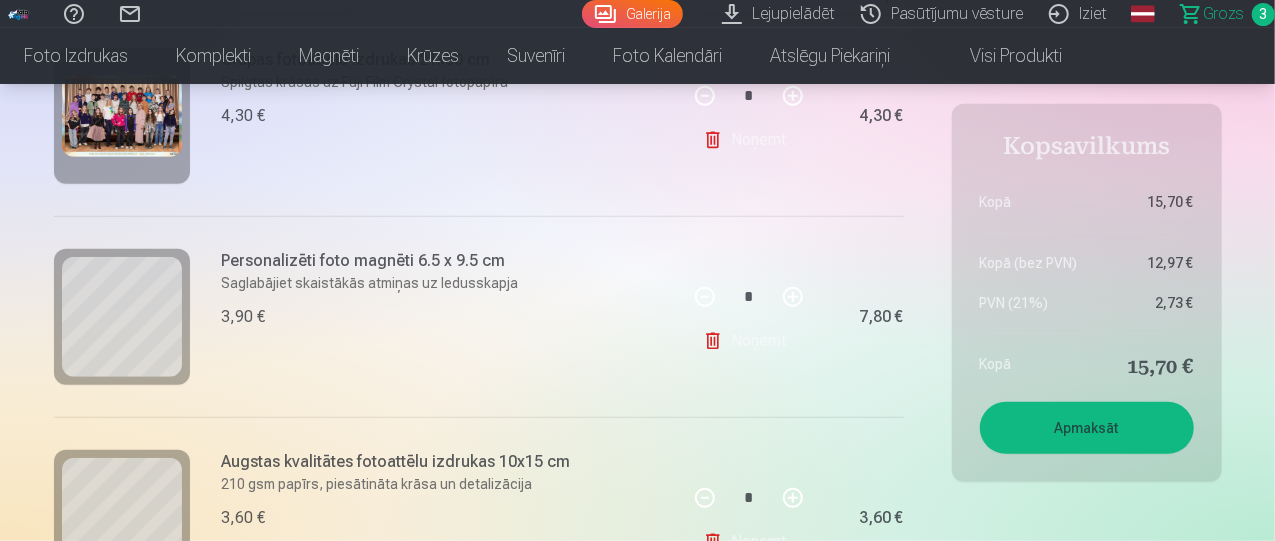 click on "Apmaksāt" at bounding box center [1087, 428] 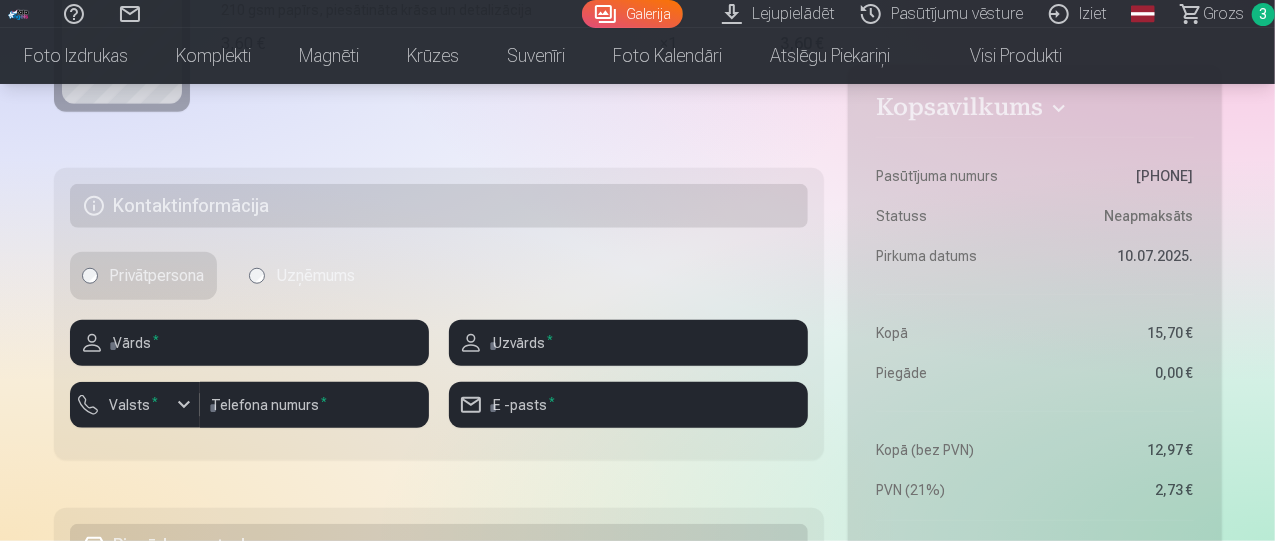 scroll, scrollTop: 776, scrollLeft: 0, axis: vertical 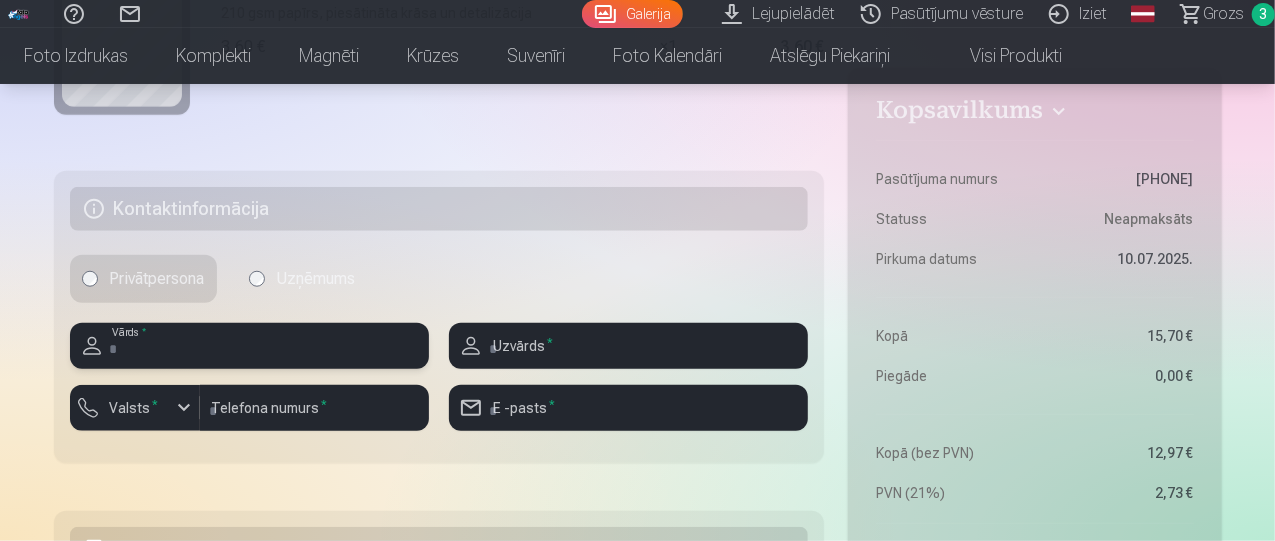 click at bounding box center [249, 346] 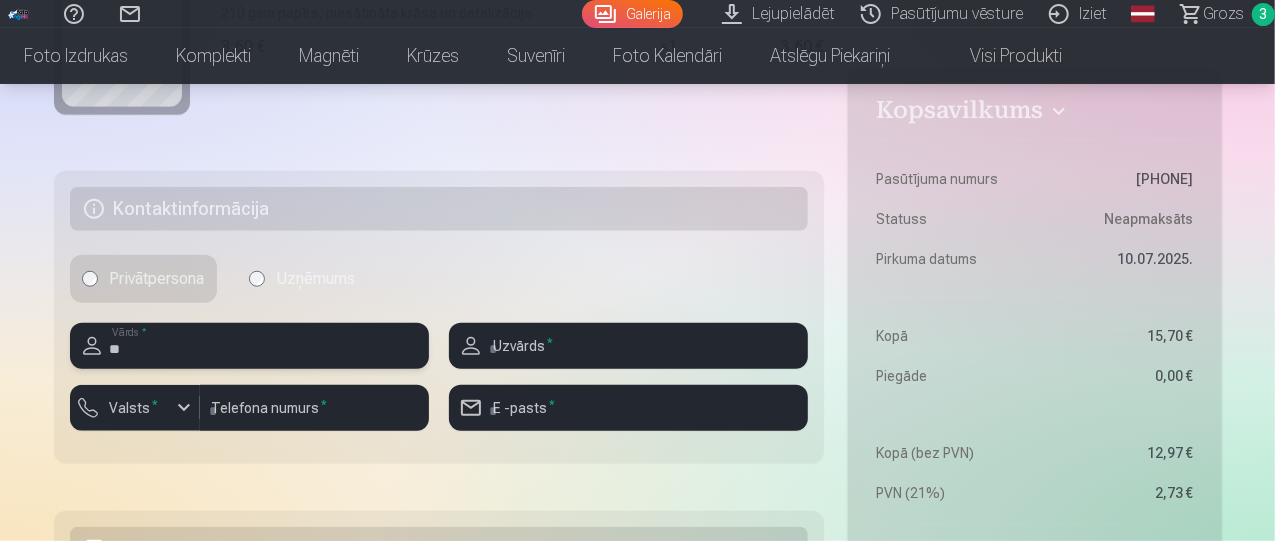 type on "*" 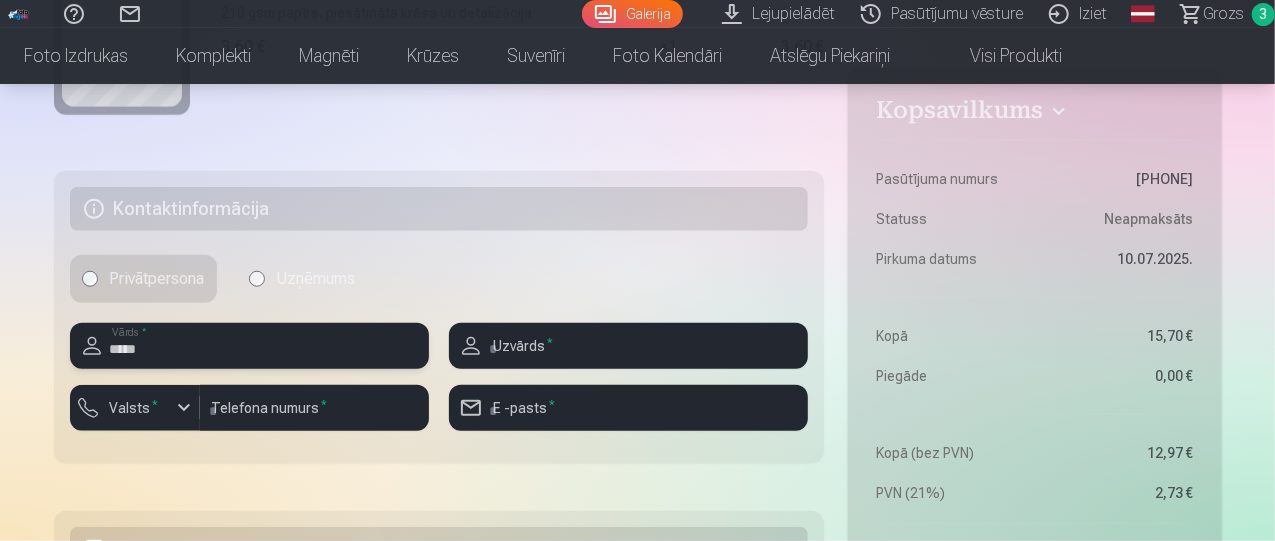 type on "*****" 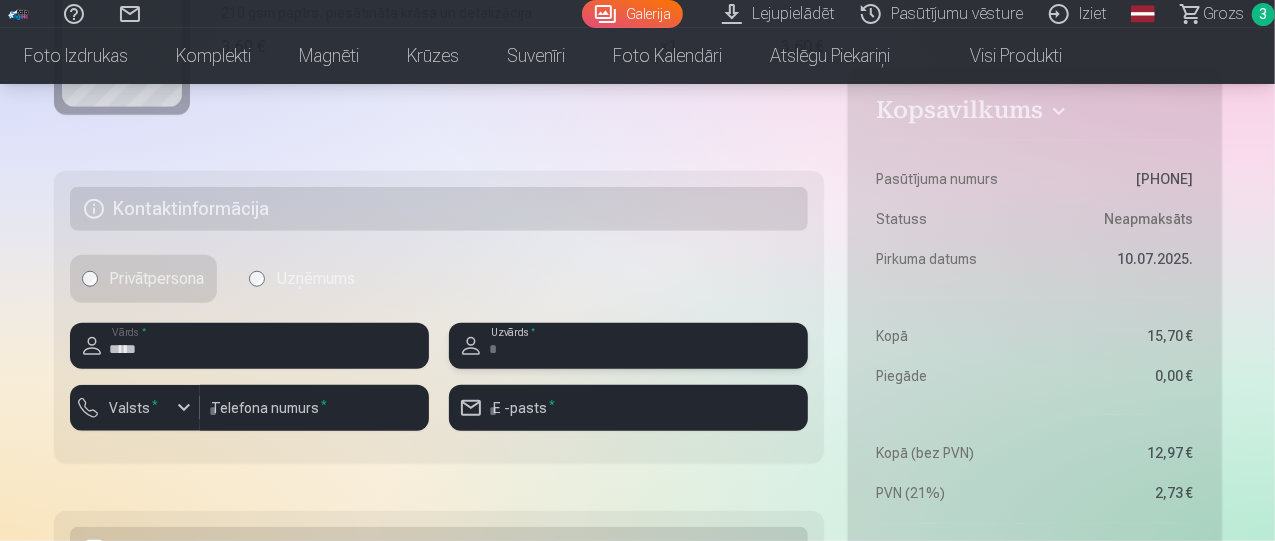 click at bounding box center (628, 346) 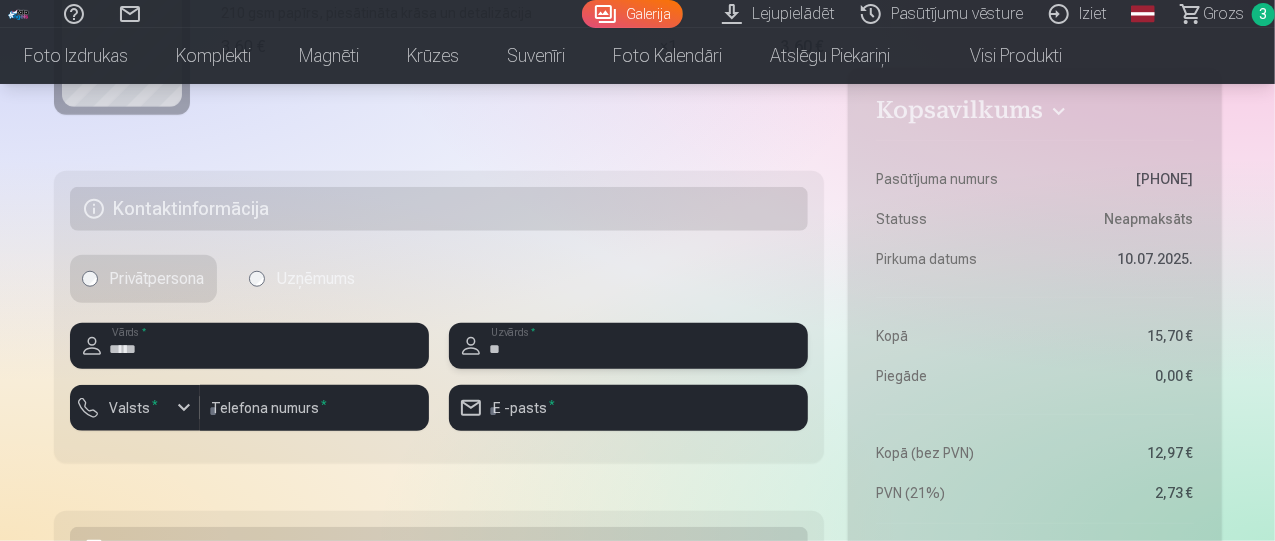 type on "*" 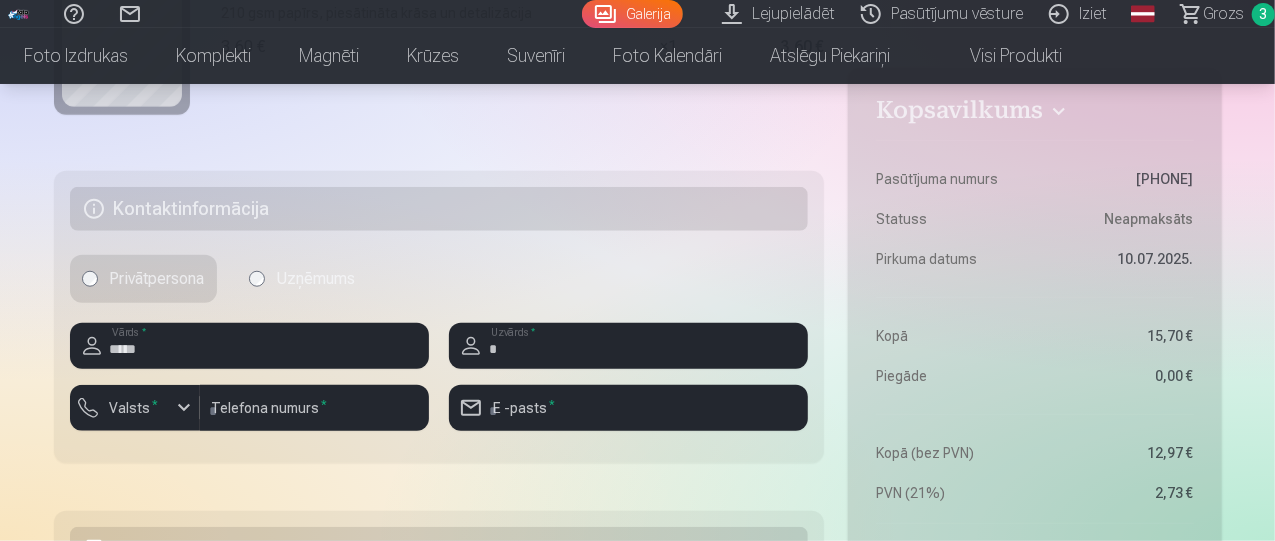 click on "Kontaktinformācija Privātpersona Uzņēmums ***** Vārds *   * Uzvārds *   Valsts *     Telefona numurs *   E -pasts *" at bounding box center (439, 317) 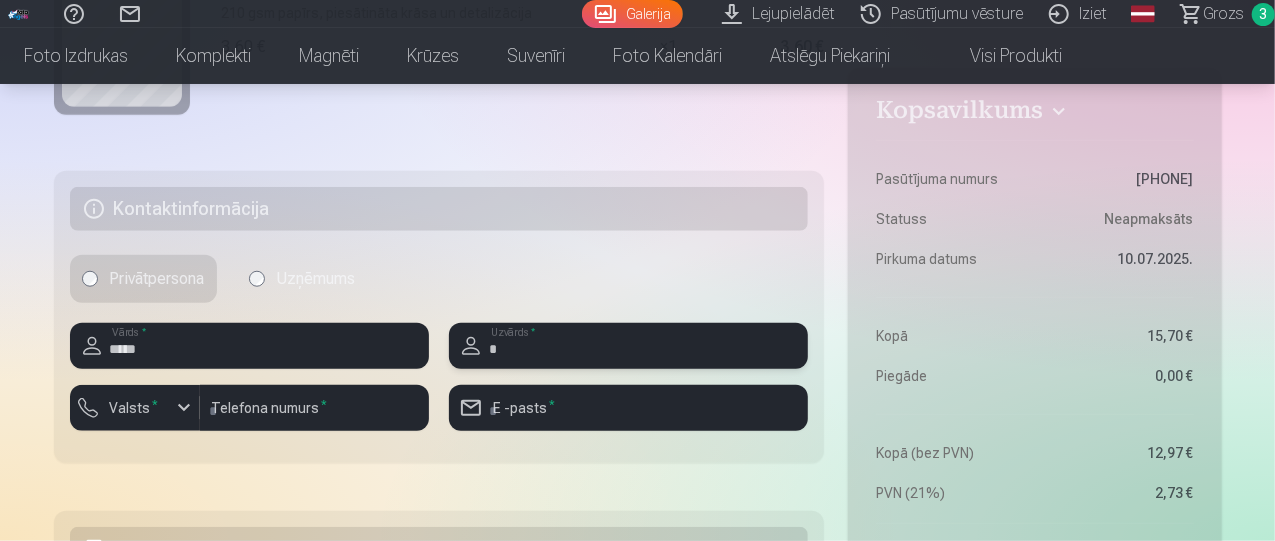 click on "*" at bounding box center [628, 346] 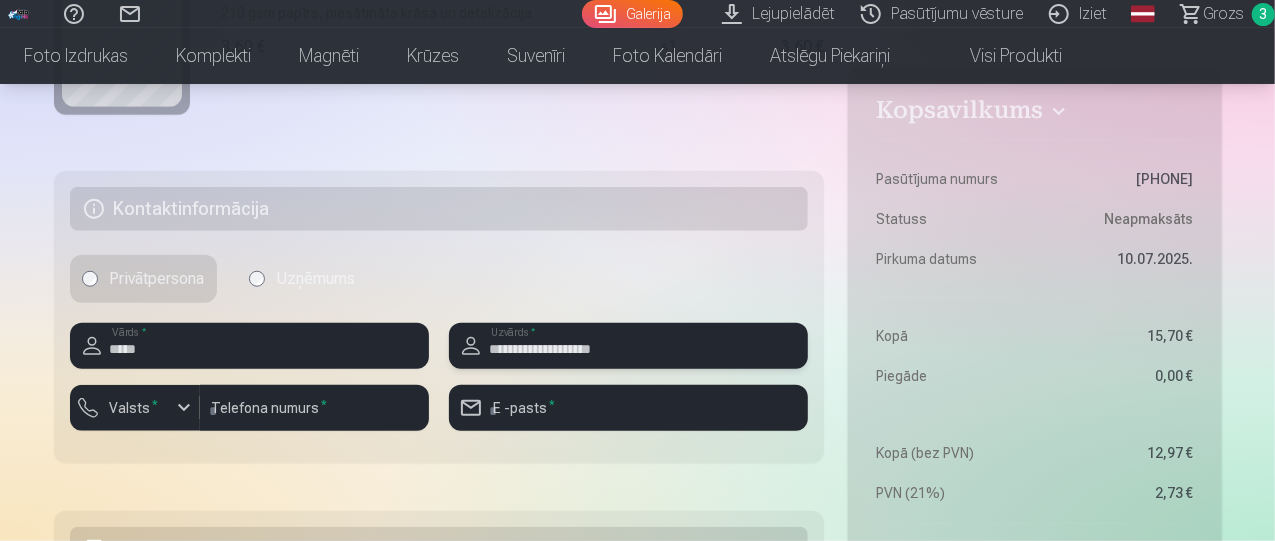 type on "**********" 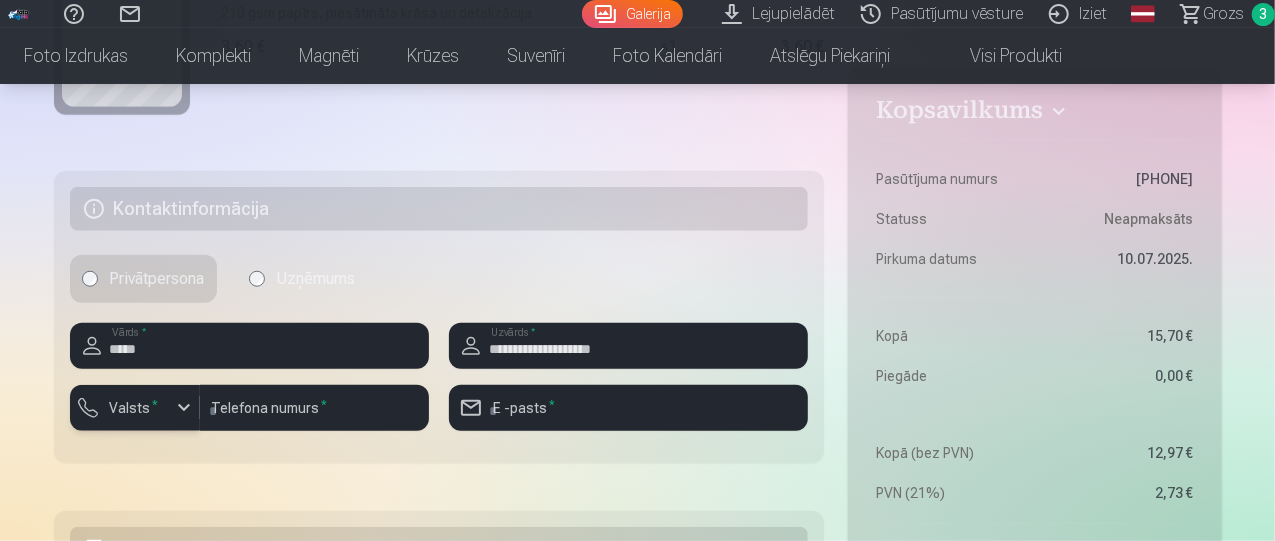 click at bounding box center [184, 408] 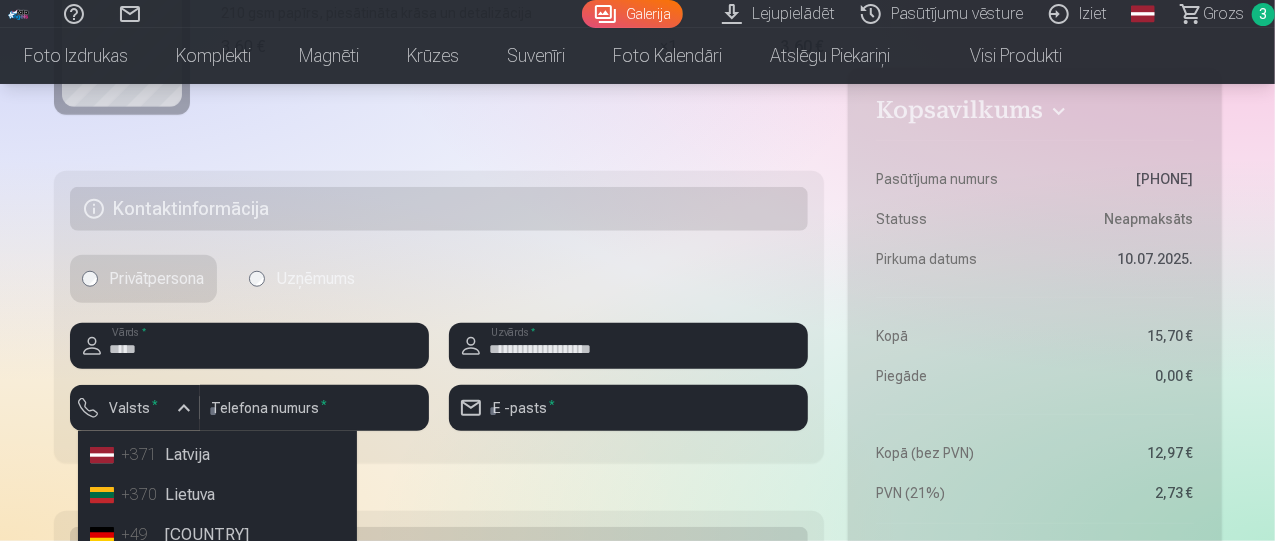 click on "+371 Latvija" at bounding box center [217, 455] 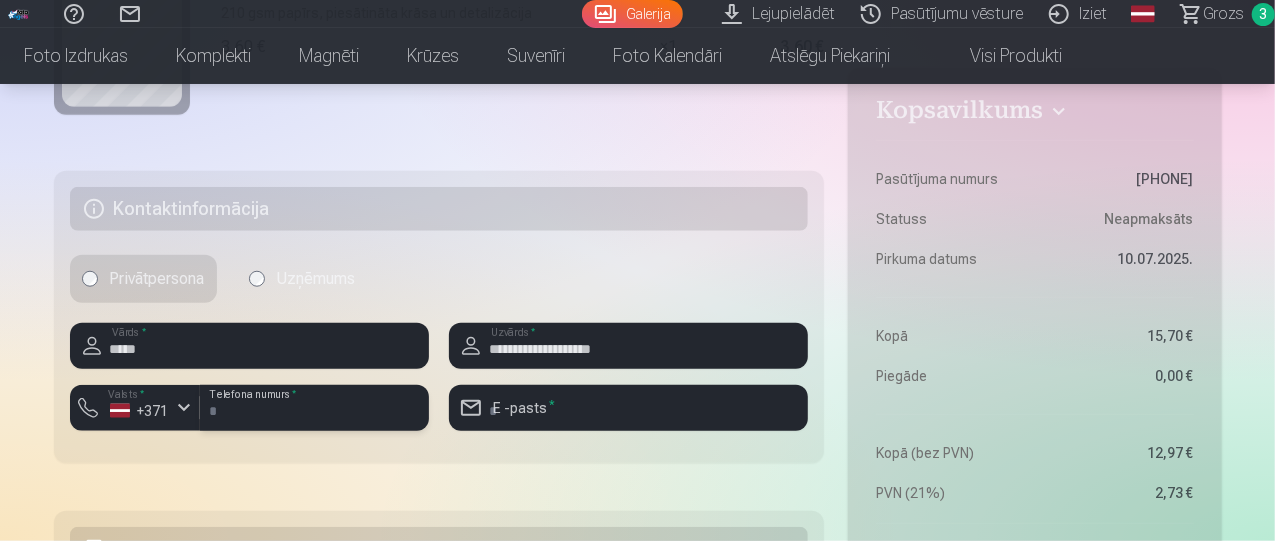 click at bounding box center [314, 408] 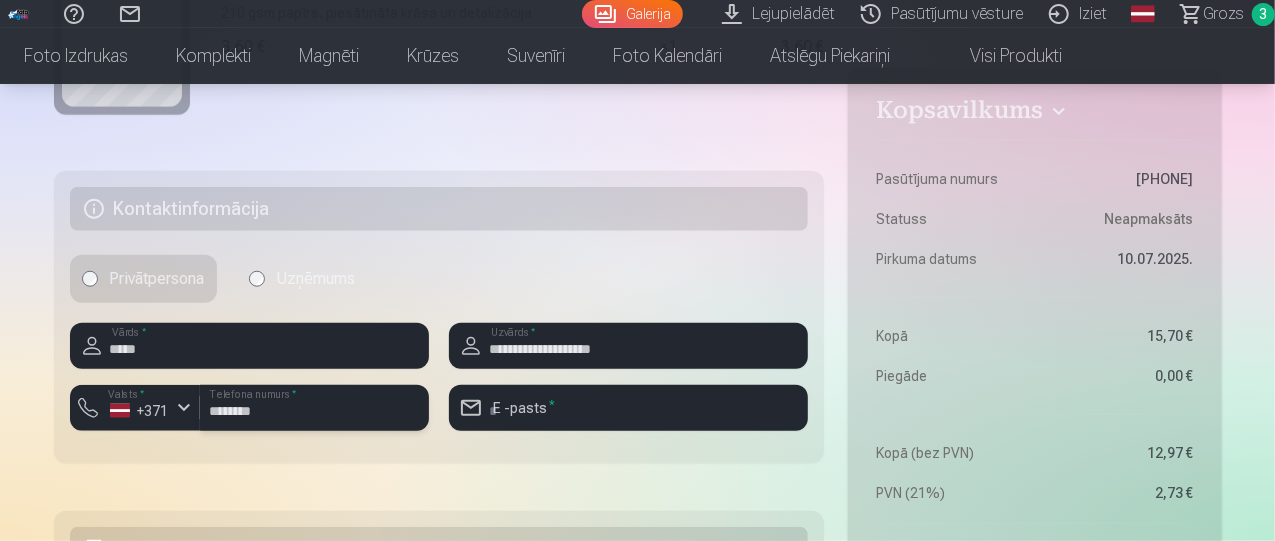 type on "********" 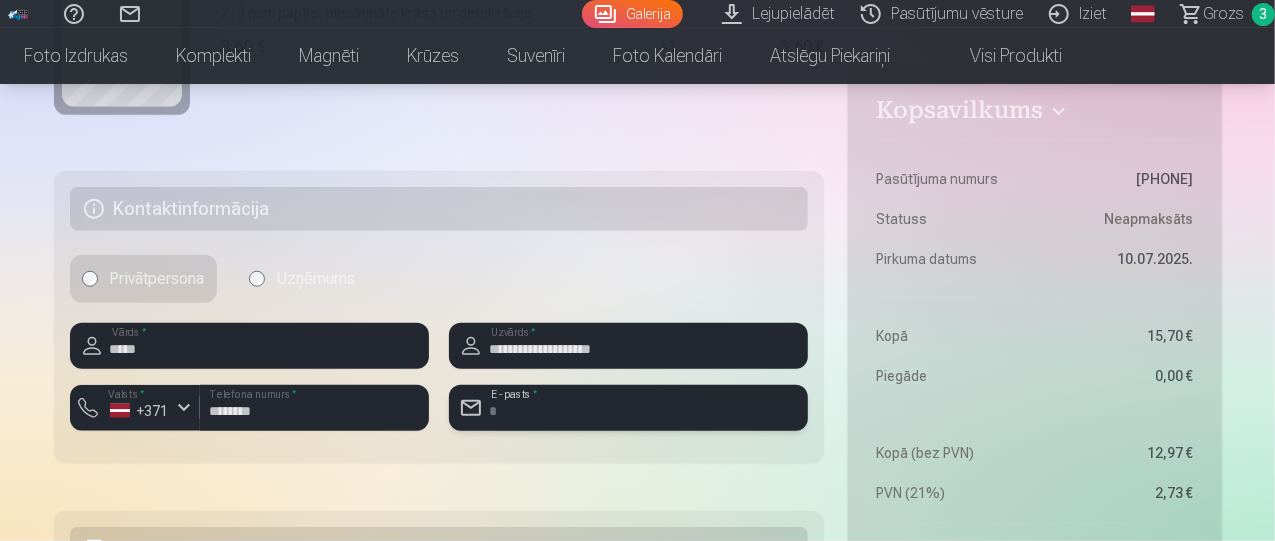 click at bounding box center [628, 408] 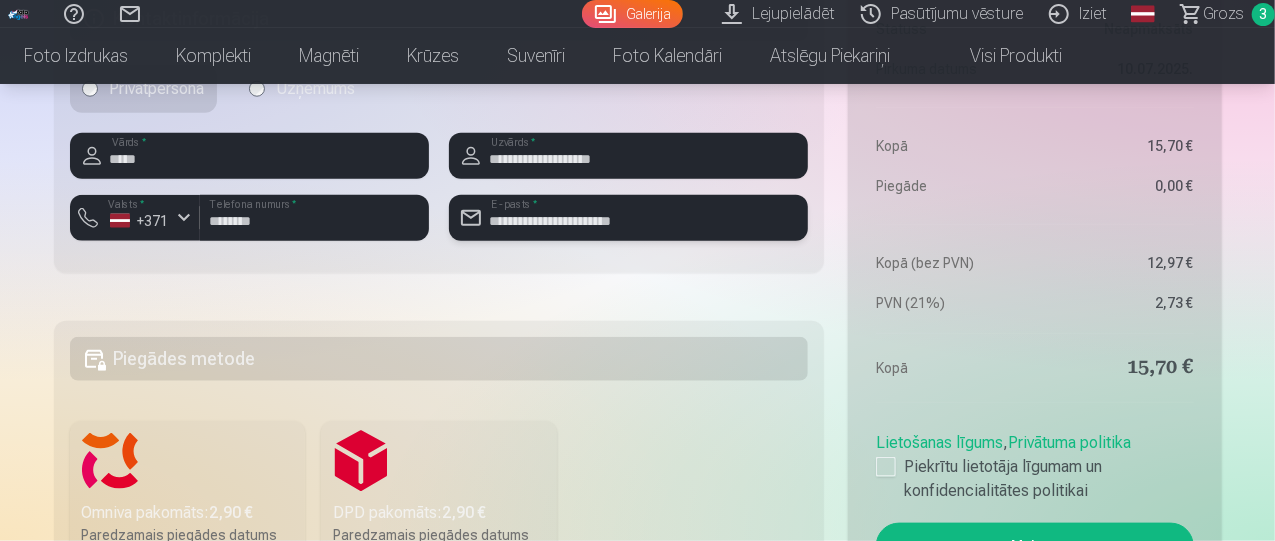 scroll, scrollTop: 1006, scrollLeft: 0, axis: vertical 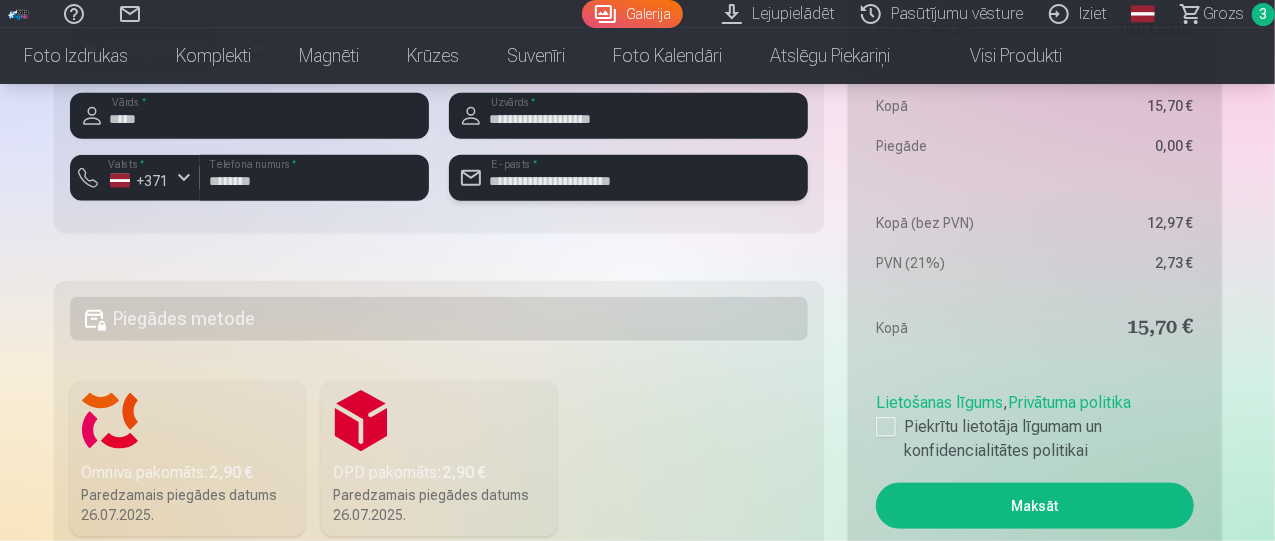 type on "**********" 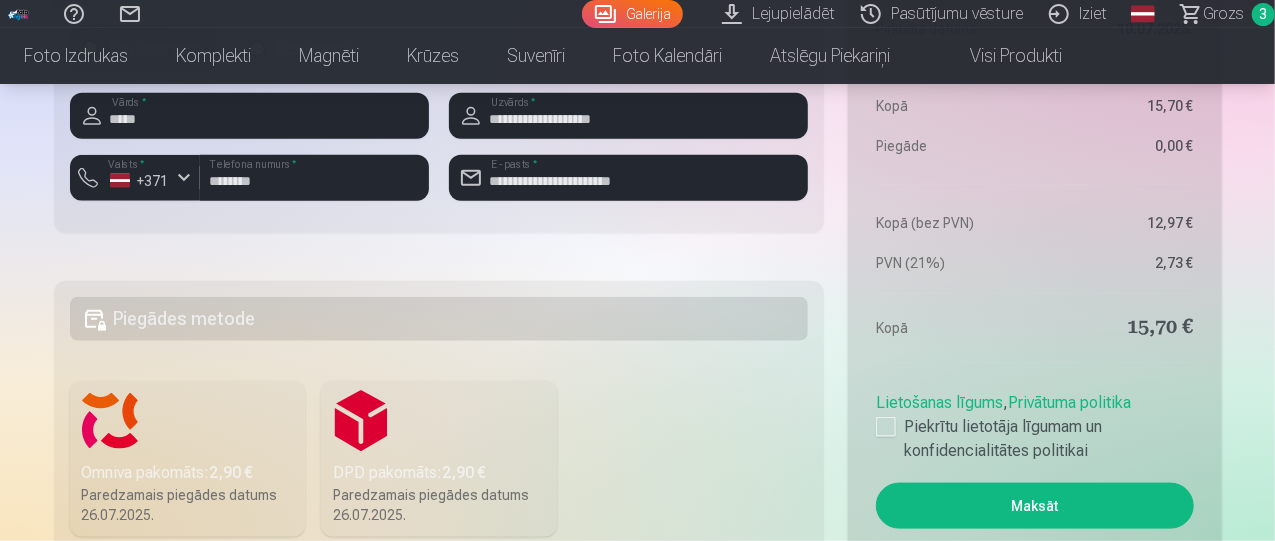 click on "Piegādes metode" at bounding box center [439, 319] 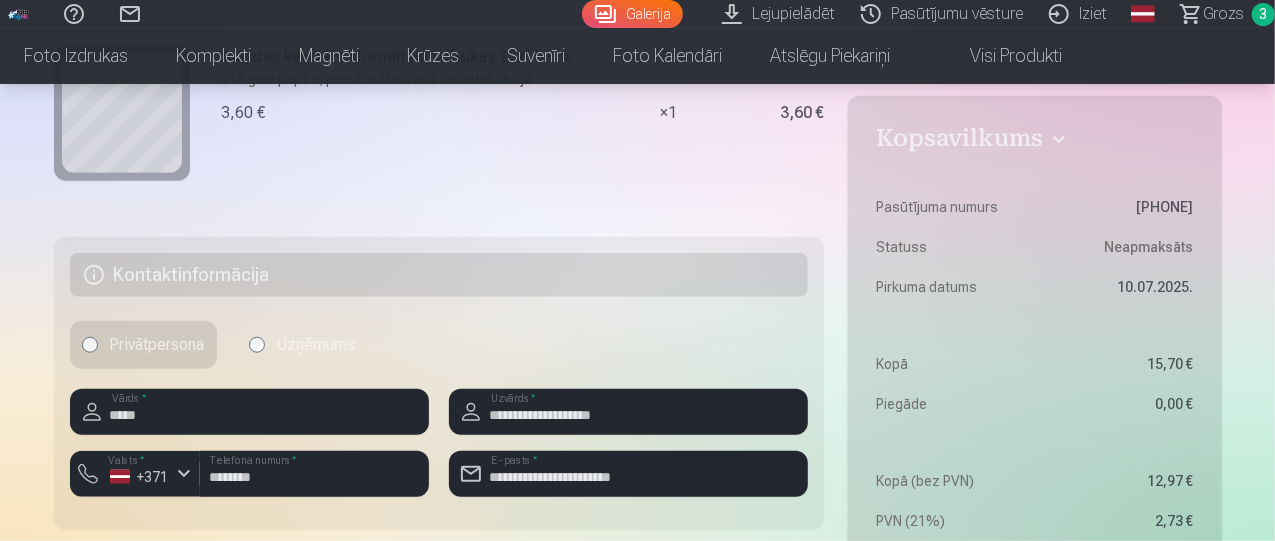 scroll, scrollTop: 708, scrollLeft: 0, axis: vertical 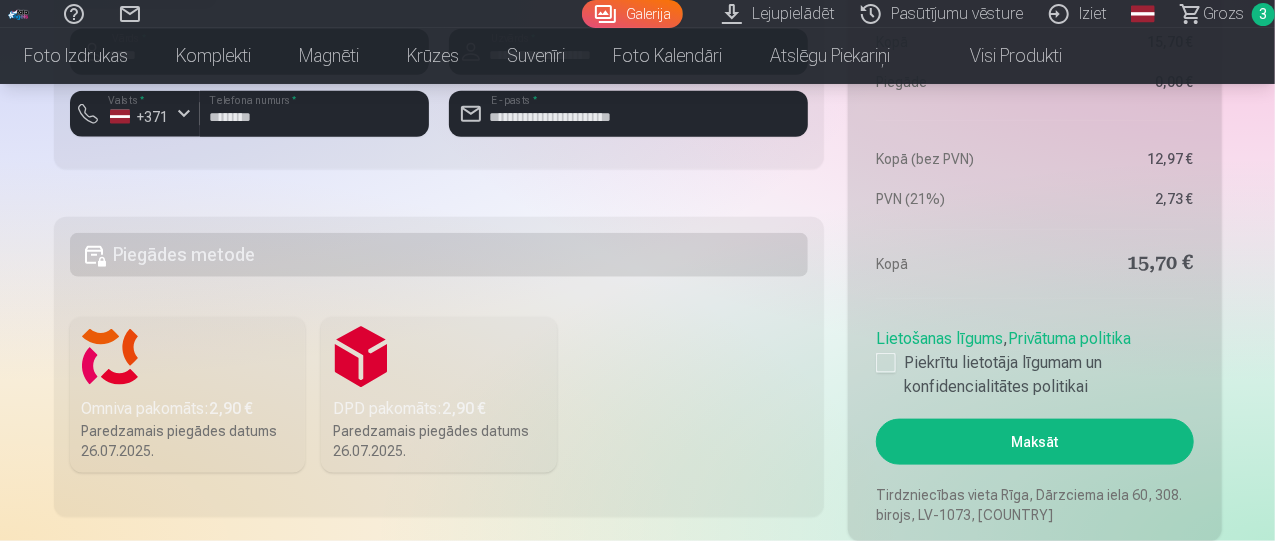 click on "Paredzamais piegādes datums 26.07.2025." at bounding box center [188, 441] 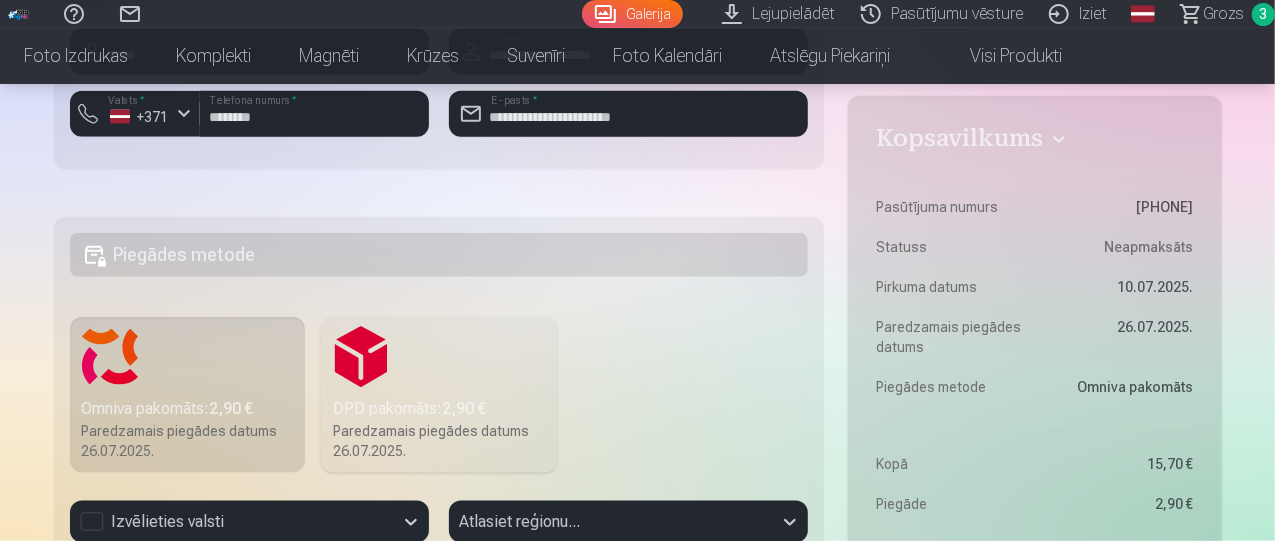 drag, startPoint x: 1273, startPoint y: 261, endPoint x: 1272, endPoint y: 319, distance: 58.00862 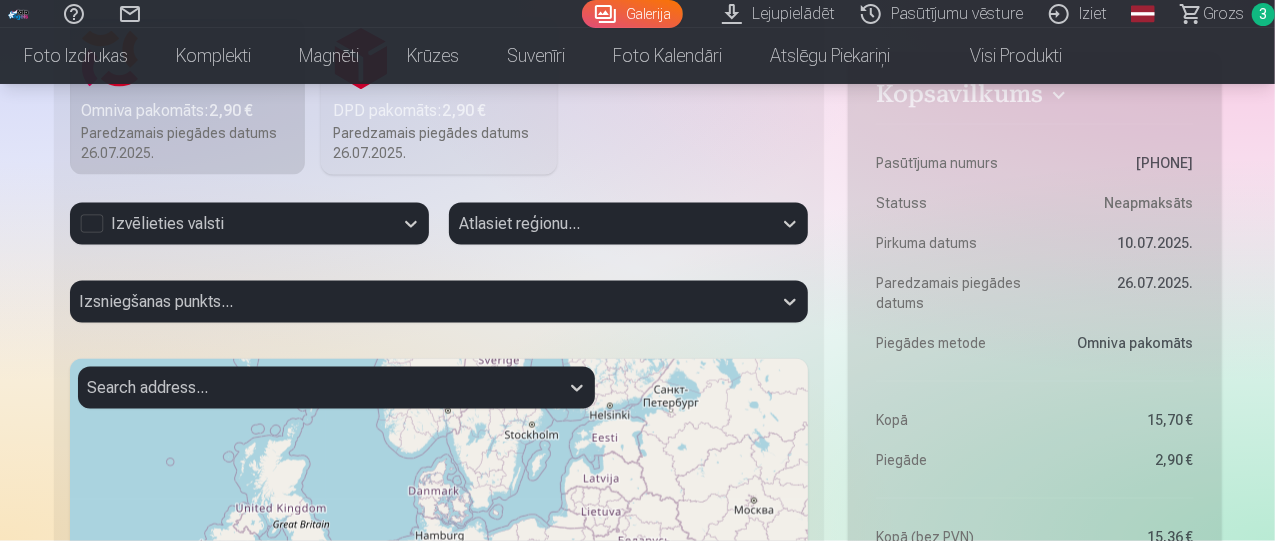 scroll, scrollTop: 1390, scrollLeft: 0, axis: vertical 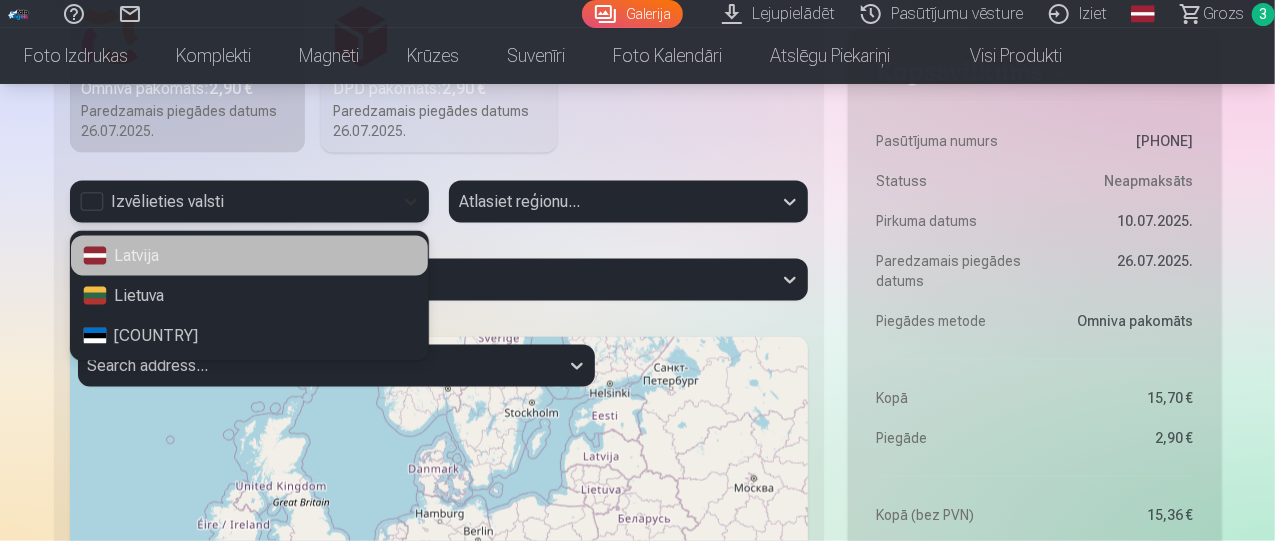 click at bounding box center (411, 202) 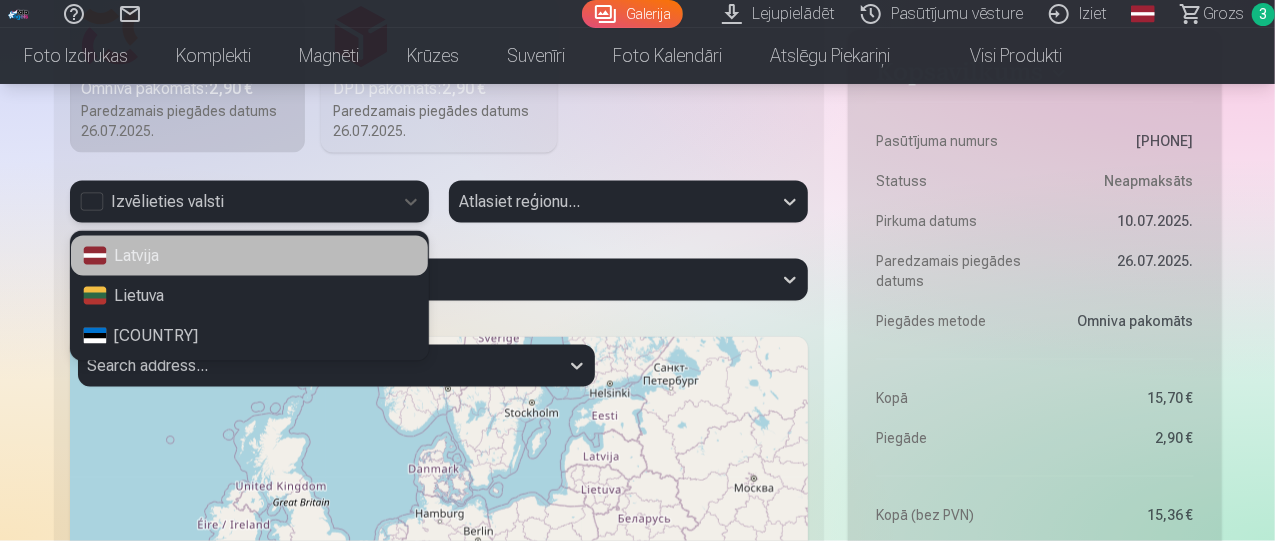 click on "Latvija" at bounding box center [249, 256] 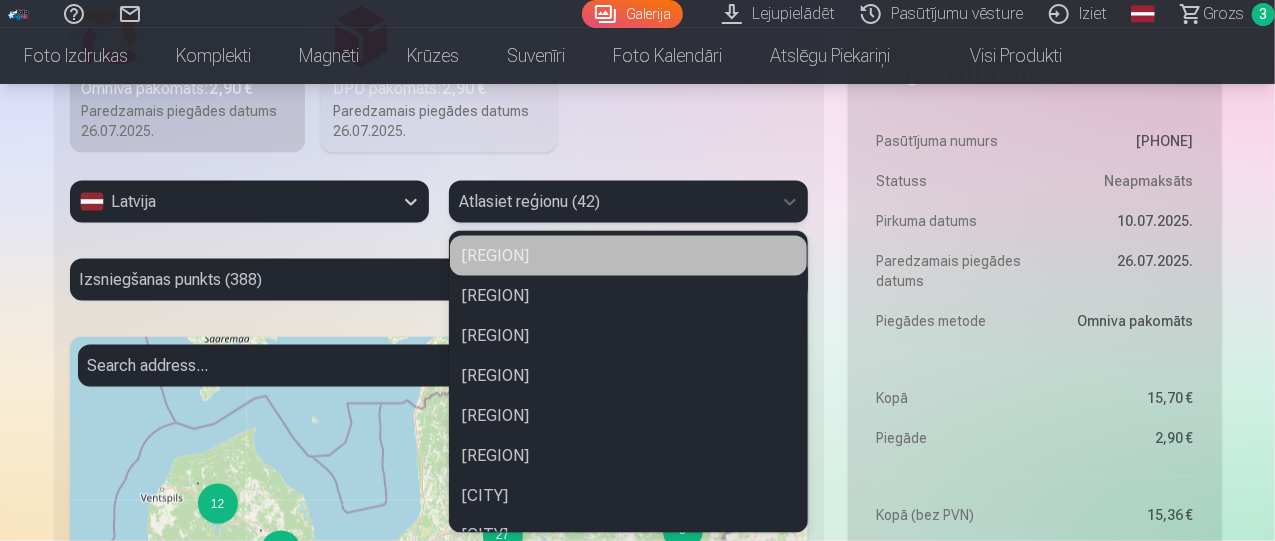 click at bounding box center [610, 202] 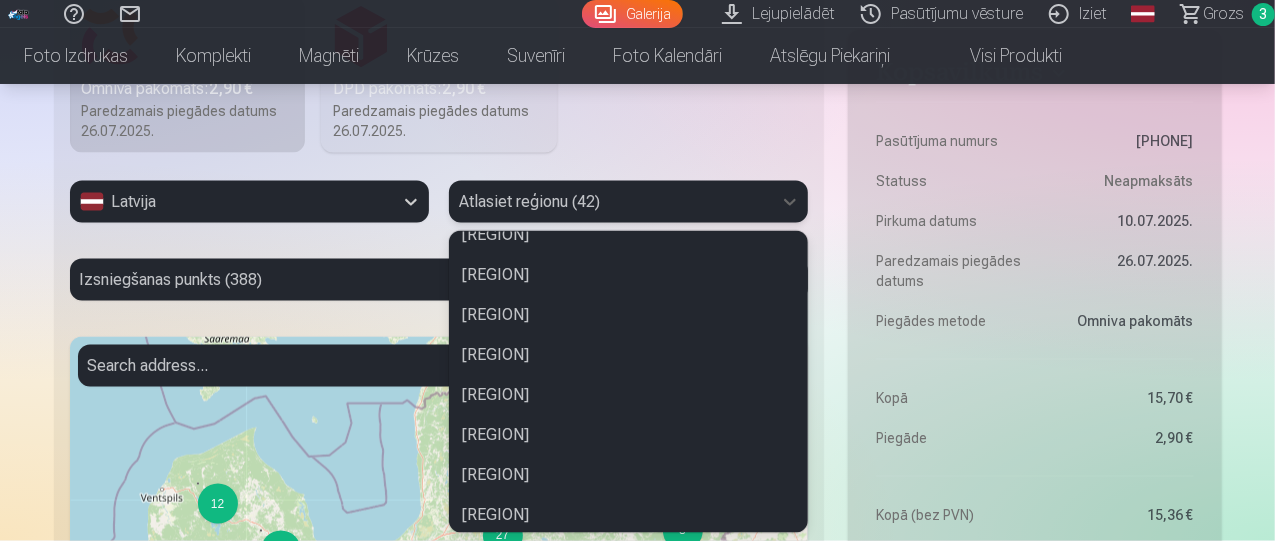 scroll, scrollTop: 658, scrollLeft: 0, axis: vertical 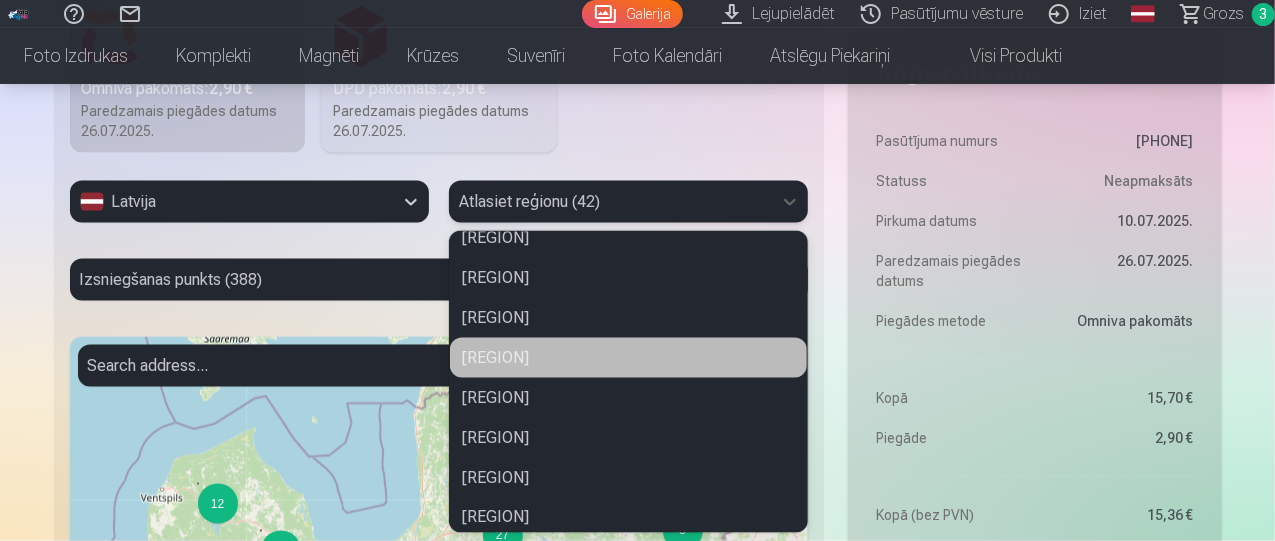 click on "Mārupes novads" at bounding box center (628, 358) 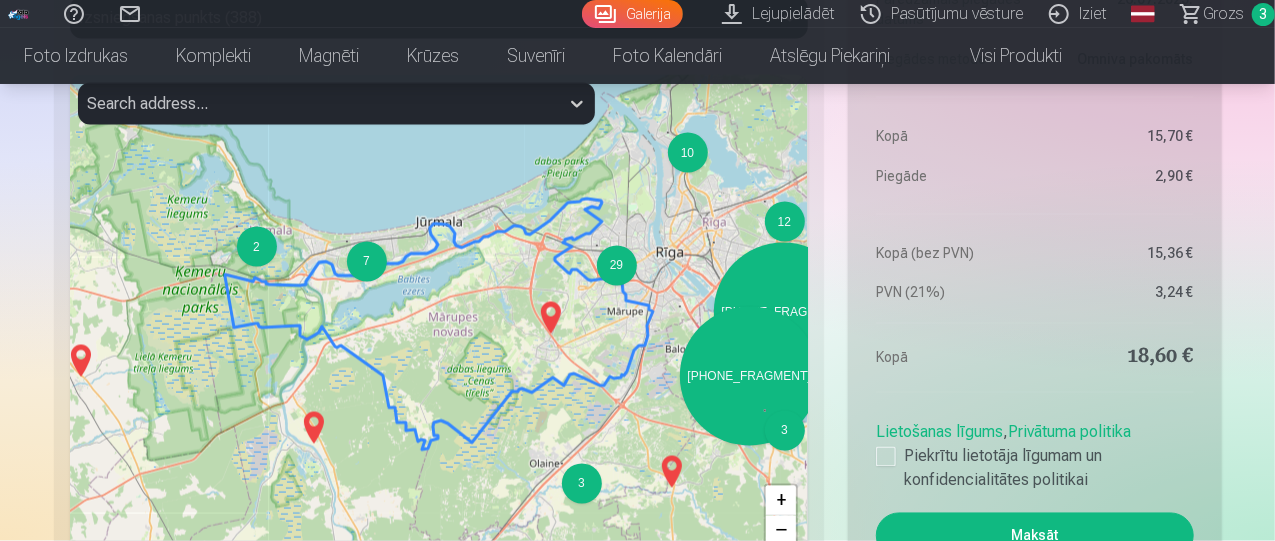 scroll, scrollTop: 1650, scrollLeft: 0, axis: vertical 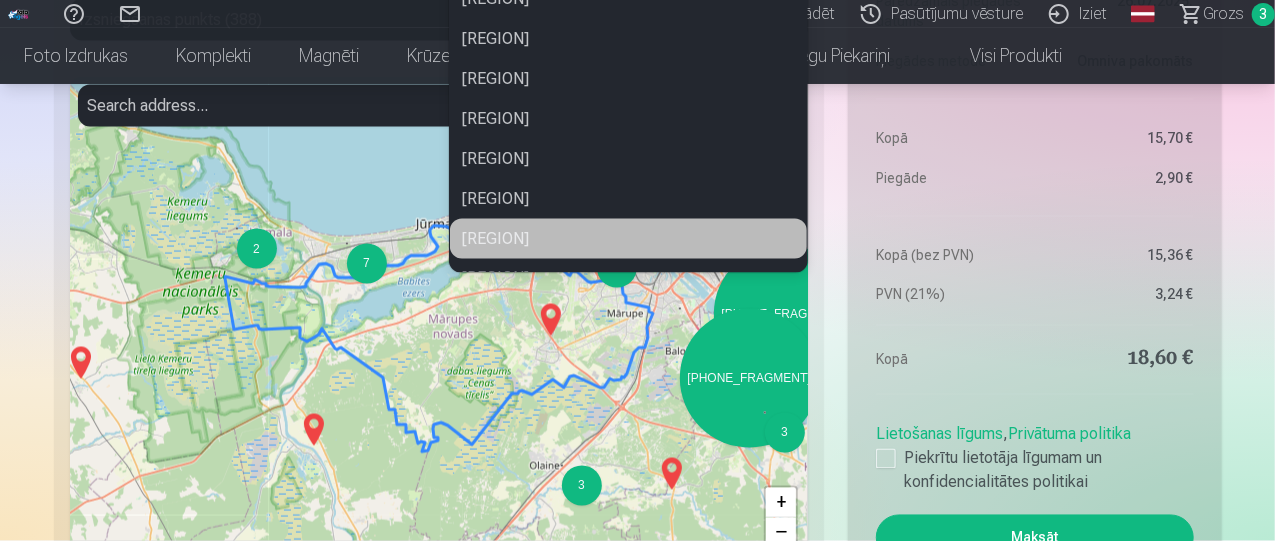 click on "Mārupes novads" at bounding box center (628, 239) 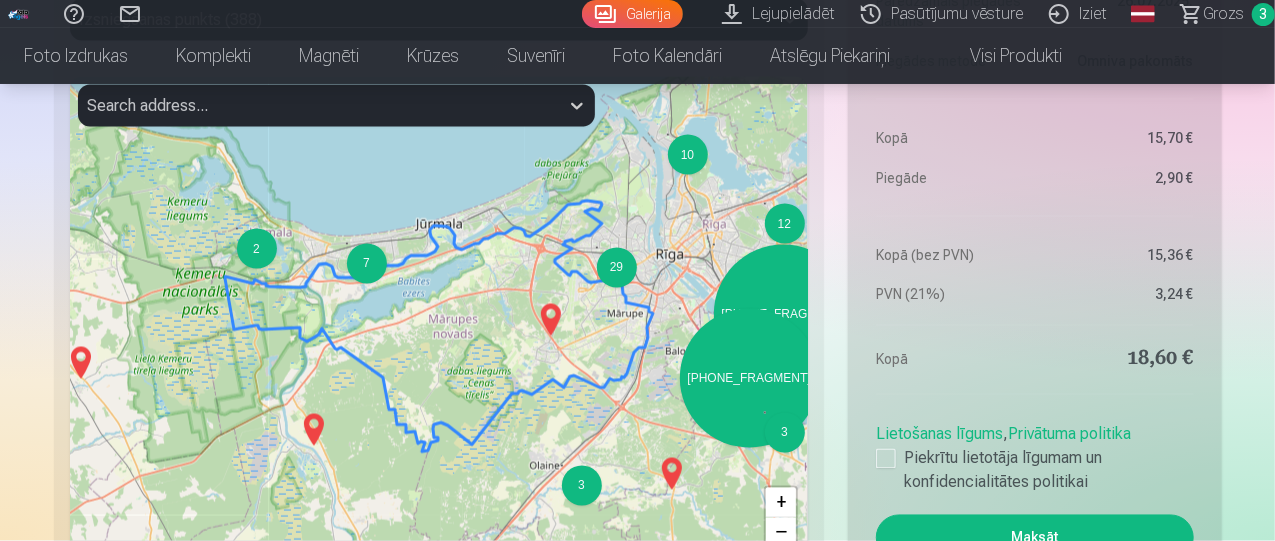 click at bounding box center (551, 320) 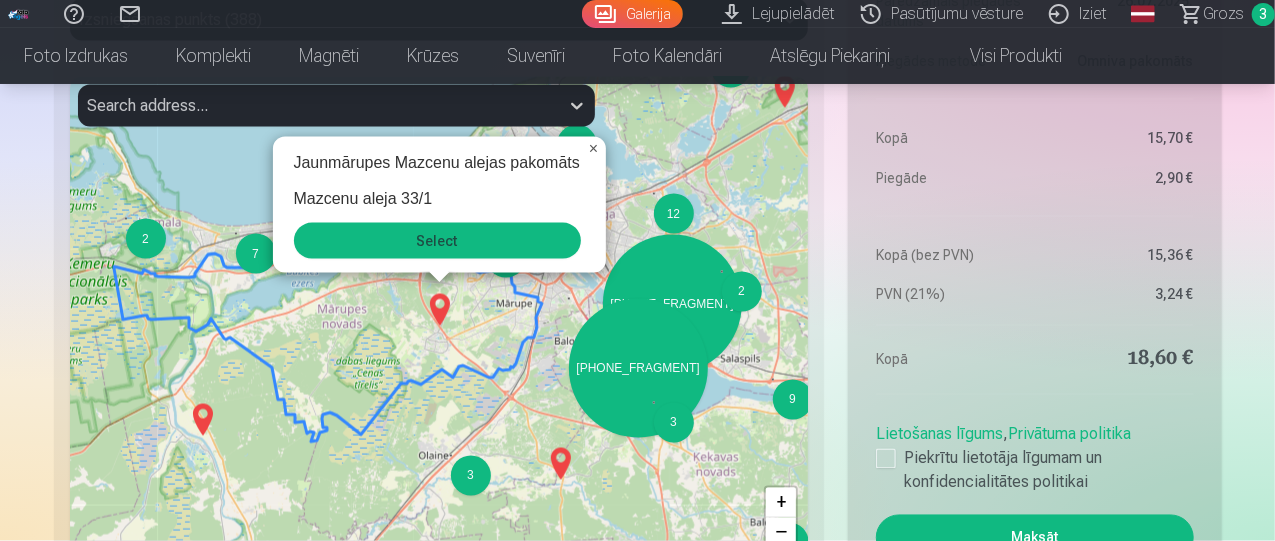 click on "×" at bounding box center (593, 148) 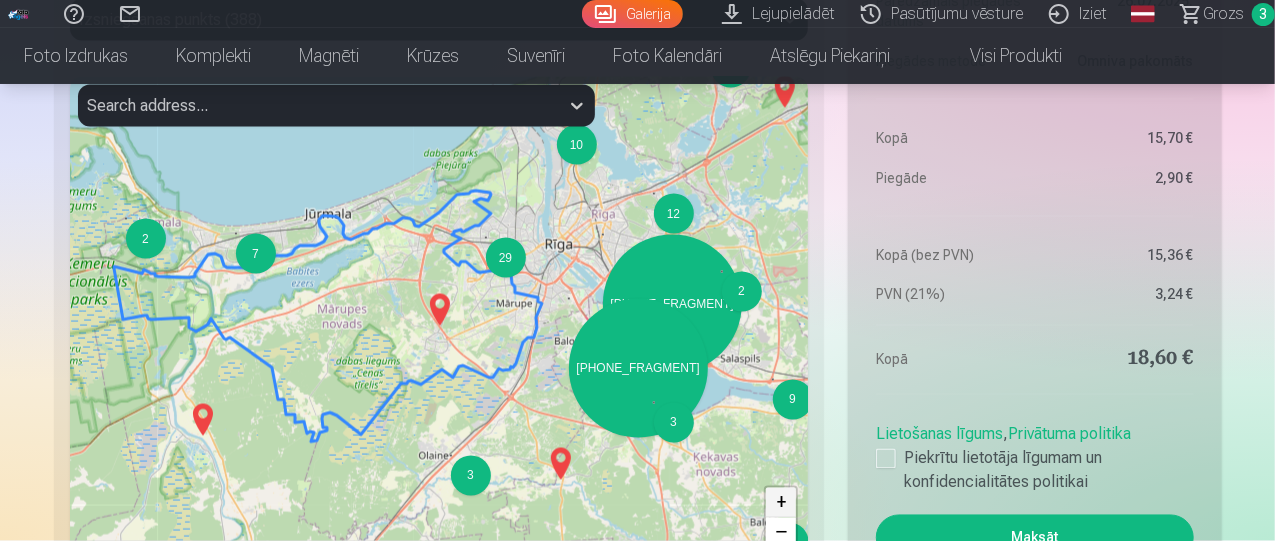 click on "+" at bounding box center [781, 503] 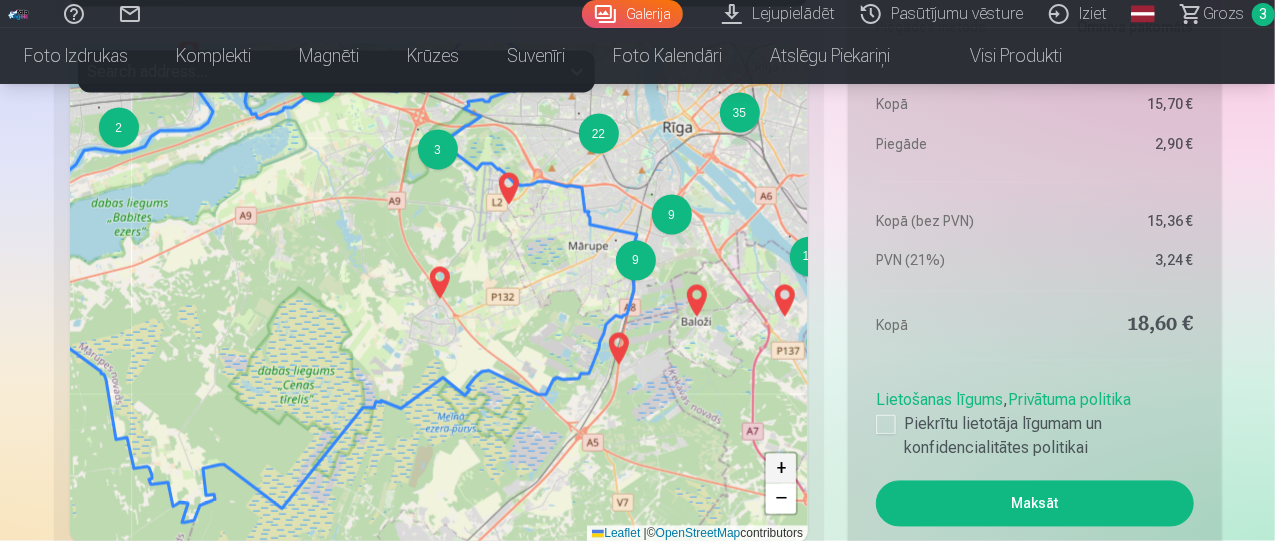 click on "+" at bounding box center [781, 469] 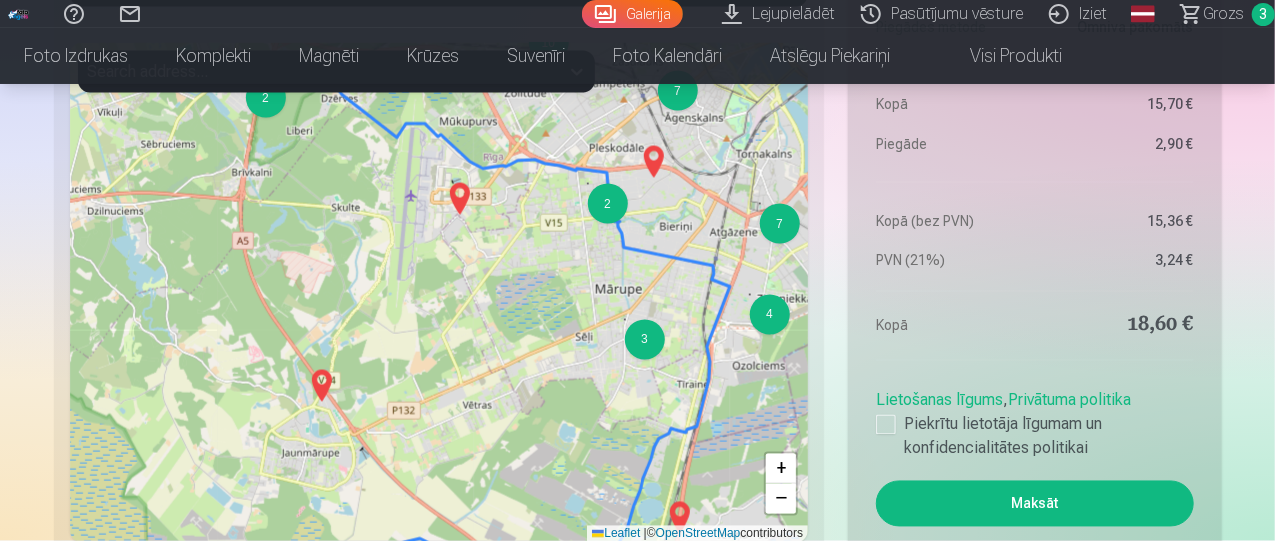 drag, startPoint x: 612, startPoint y: 149, endPoint x: 494, endPoint y: 239, distance: 148.40485 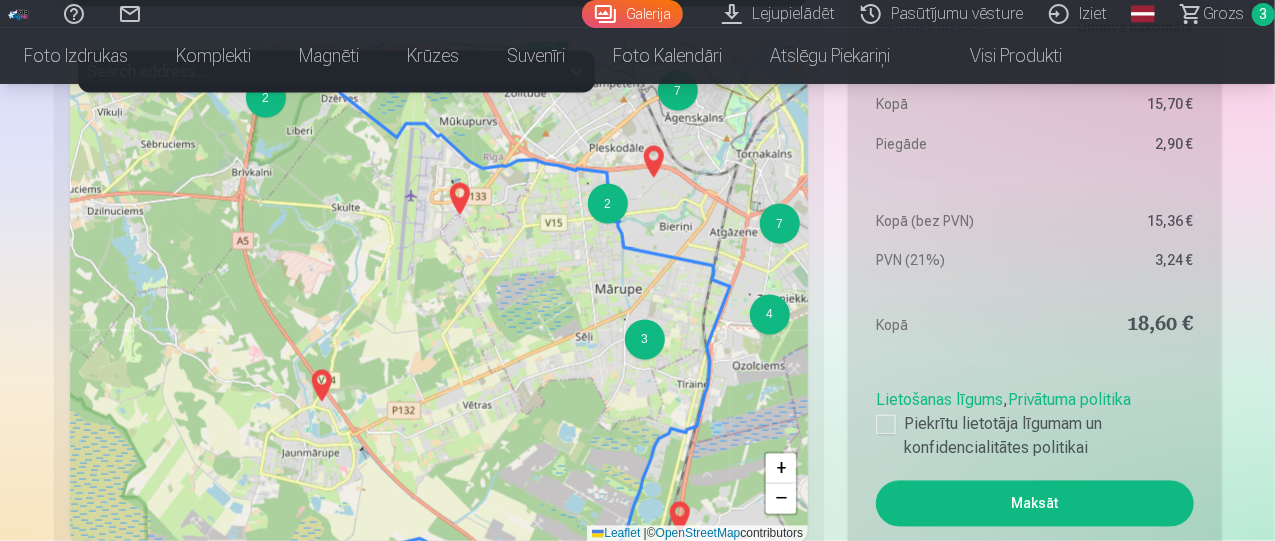 click at bounding box center (459, 199) 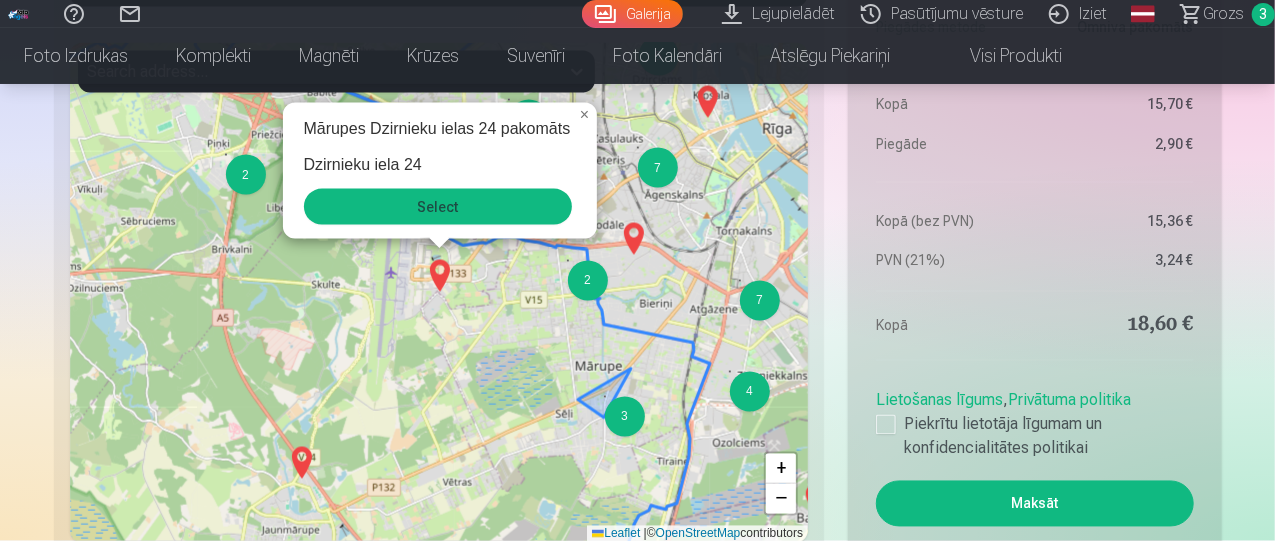 click on "3" at bounding box center [625, 417] 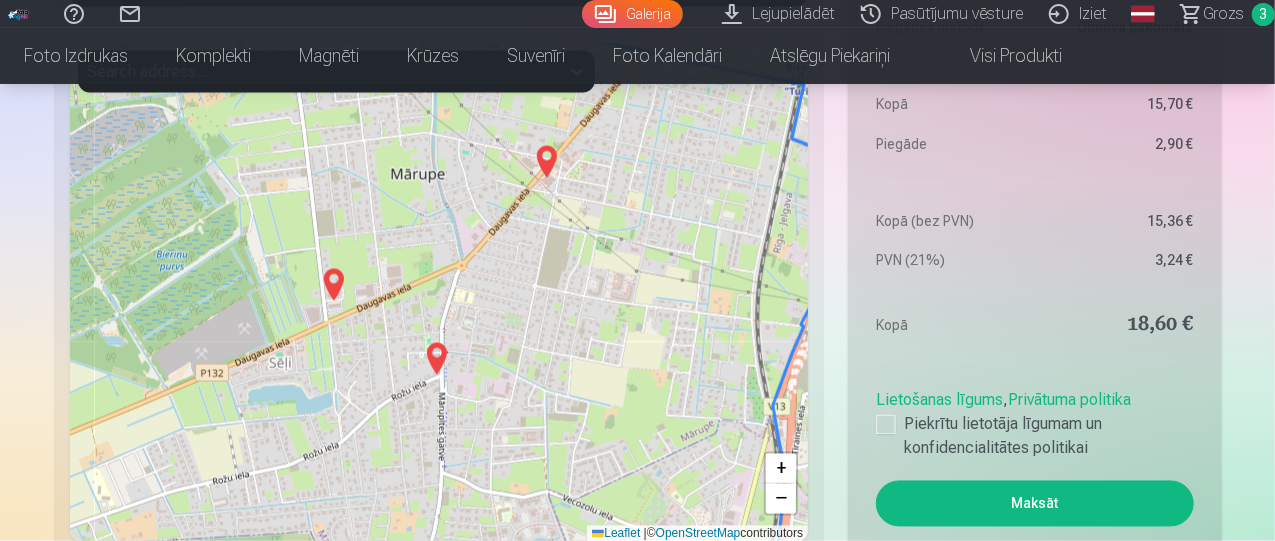 click at bounding box center [334, 285] 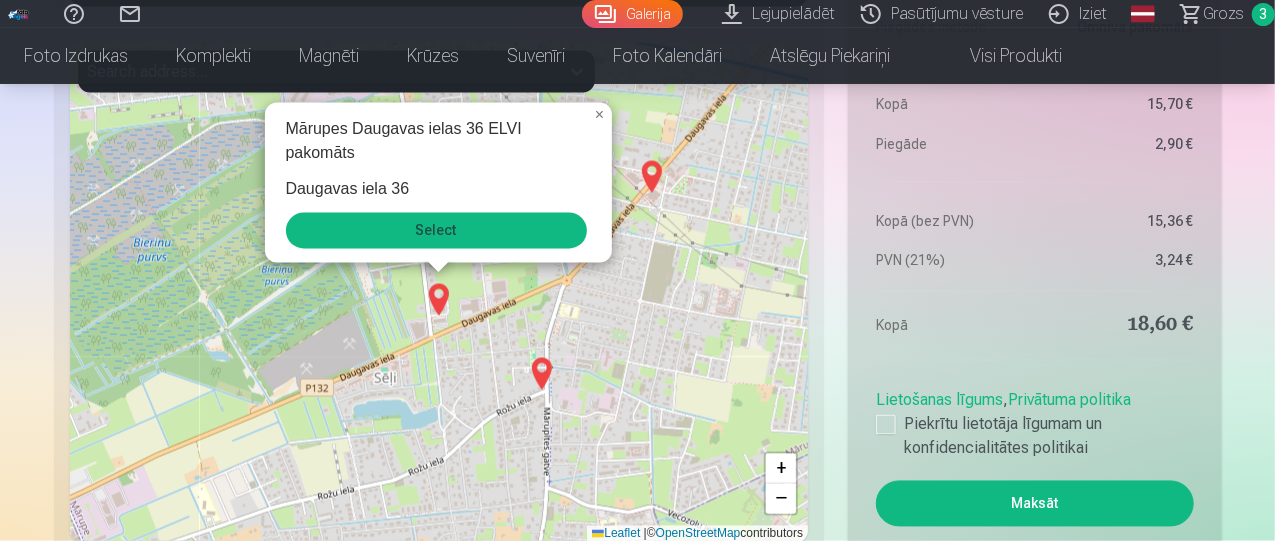 click on "Select" at bounding box center (436, 231) 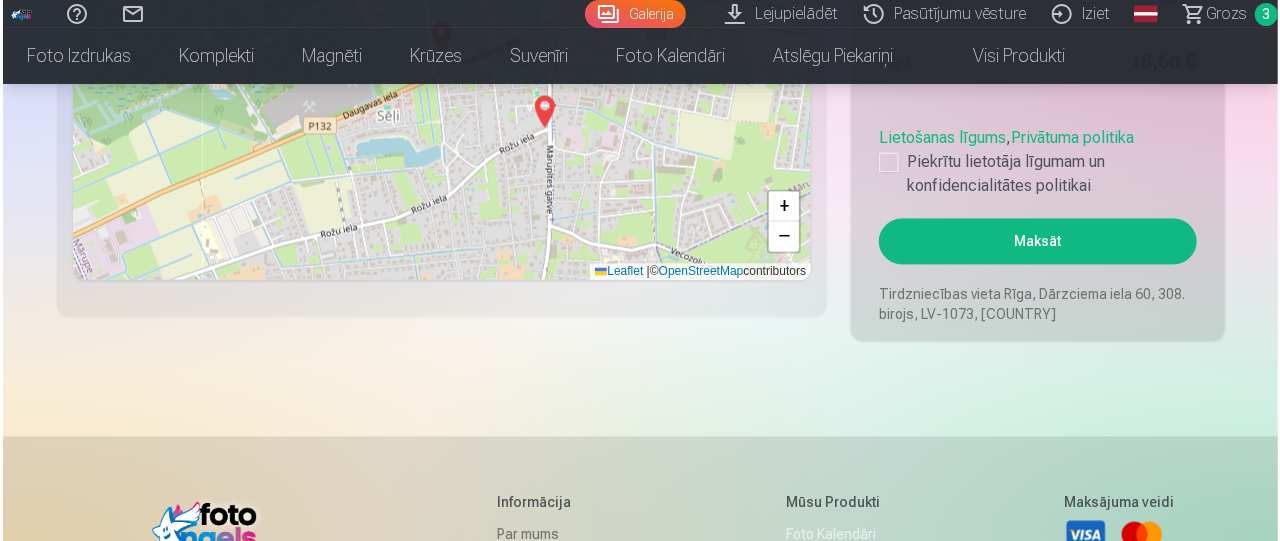 scroll, scrollTop: 1942, scrollLeft: 0, axis: vertical 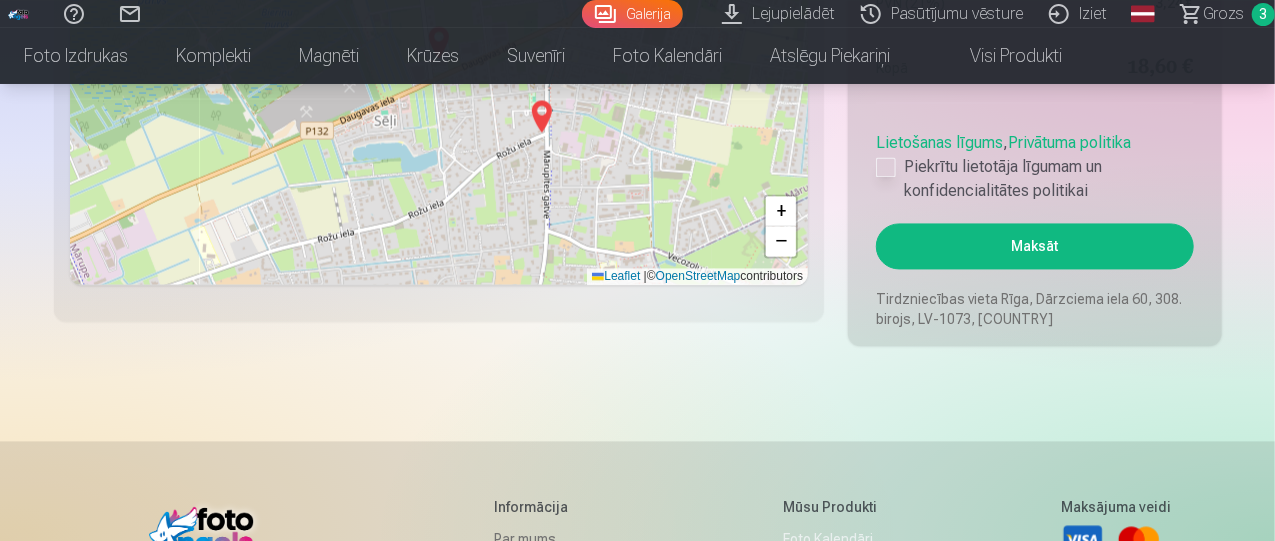 click at bounding box center (886, 167) 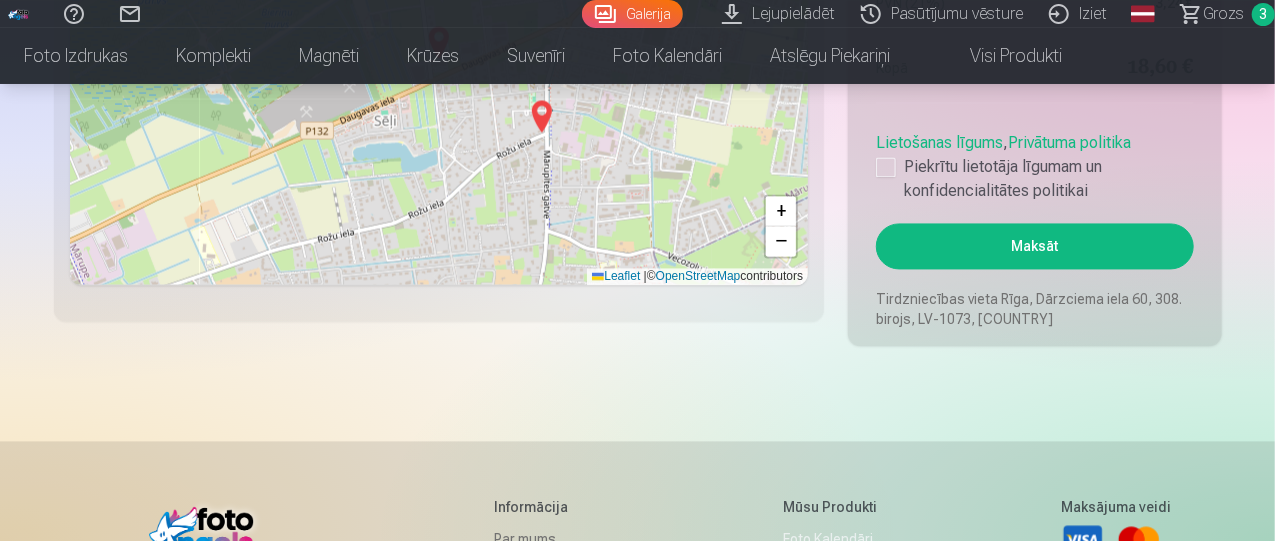click on "Maksāt" at bounding box center [1034, 246] 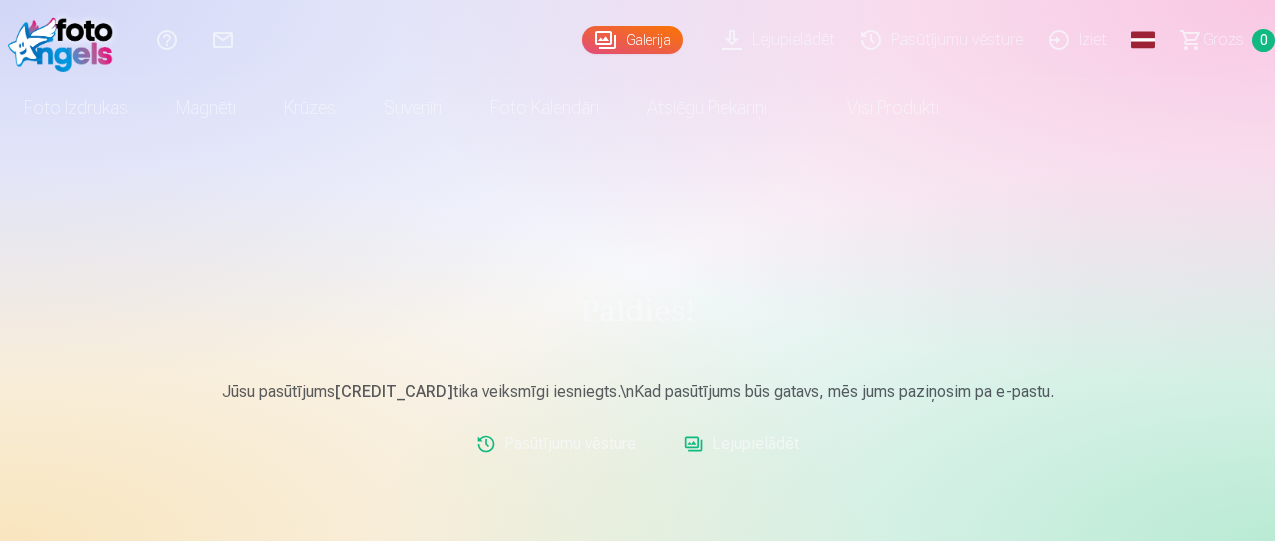 scroll, scrollTop: 0, scrollLeft: 0, axis: both 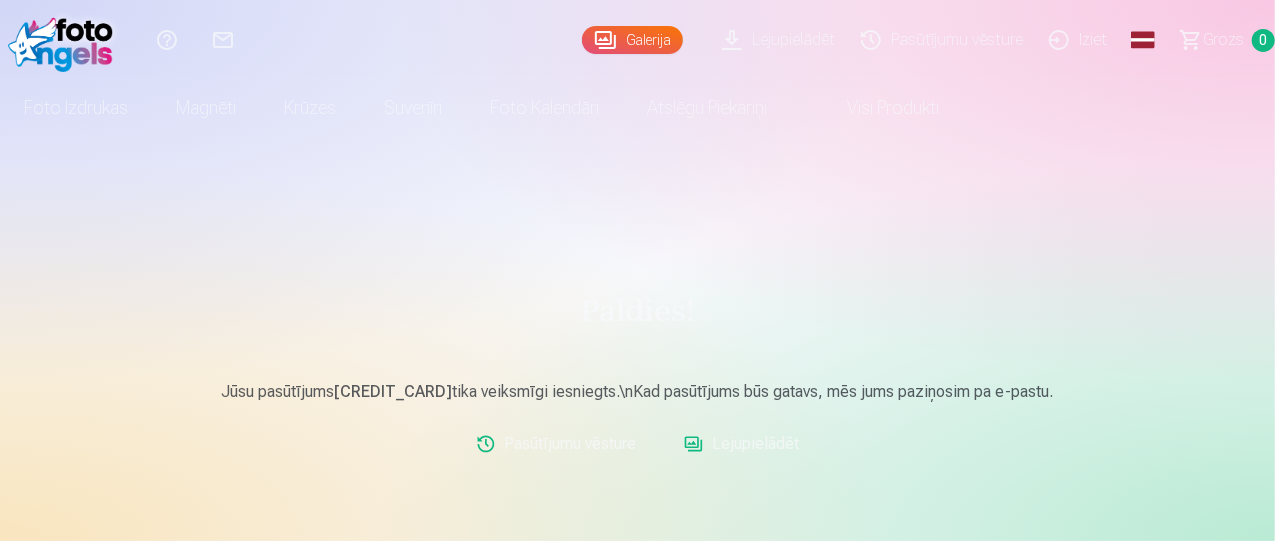 click on "Pasūtījumu vēsture" at bounding box center (945, 40) 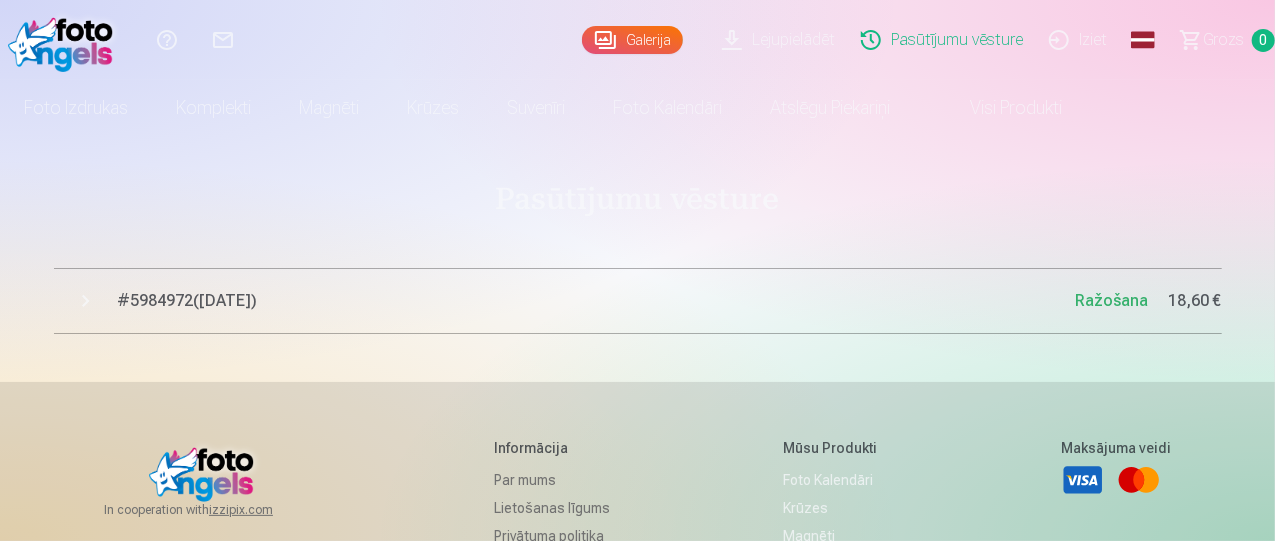 click on "# 5984972  ( [DATE] )" at bounding box center [597, 301] 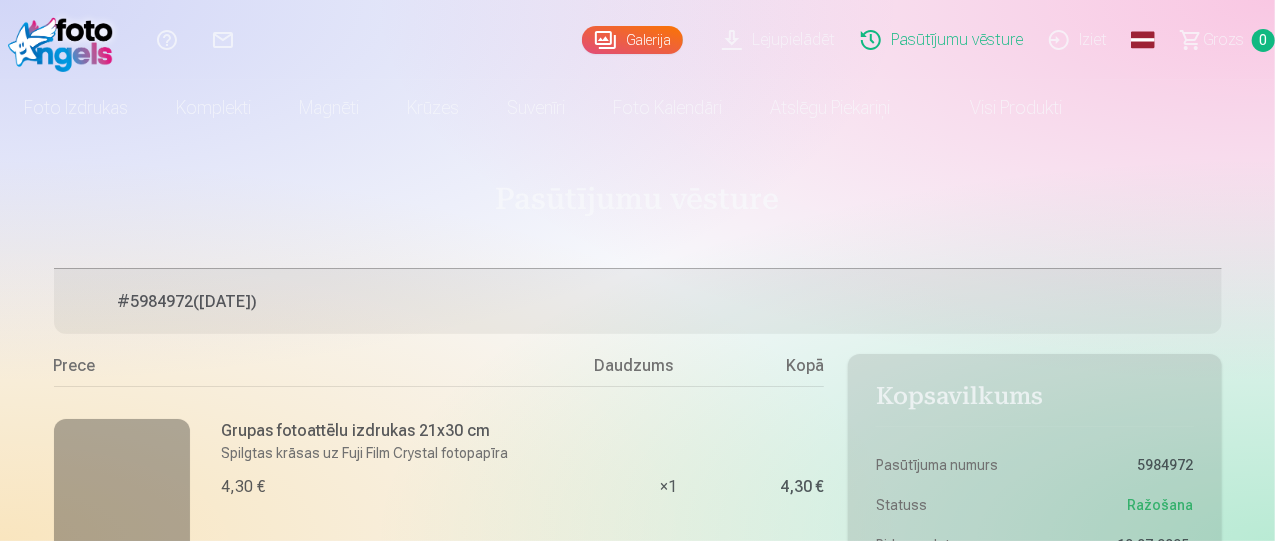type 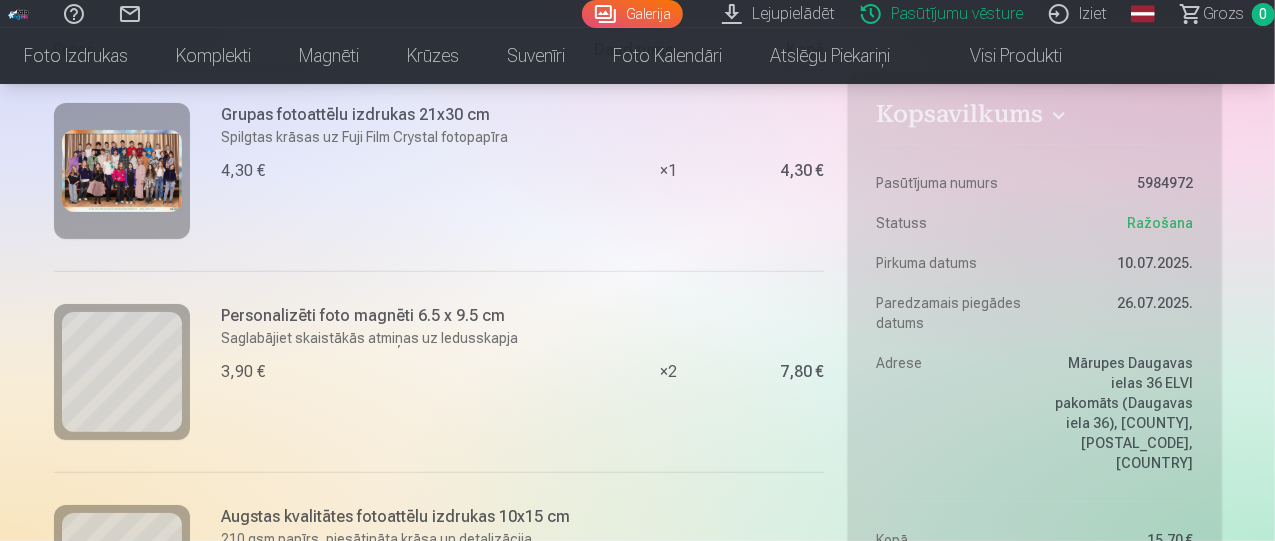 scroll, scrollTop: 80, scrollLeft: 0, axis: vertical 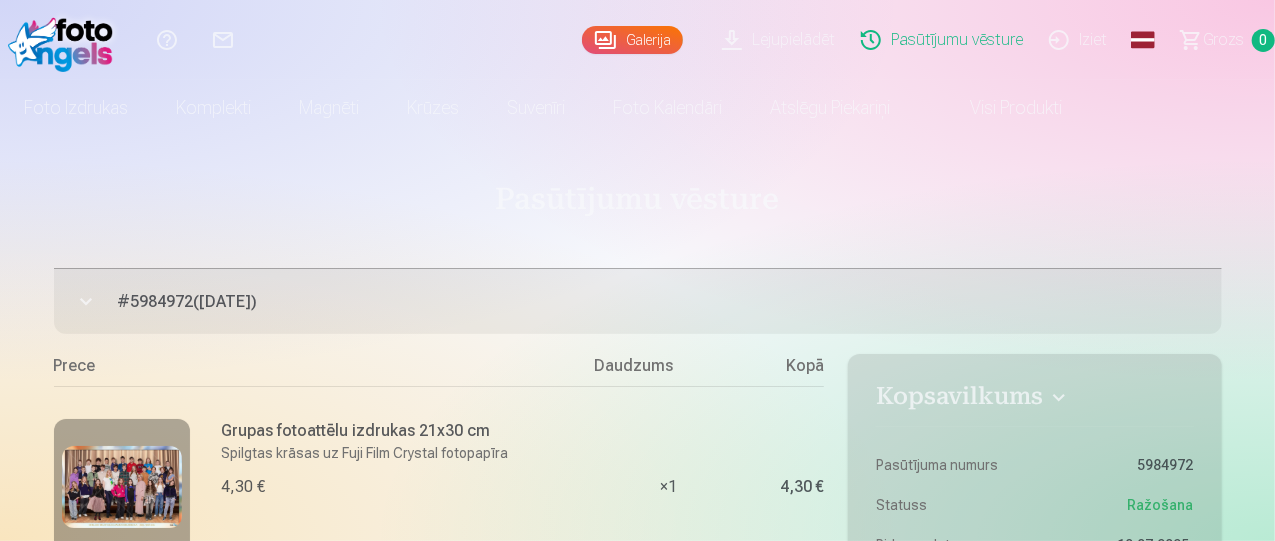 click on "Iziet" at bounding box center (1081, 40) 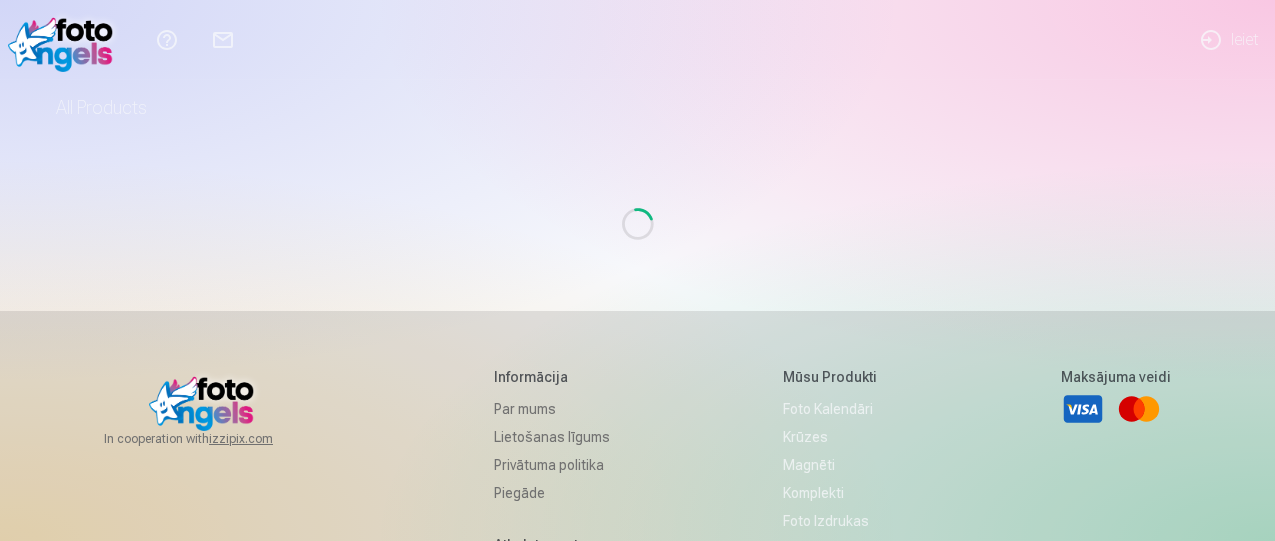 scroll, scrollTop: 0, scrollLeft: 0, axis: both 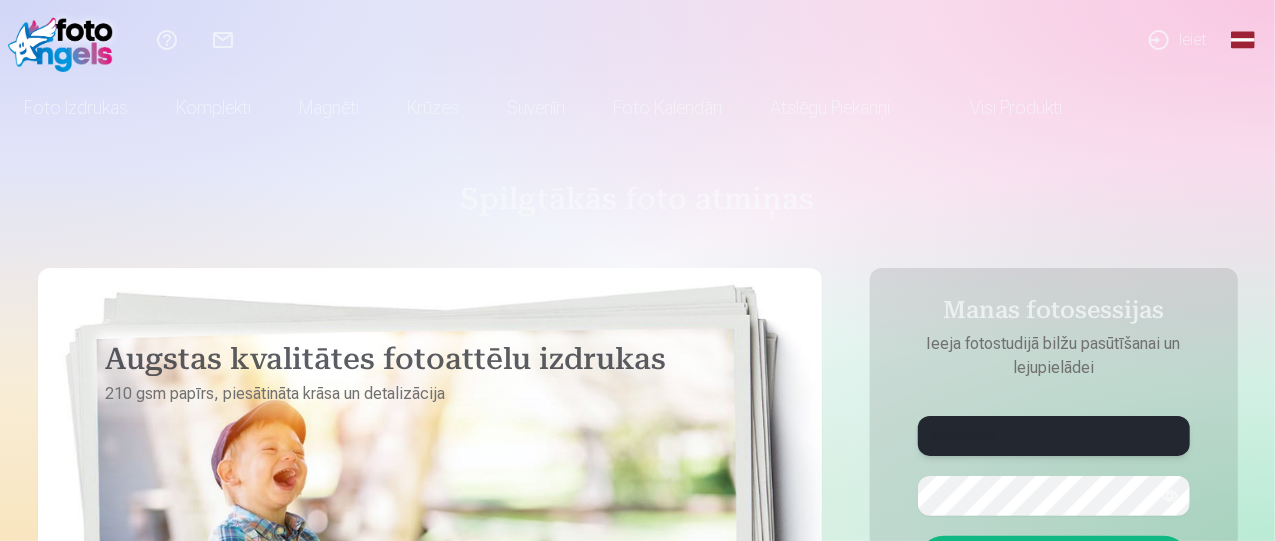 click on "**********" at bounding box center (1054, 436) 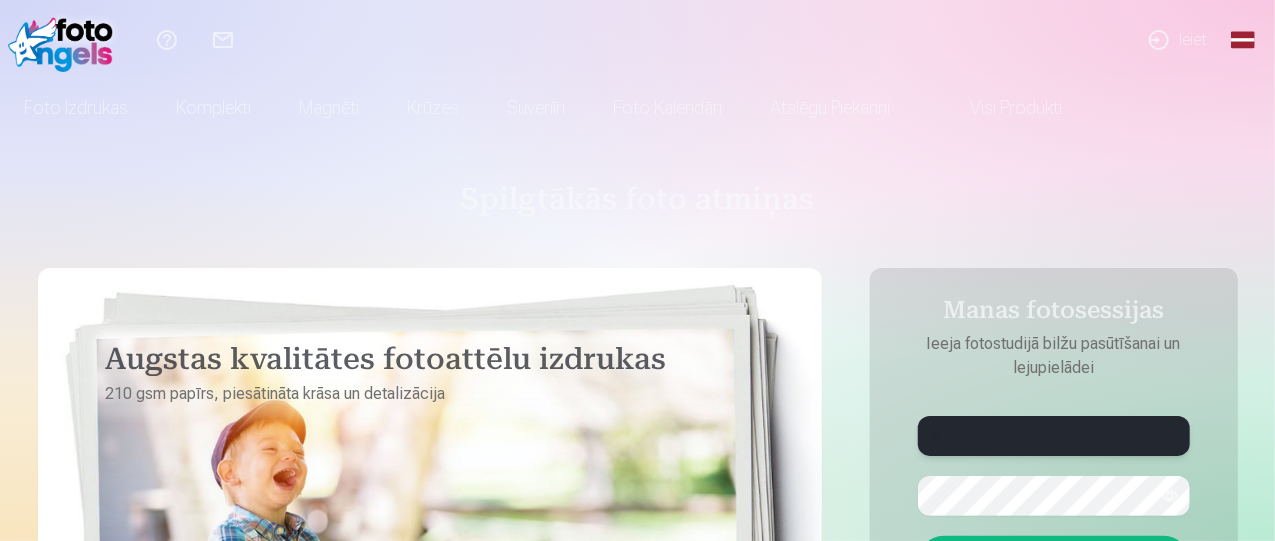 type on "*" 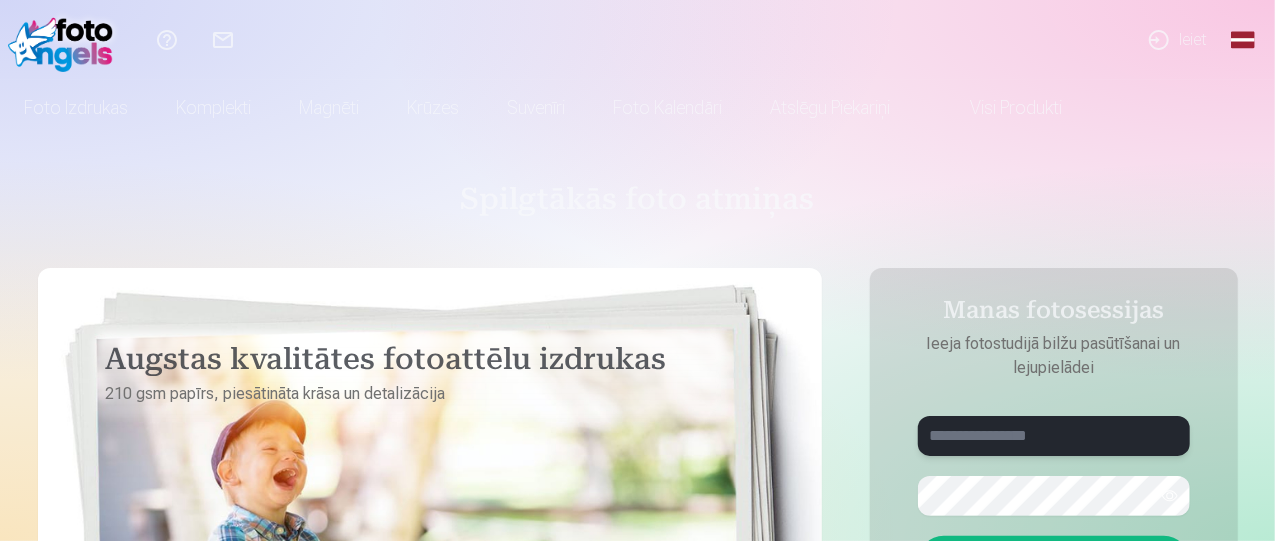 click at bounding box center (1054, 436) 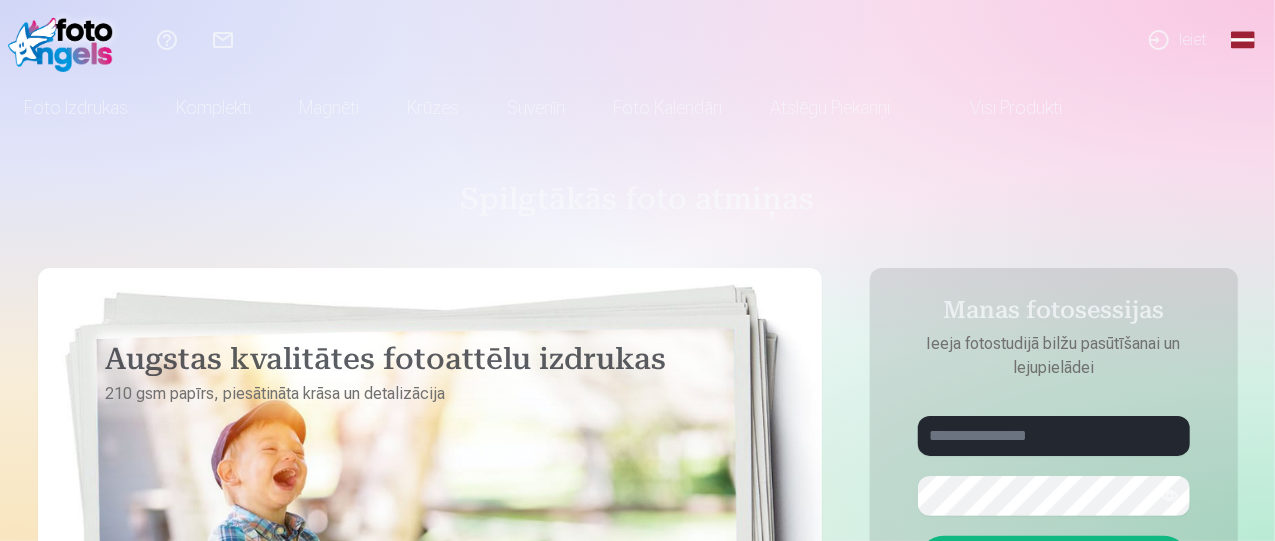 click on "Manas fotosessijas Ieeja fotostudijā bilžu pasūtīšanai un lejupielādei Ieiet Aizmirsāt paroli ?   Fotosesija bez paroles ? Pierakstieties ar selfiju" at bounding box center (1054, 543) 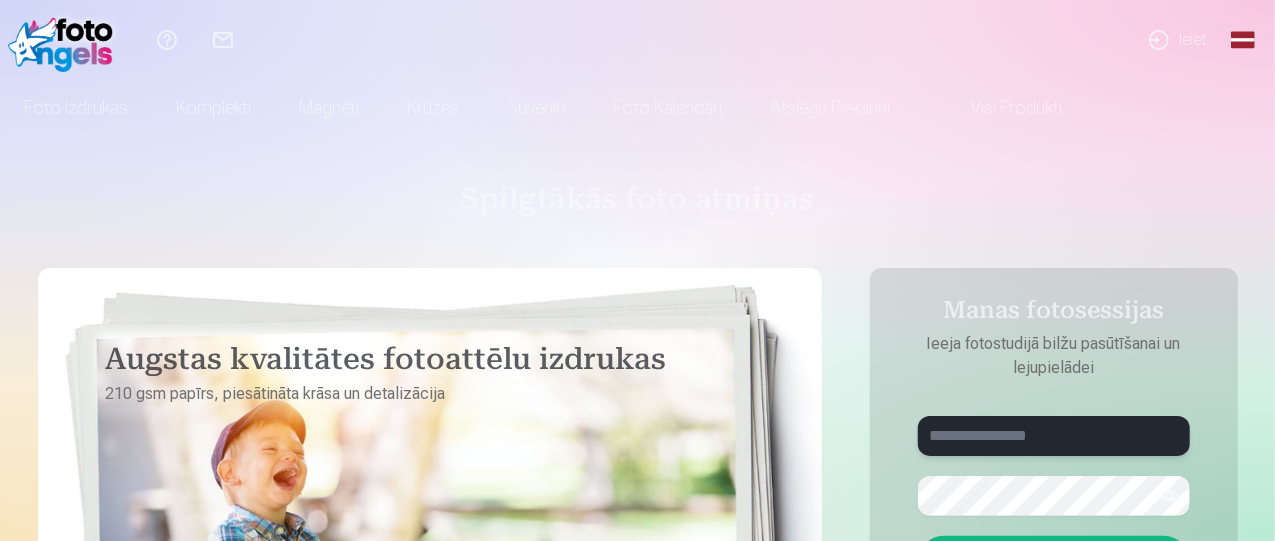 click at bounding box center [1054, 436] 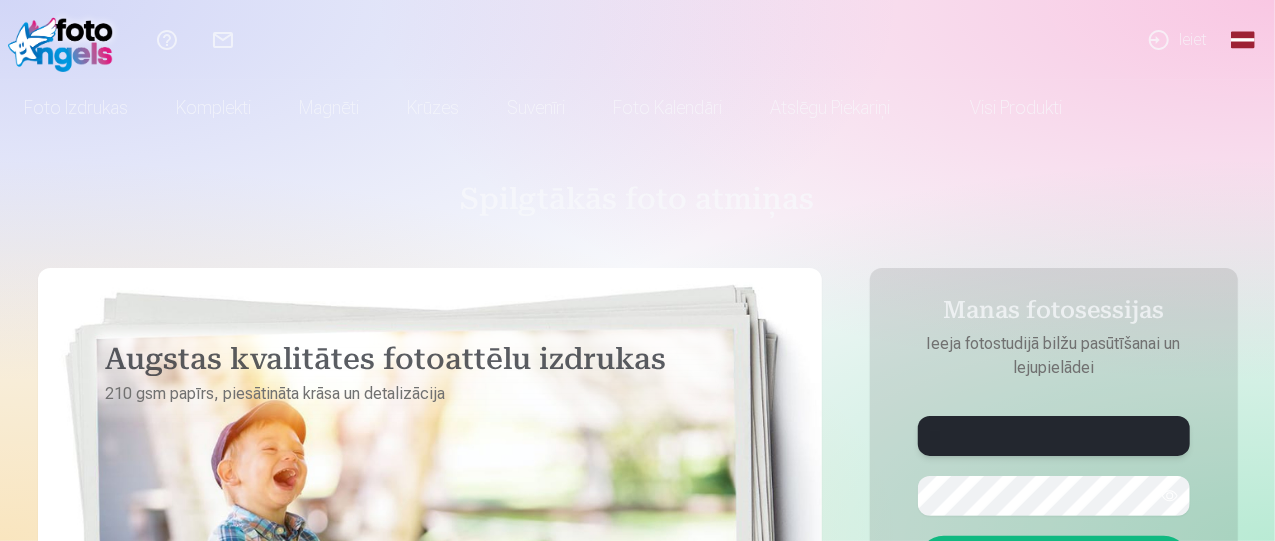 type on "*" 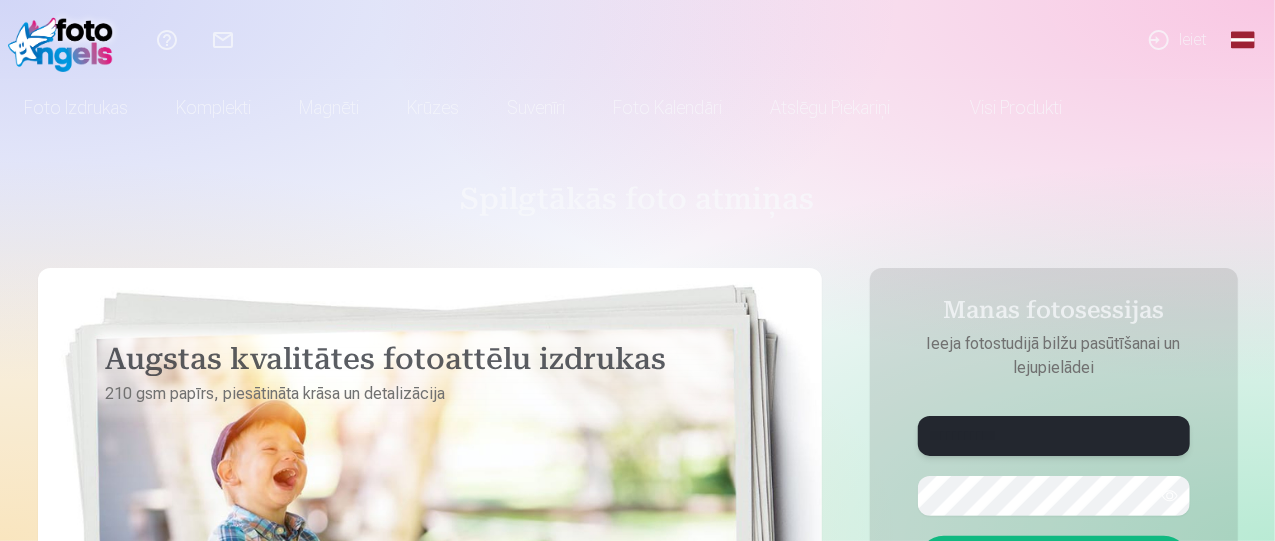 type on "**********" 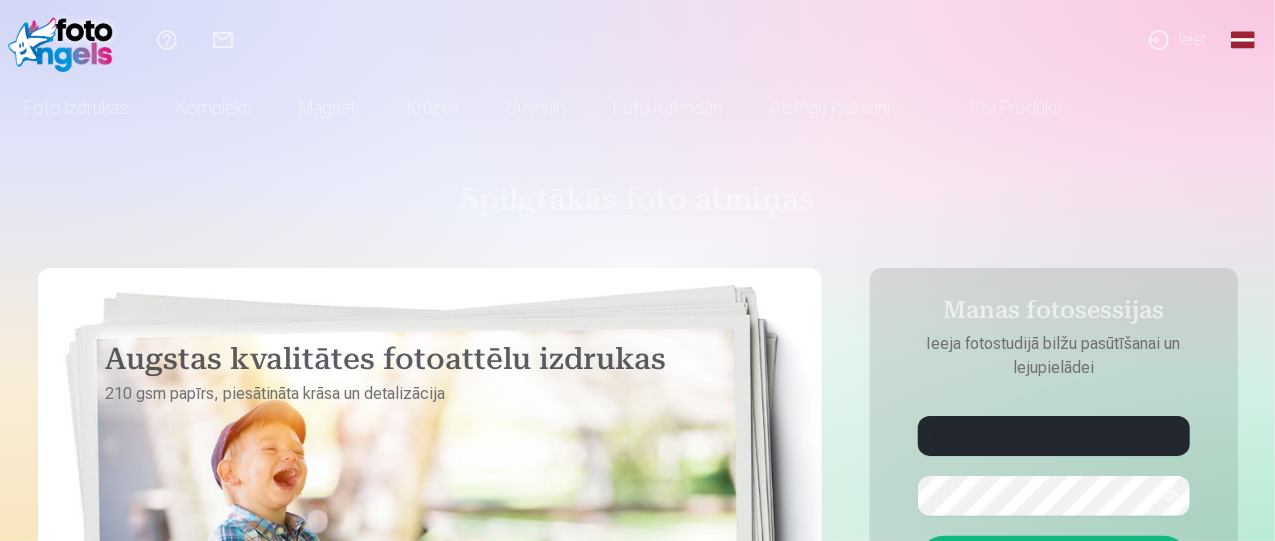 click at bounding box center (1170, 496) 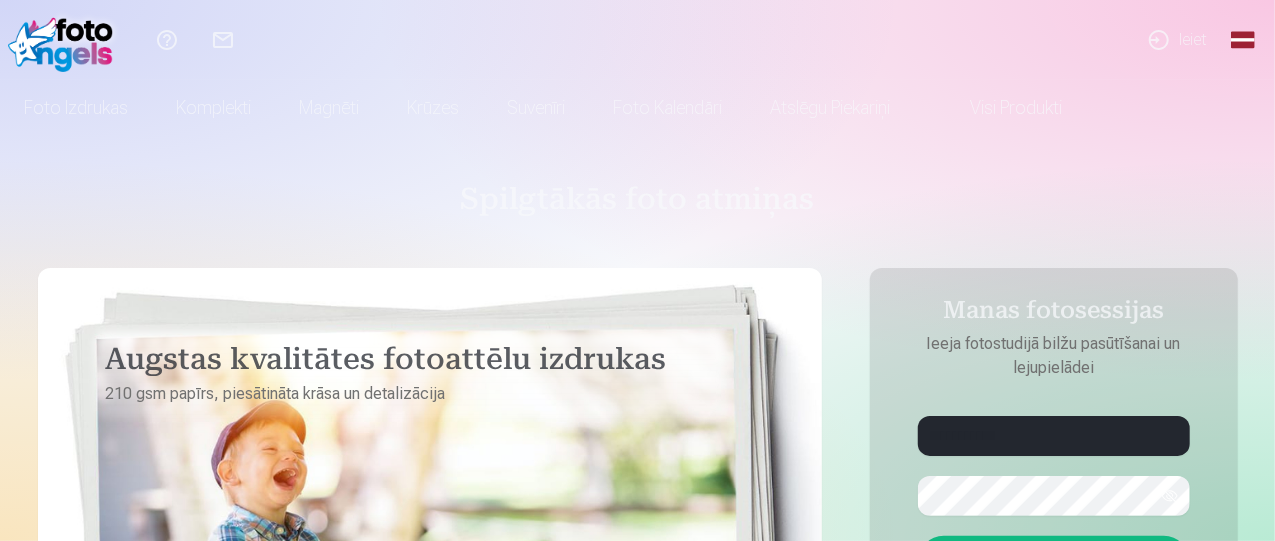 click on "**********" at bounding box center [638, 501] 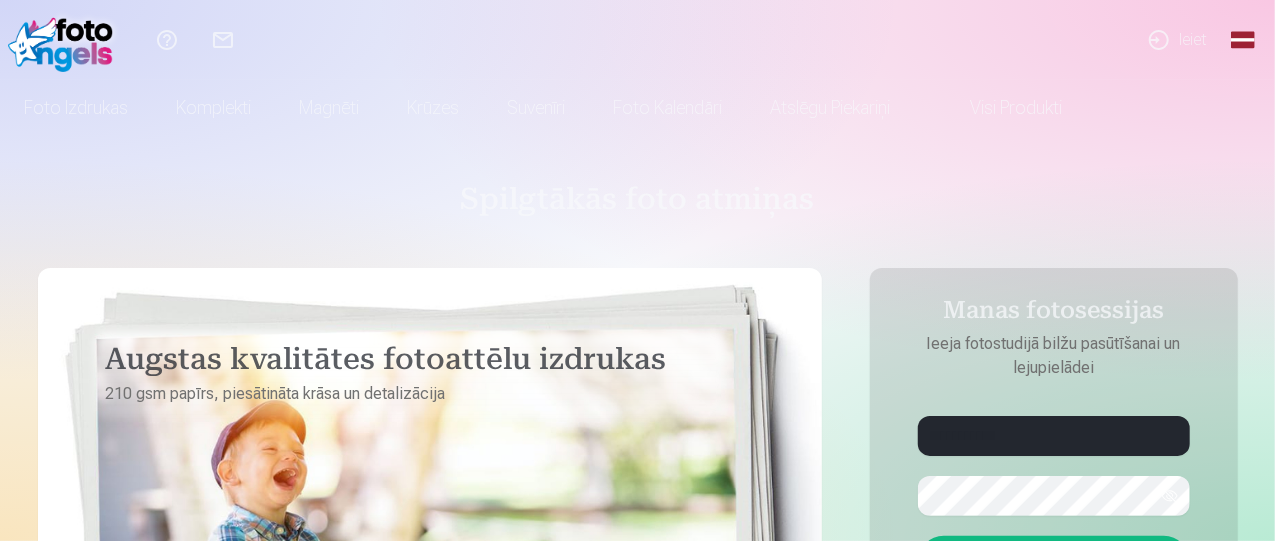 click on "**********" at bounding box center [1054, 564] 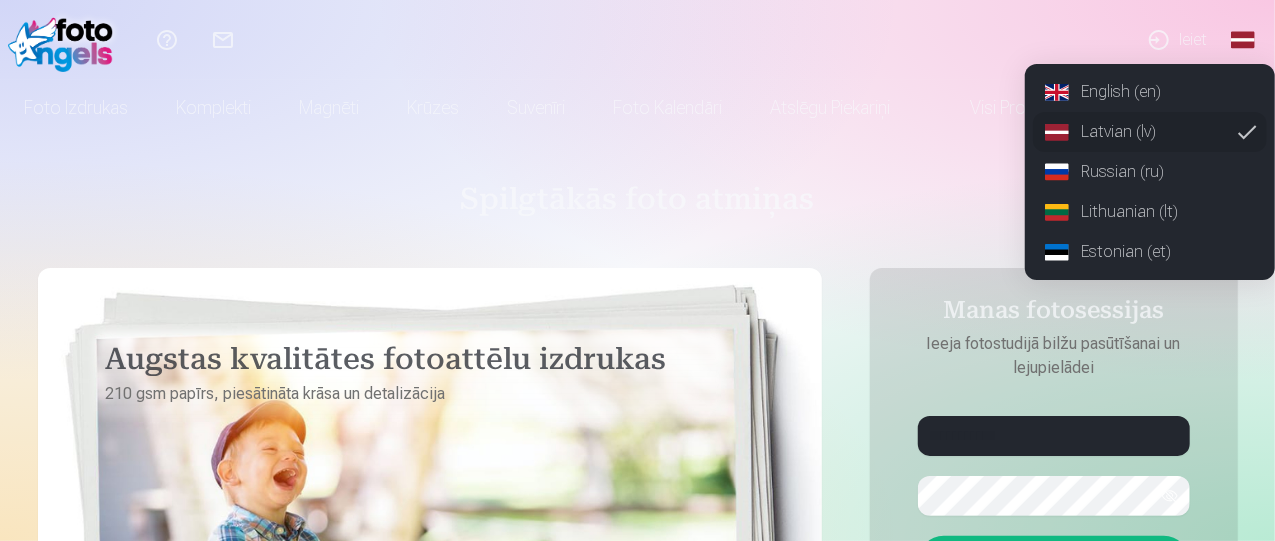 click on "Latvian (lv)" at bounding box center [1150, 132] 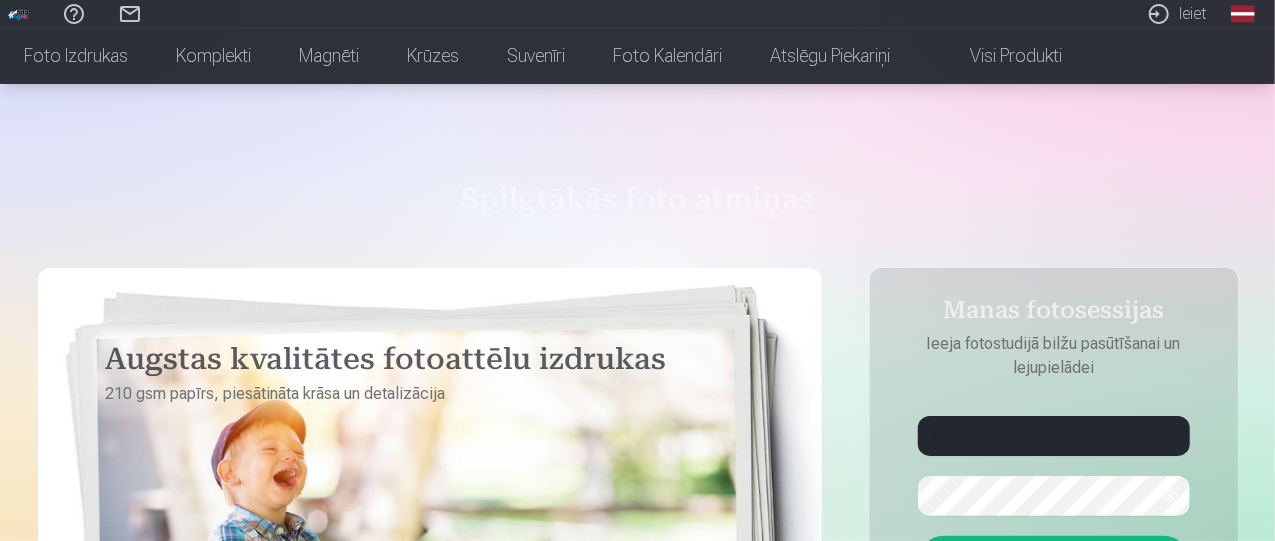 scroll, scrollTop: 474, scrollLeft: 0, axis: vertical 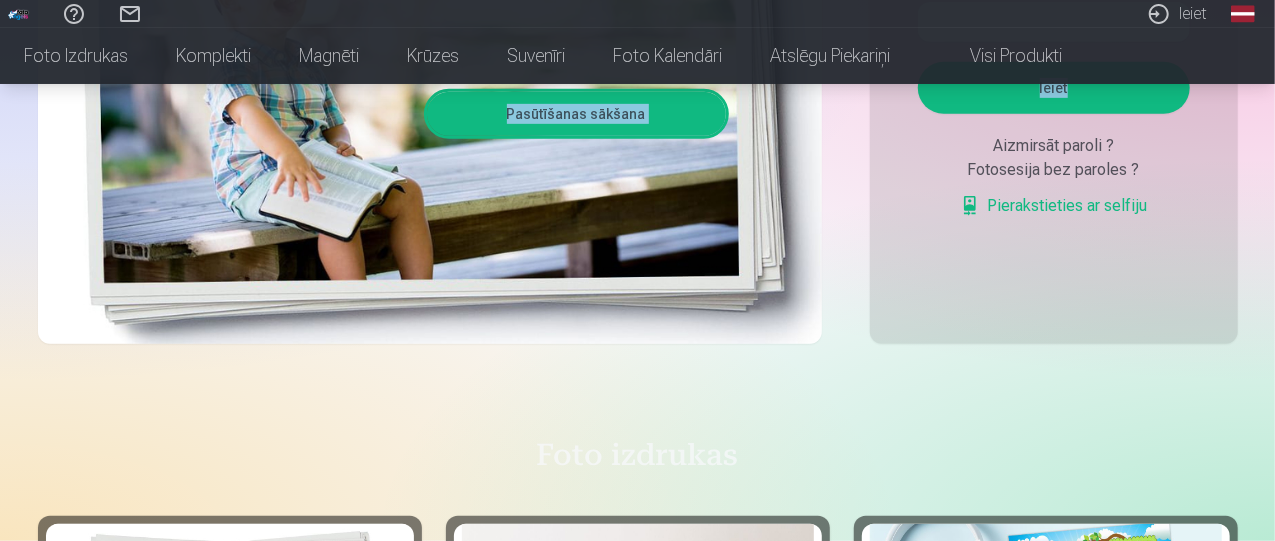 drag, startPoint x: 1271, startPoint y: 85, endPoint x: 1273, endPoint y: 75, distance: 10.198039 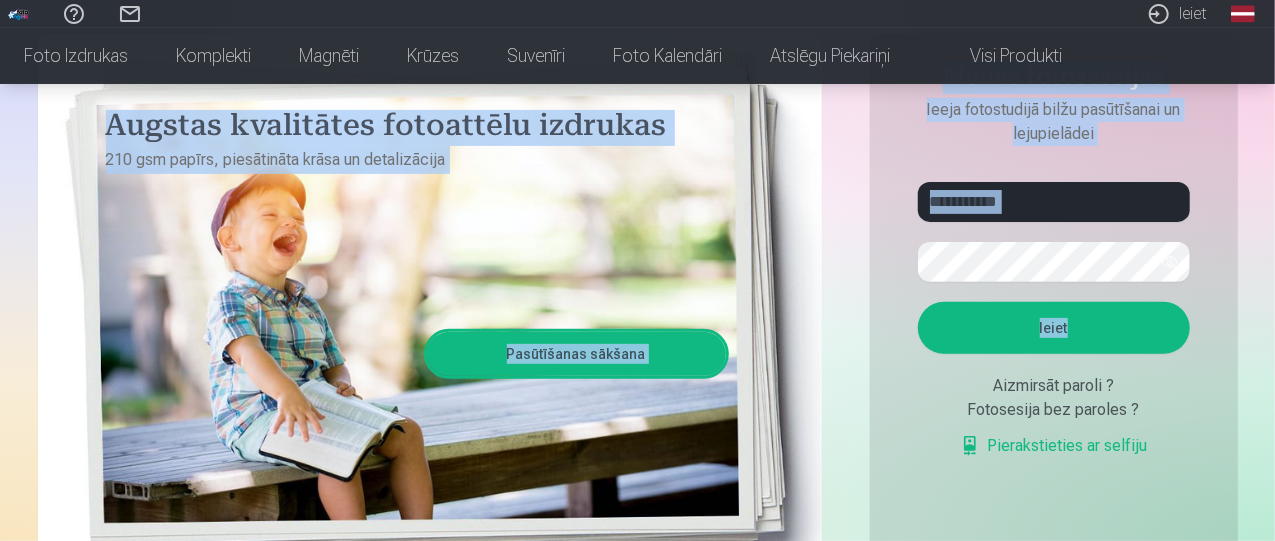 scroll, scrollTop: 242, scrollLeft: 0, axis: vertical 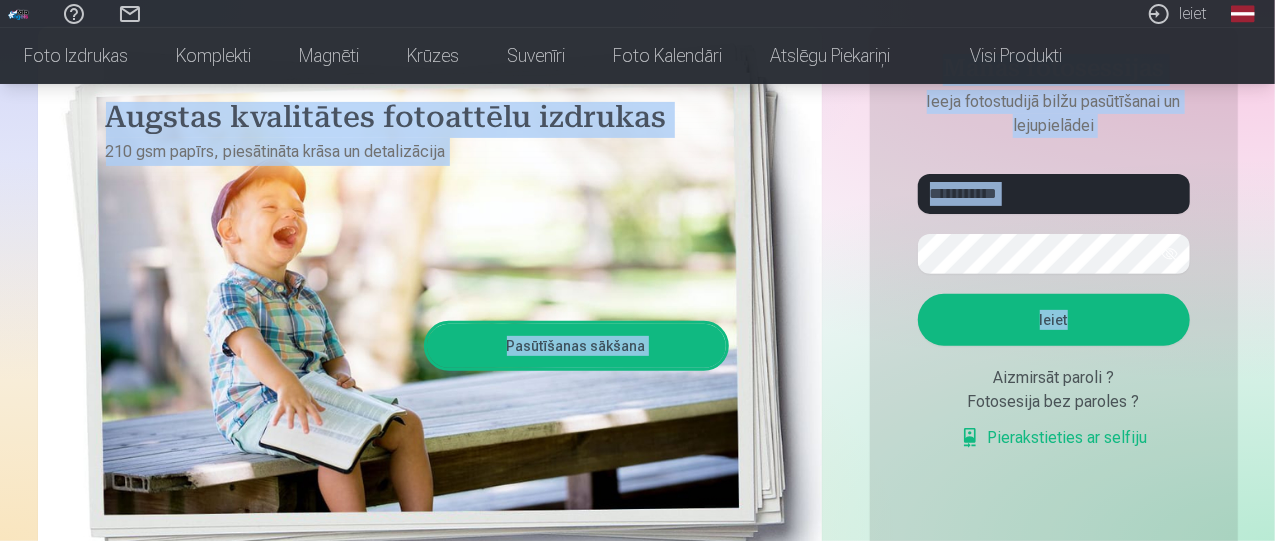 click at bounding box center (1170, 254) 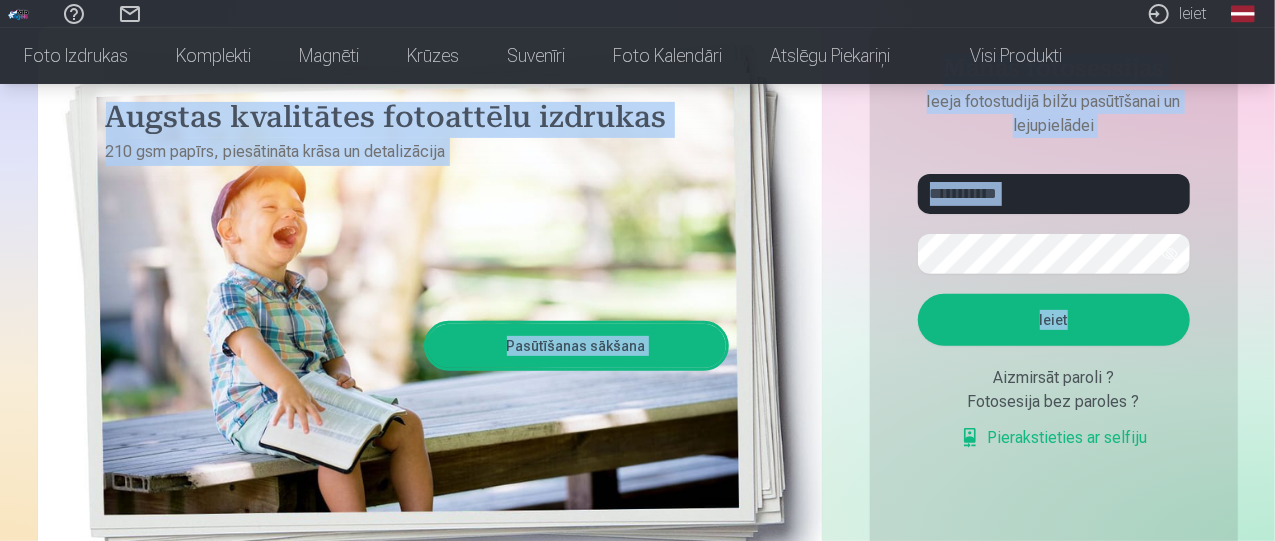 click at bounding box center (1170, 254) 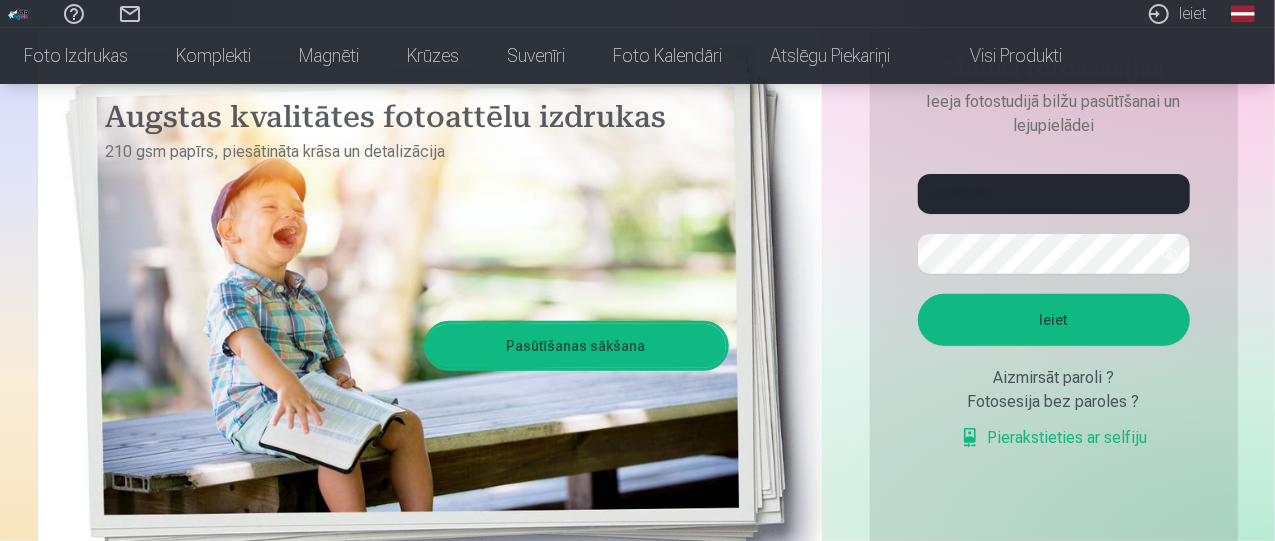 click on "Ieiet" at bounding box center [1054, 320] 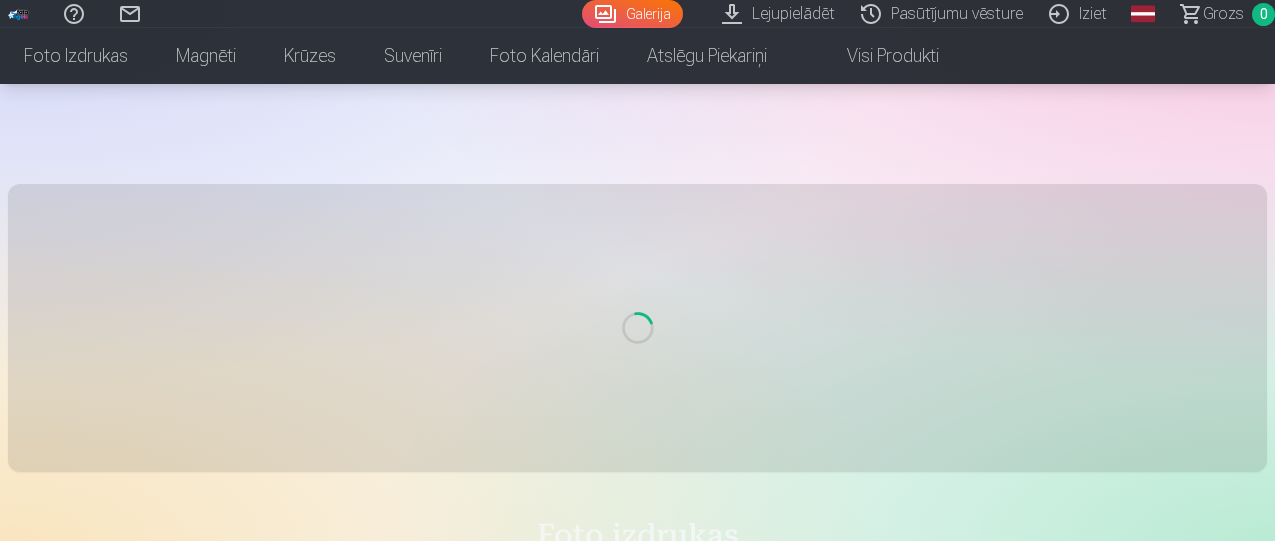 scroll, scrollTop: 220, scrollLeft: 0, axis: vertical 